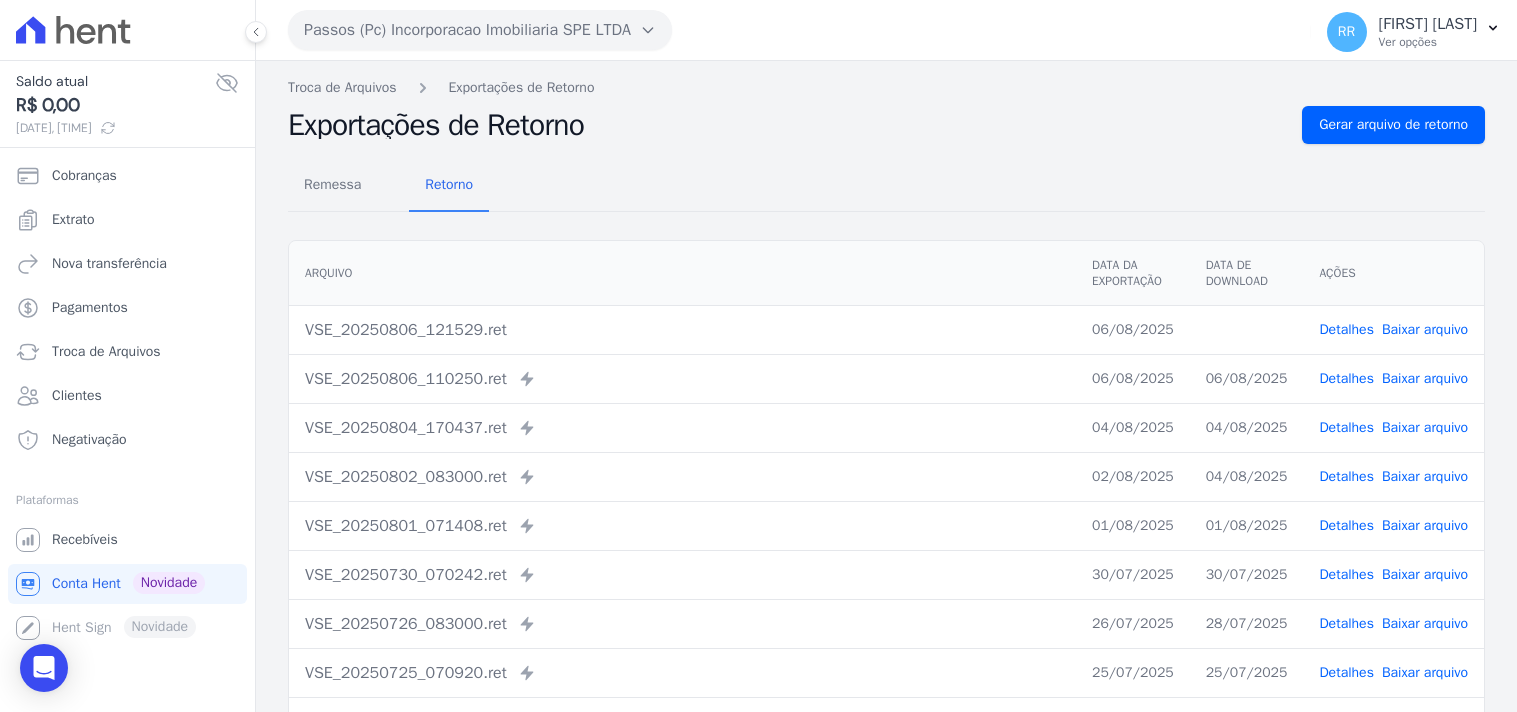 scroll, scrollTop: 0, scrollLeft: 0, axis: both 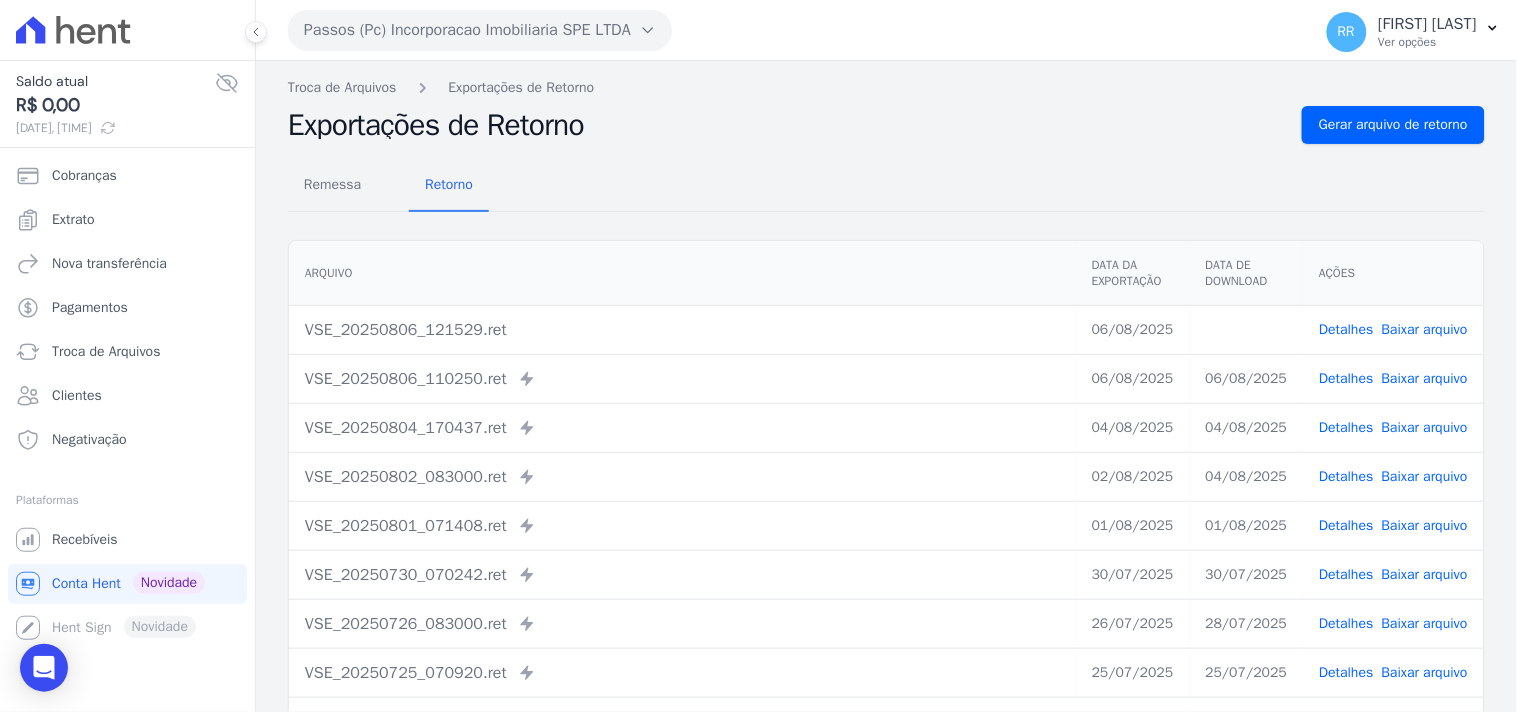 click on "Arquivo
Data da Exportação
Data de Download
Ações
VSE_[DATE]_[TIME].ret
[DATE]
Detalhes
Baixar arquivo
VSE_[DATE]_[TIME].ret" at bounding box center [886, 518] 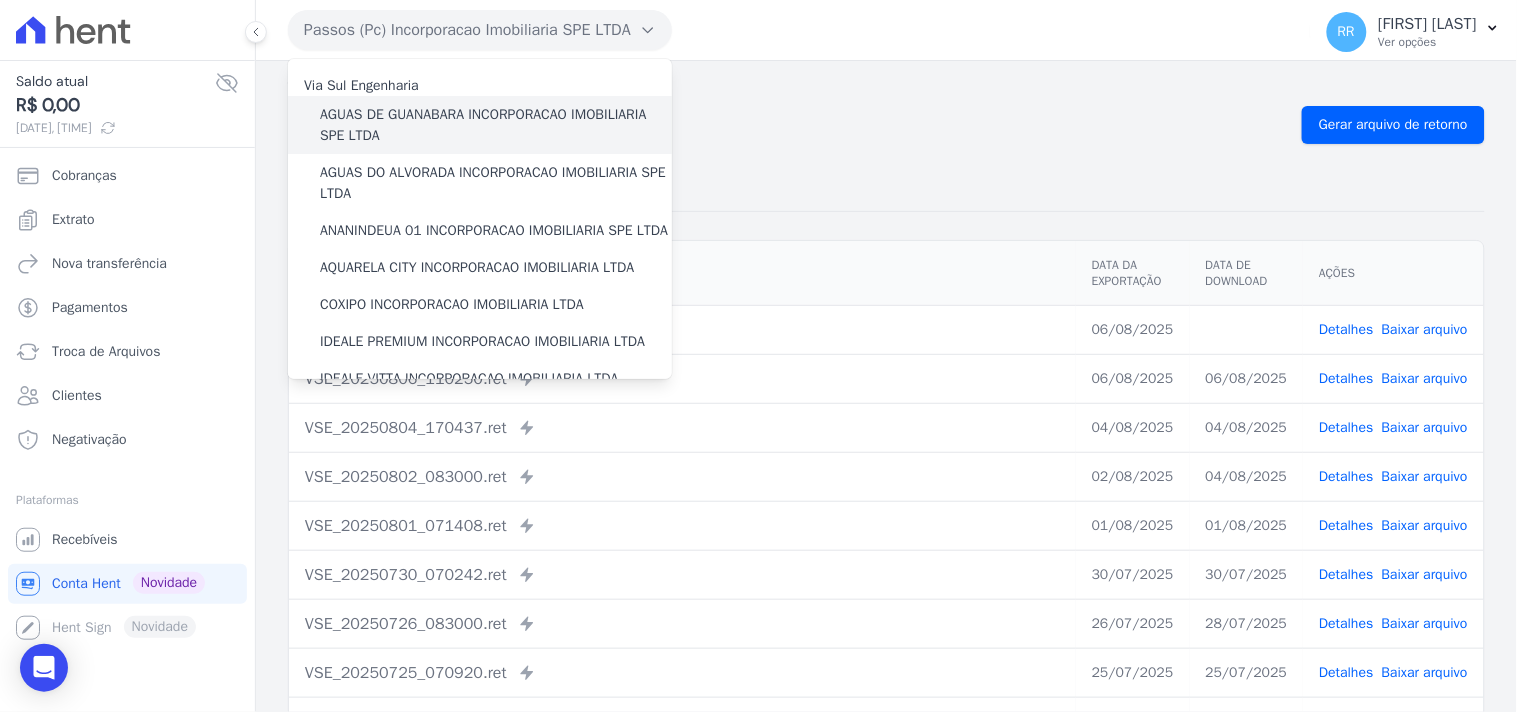 click on "AGUAS DE GUANABARA INCORPORACAO IMOBILIARIA SPE LTDA" at bounding box center [496, 125] 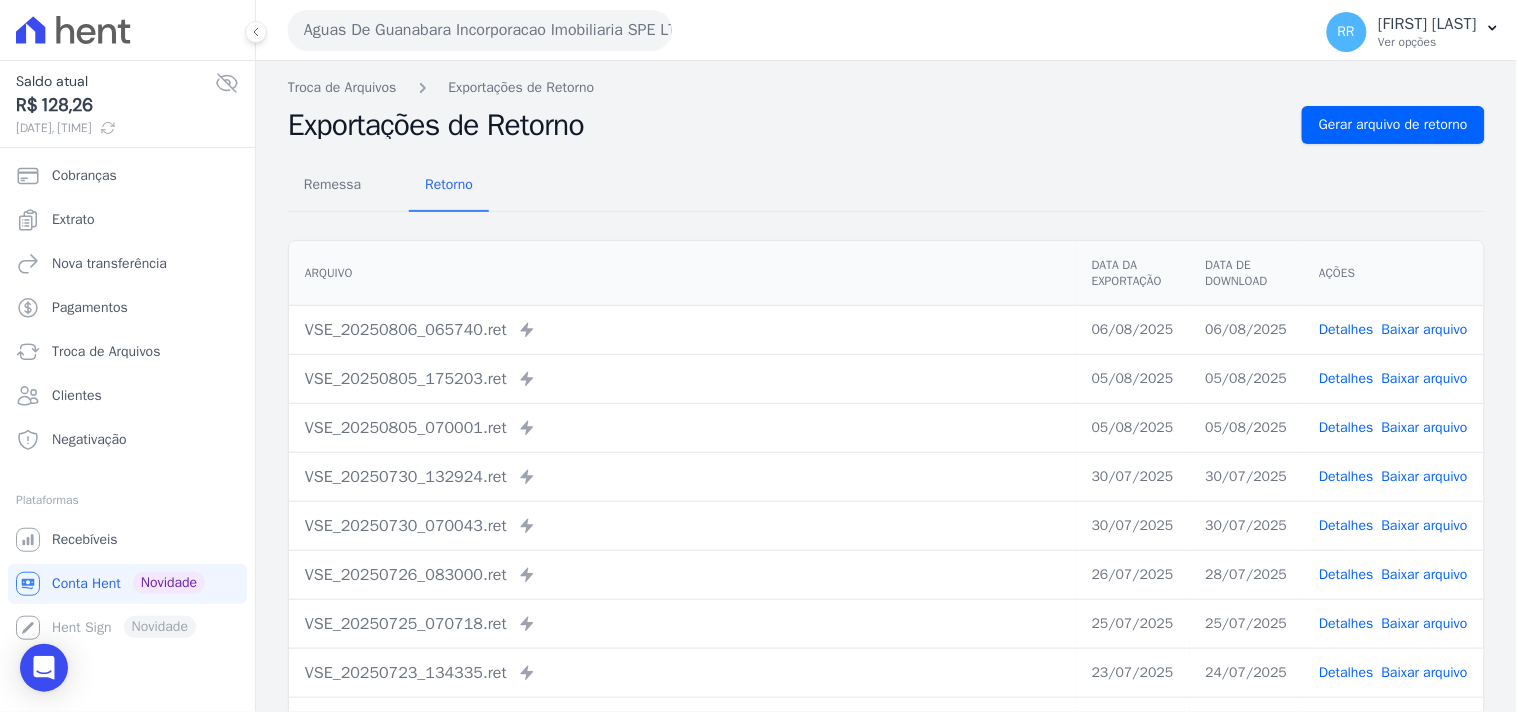 click on "Remessa
Retorno" at bounding box center (886, 186) 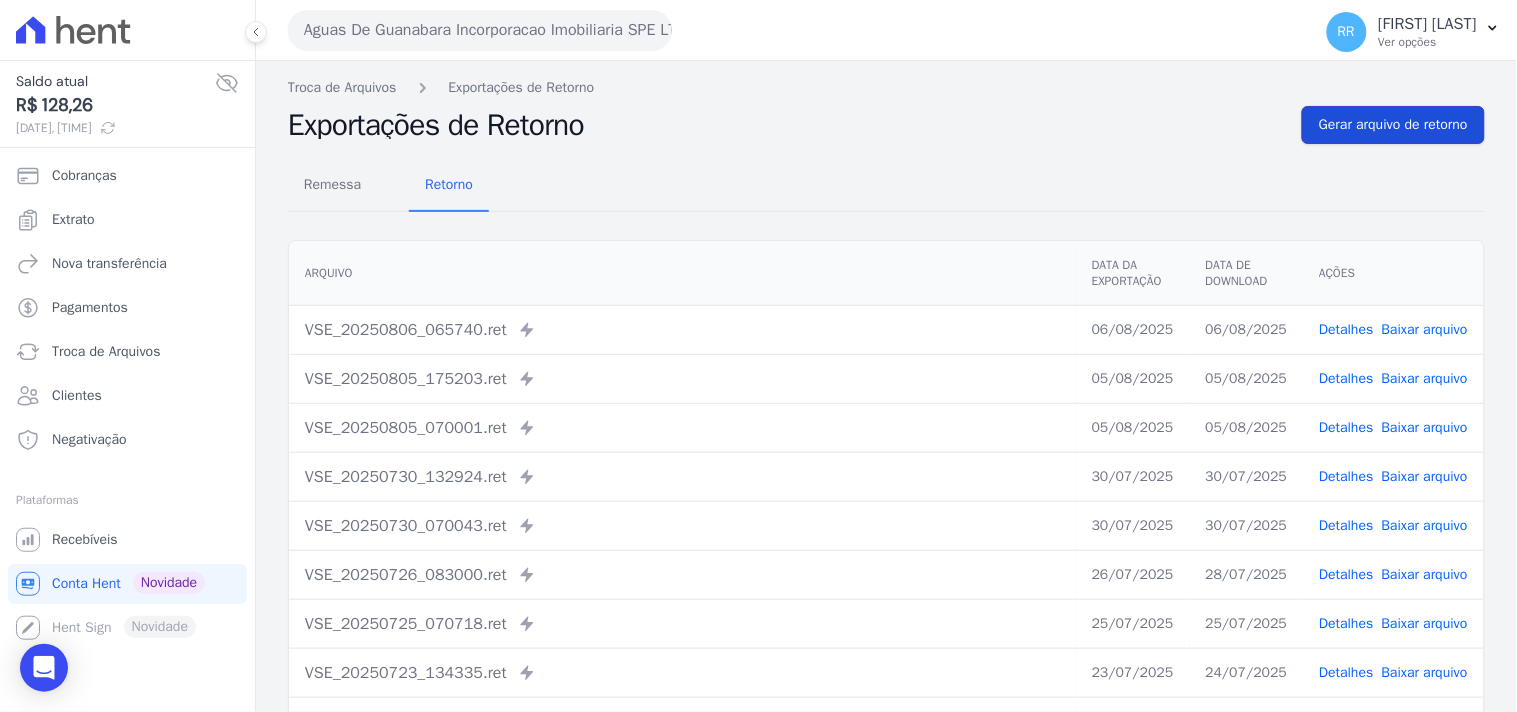 click on "Gerar arquivo de retorno" at bounding box center (1393, 125) 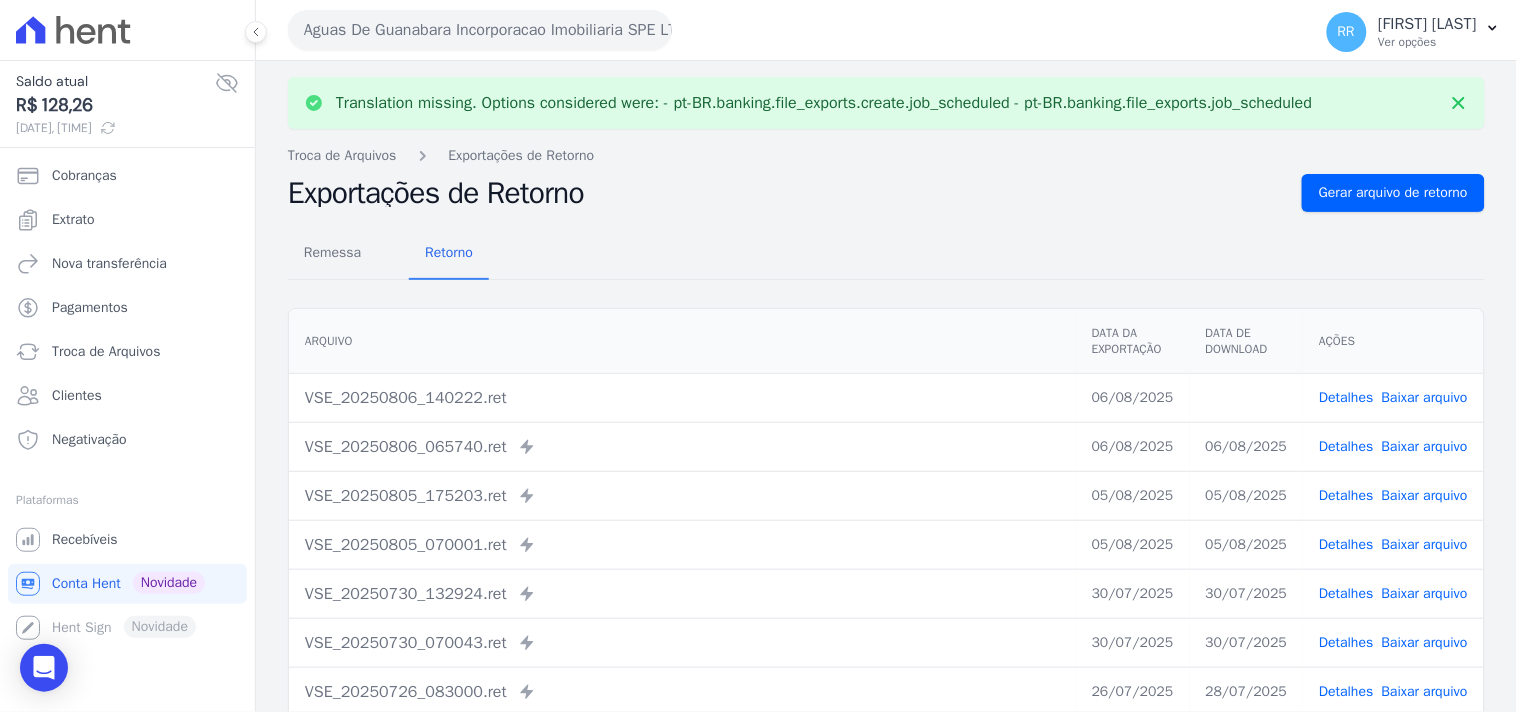 click on "Baixar arquivo" at bounding box center (1425, 397) 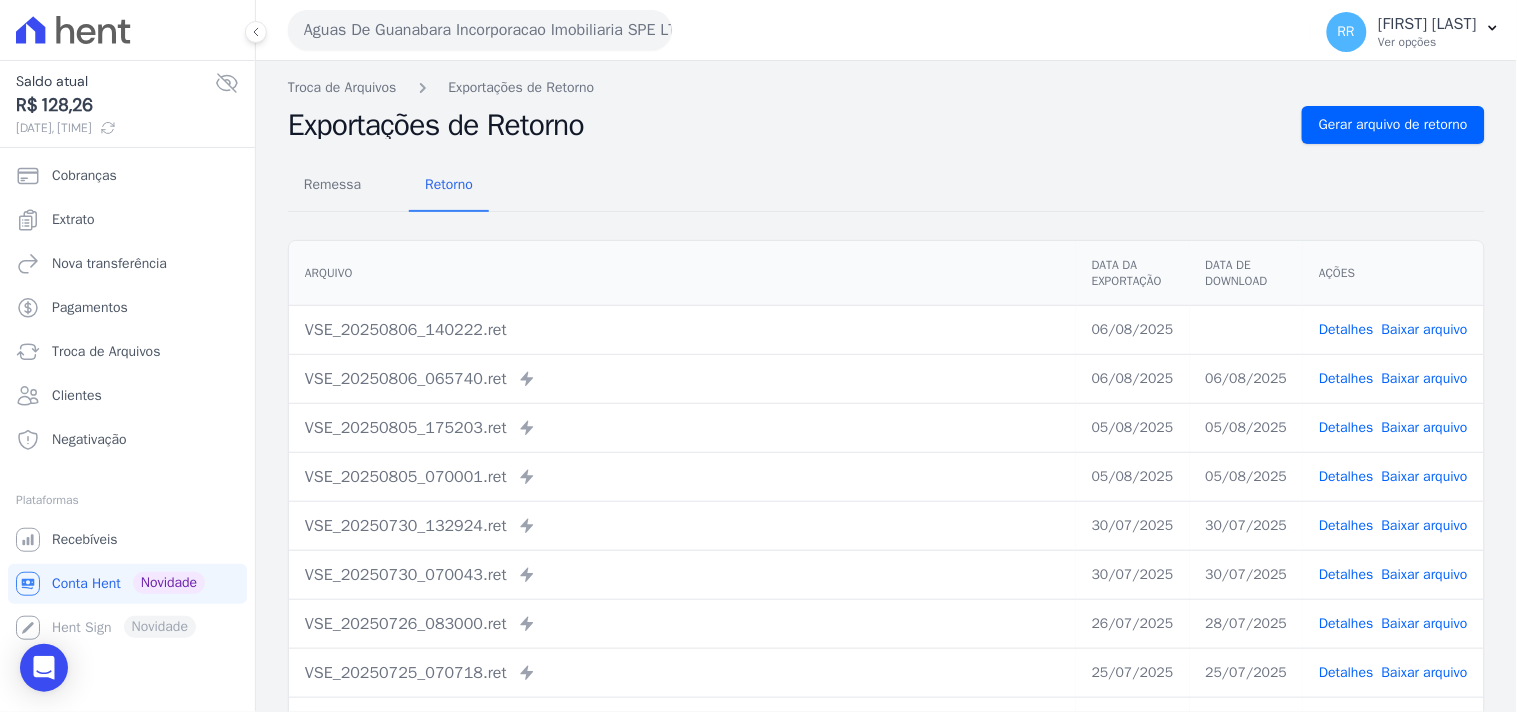drag, startPoint x: 754, startPoint y: 103, endPoint x: 710, endPoint y: 94, distance: 44.911022 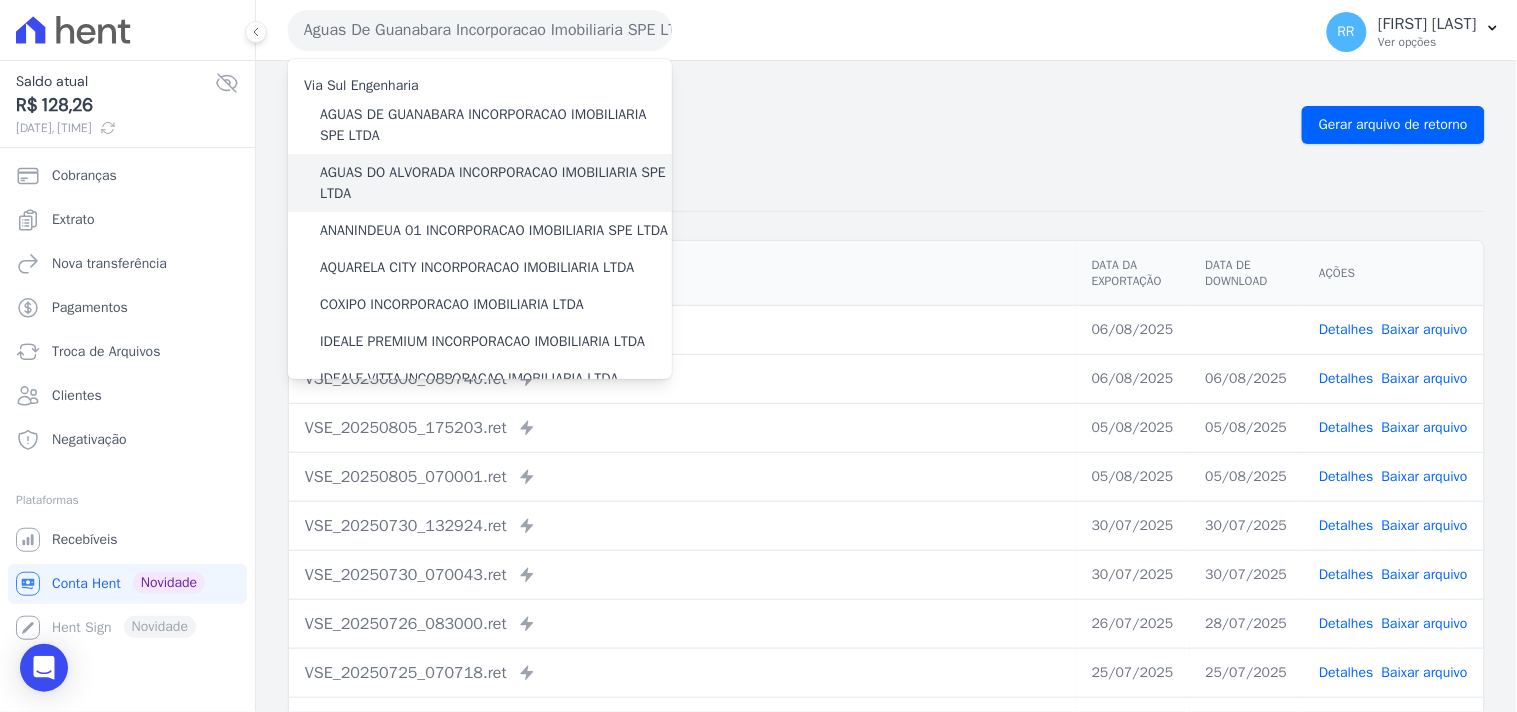 click on "AGUAS DO ALVORADA INCORPORACAO IMOBILIARIA SPE LTDA" at bounding box center (480, 183) 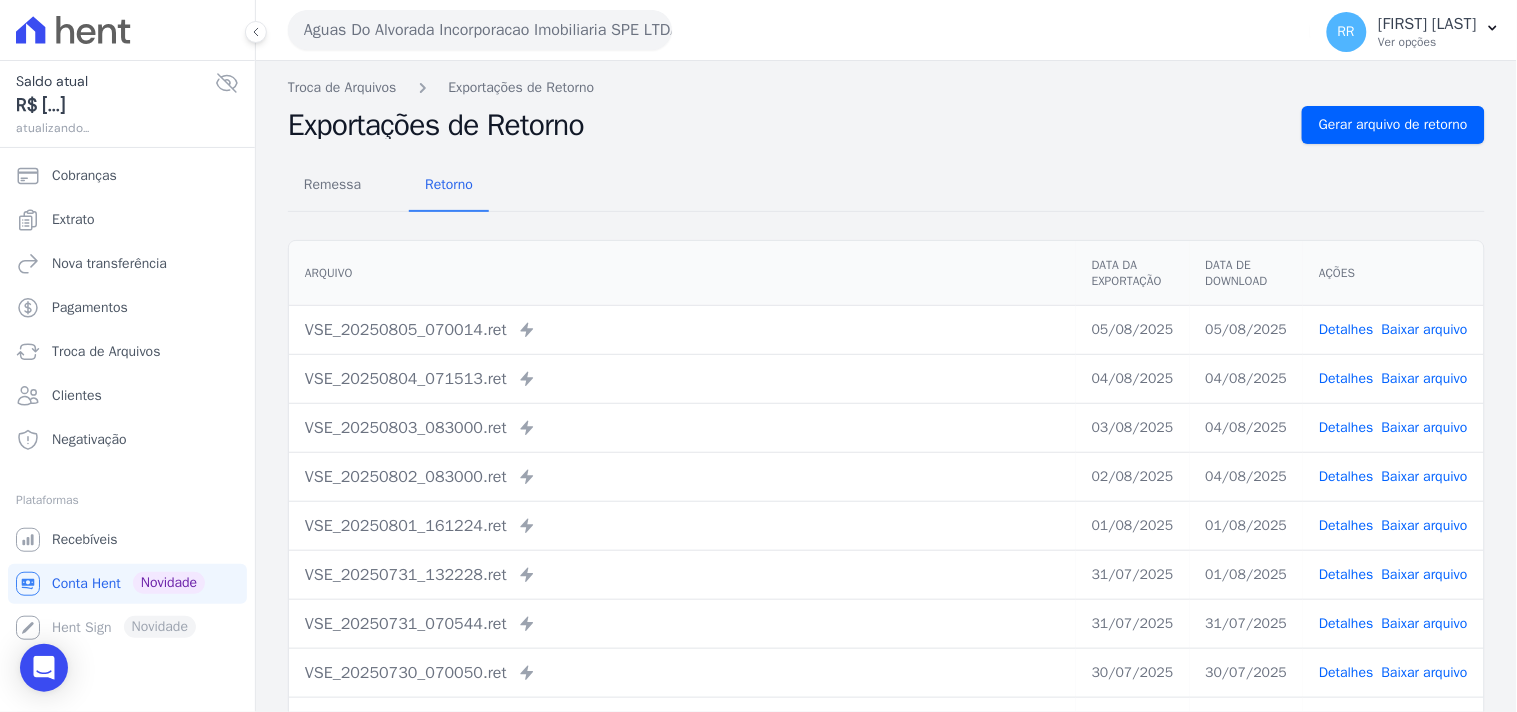 click on "Remessa
Retorno
Arquivo
Data da Exportação
Data de Download
Ações
VSE_[DATE]_[TIME].ret
Enviado para Nexxera em: [DATE], [TIME]
[DATE]
[DATE]
Detalhes" at bounding box center (886, 505) 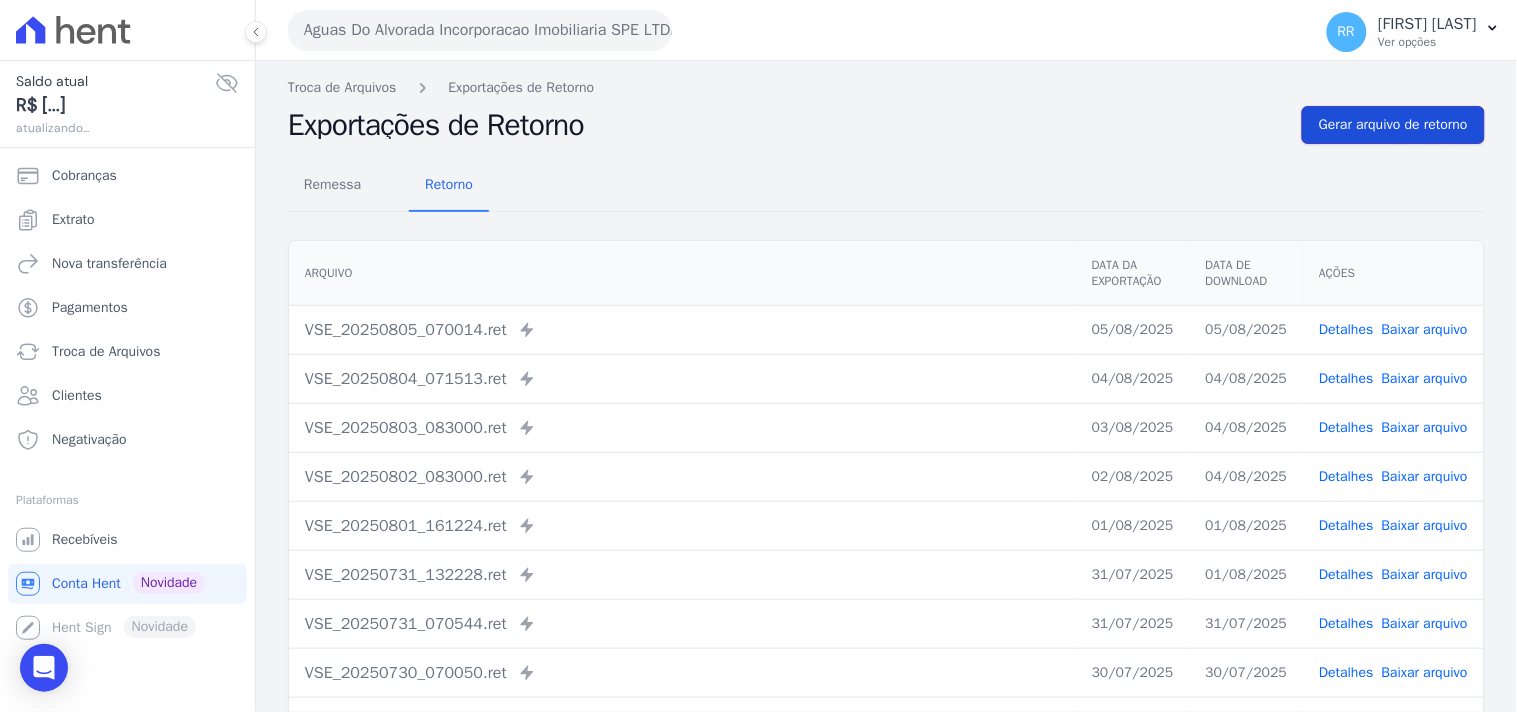 click on "Gerar arquivo de retorno" at bounding box center (1393, 125) 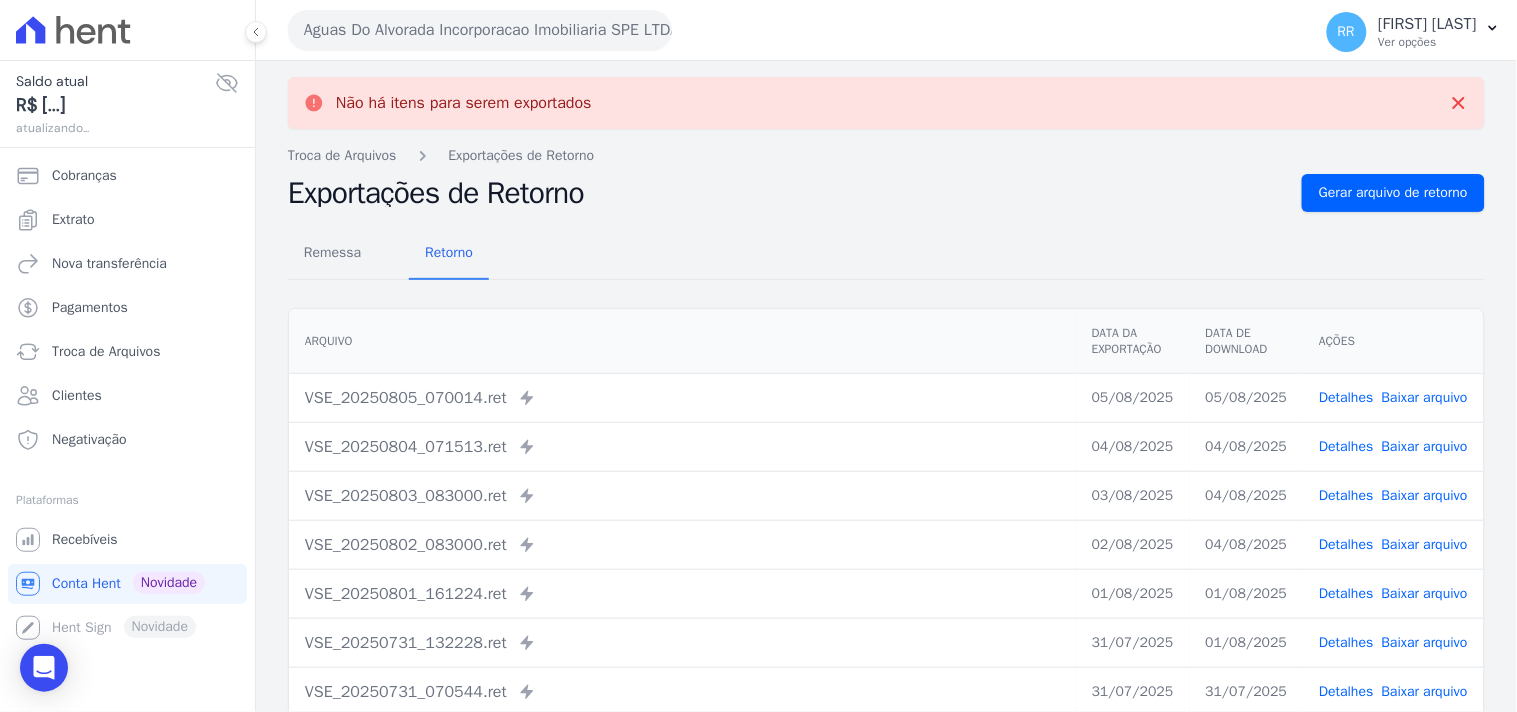click on "Aguas Do Alvorada Incorporacao Imobiliaria SPE LTDA" at bounding box center [480, 30] 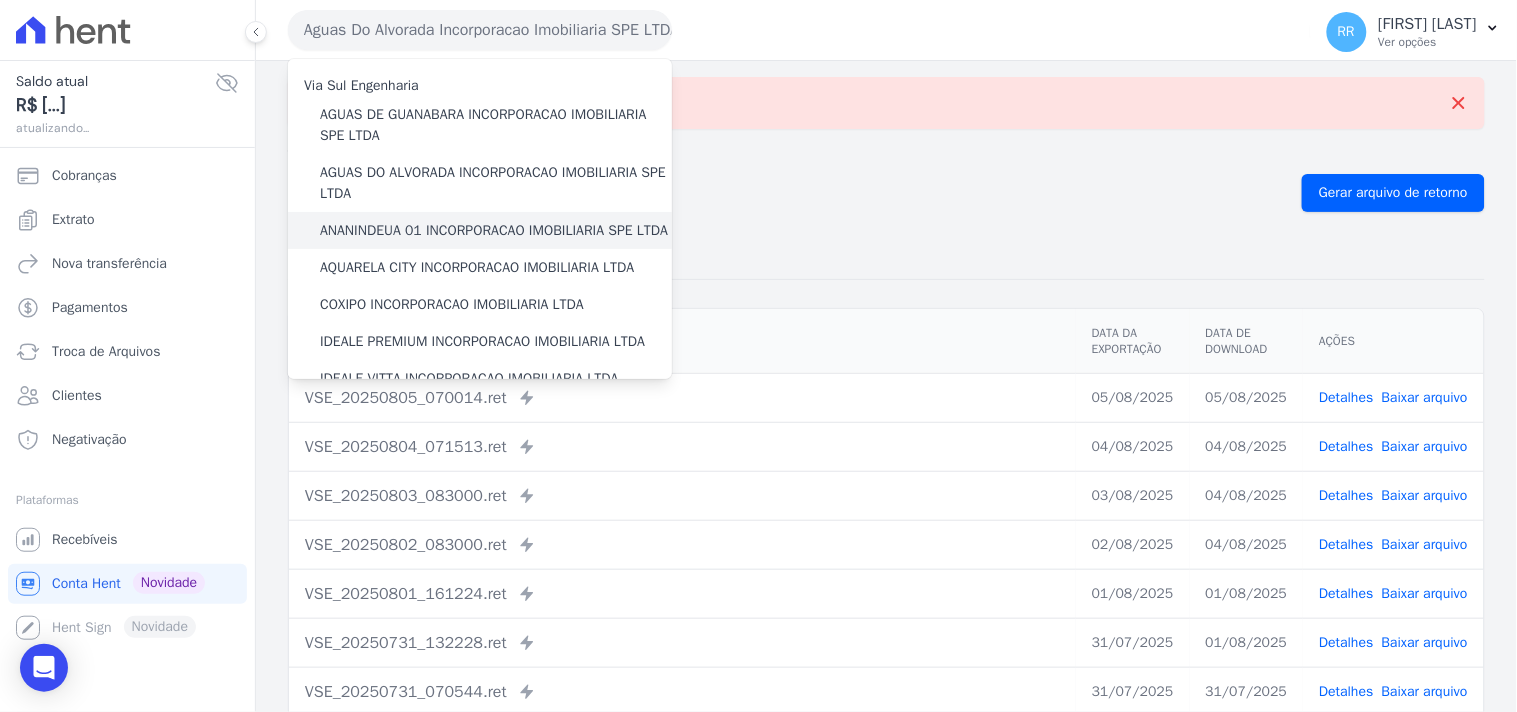click on "ANANINDEUA 01 INCORPORACAO IMOBILIARIA SPE LTDA" at bounding box center (494, 230) 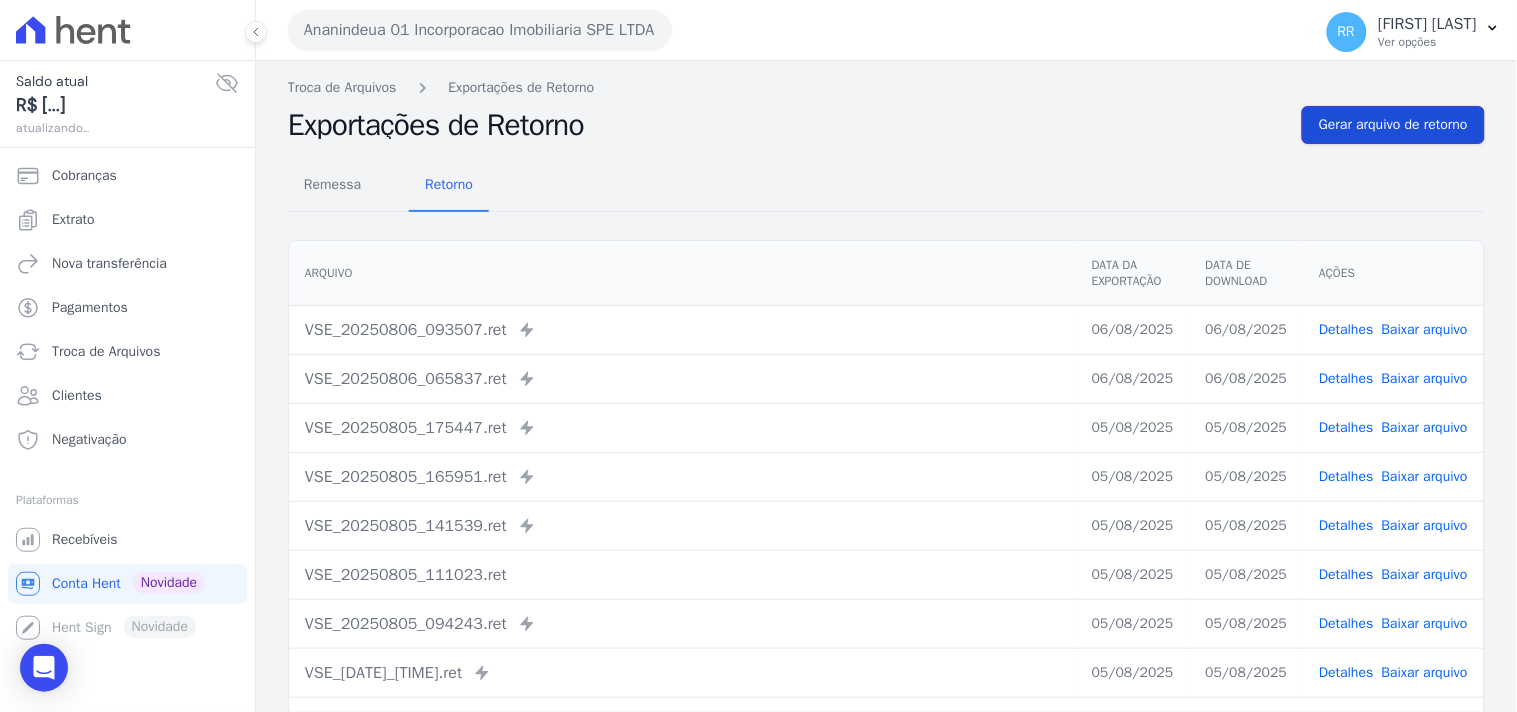 click on "Gerar arquivo de retorno" at bounding box center (1393, 125) 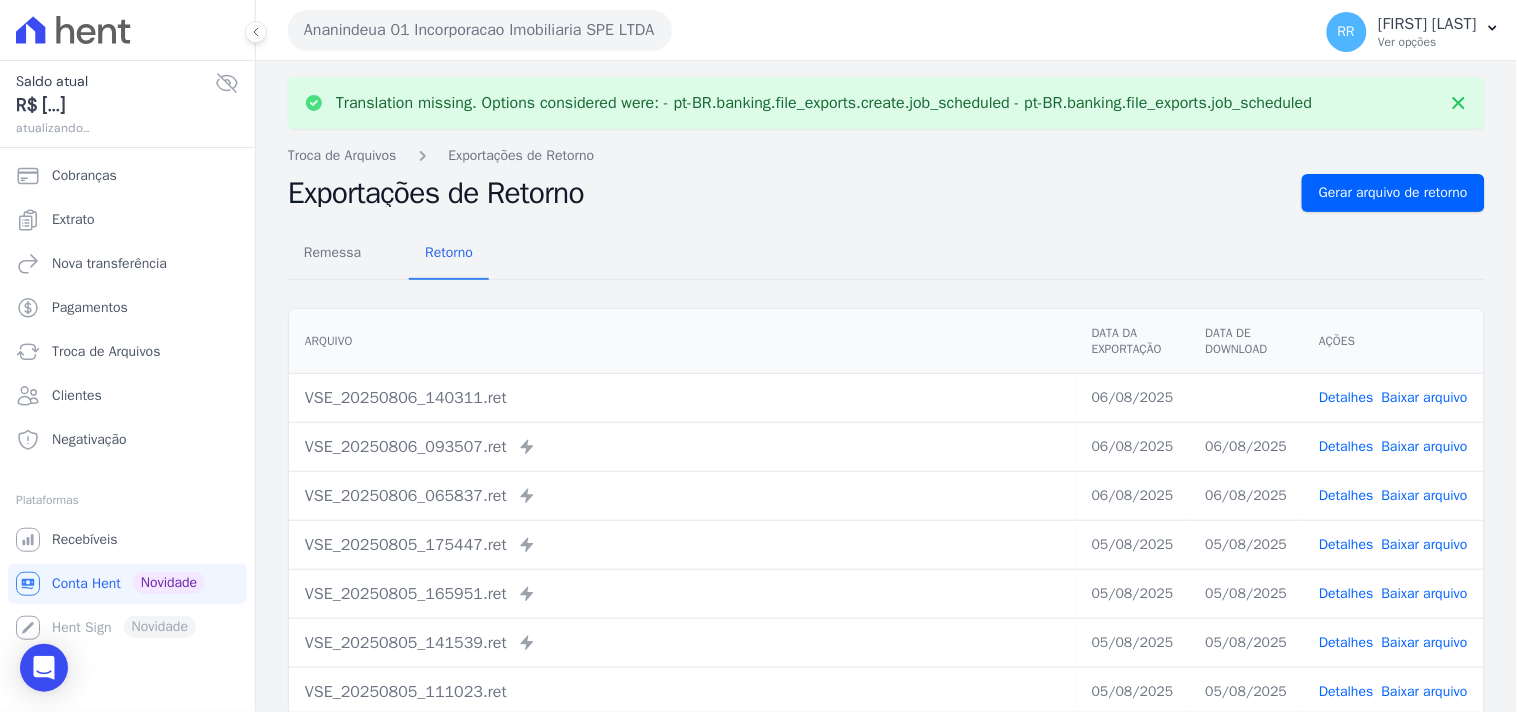 click on "Baixar arquivo" at bounding box center (1425, 397) 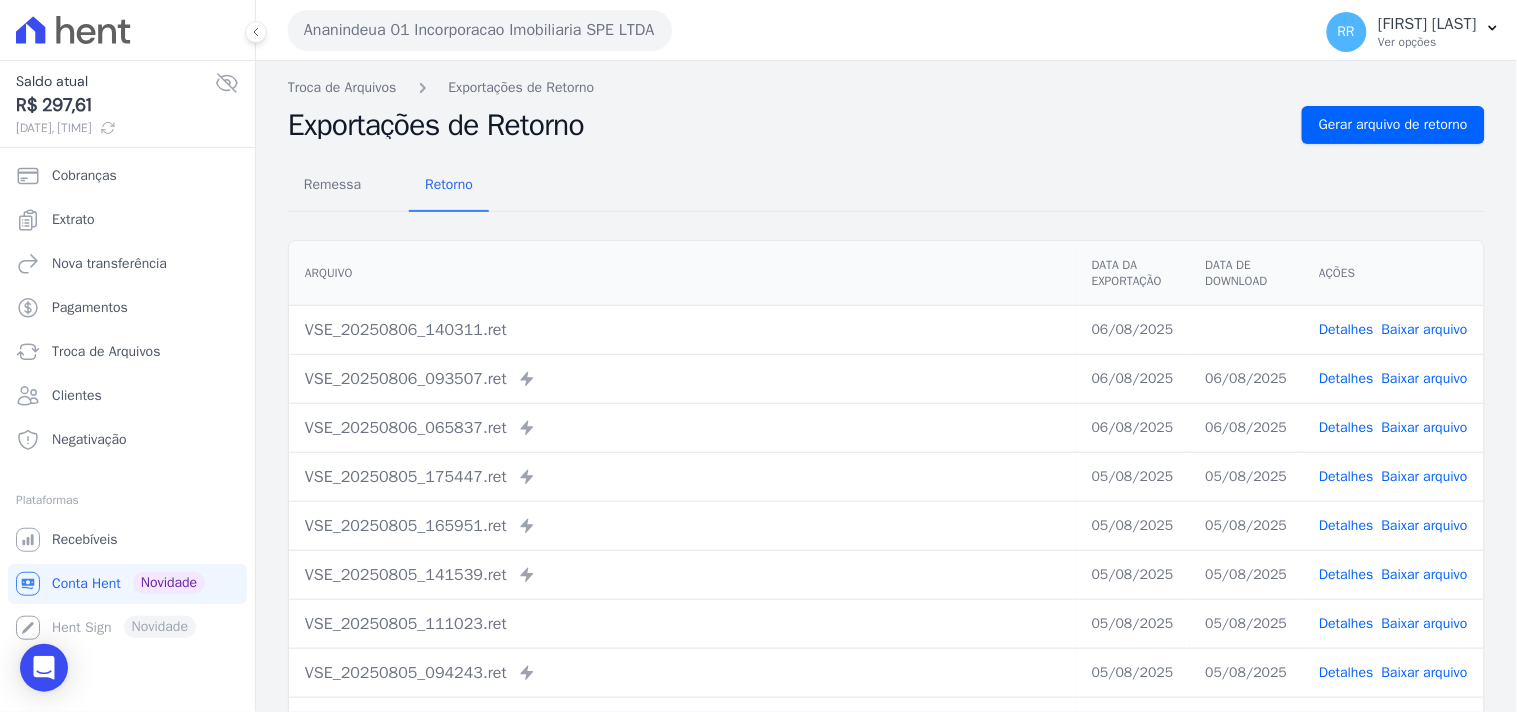 drag, startPoint x: 675, startPoint y: 173, endPoint x: 606, endPoint y: 73, distance: 121.49486 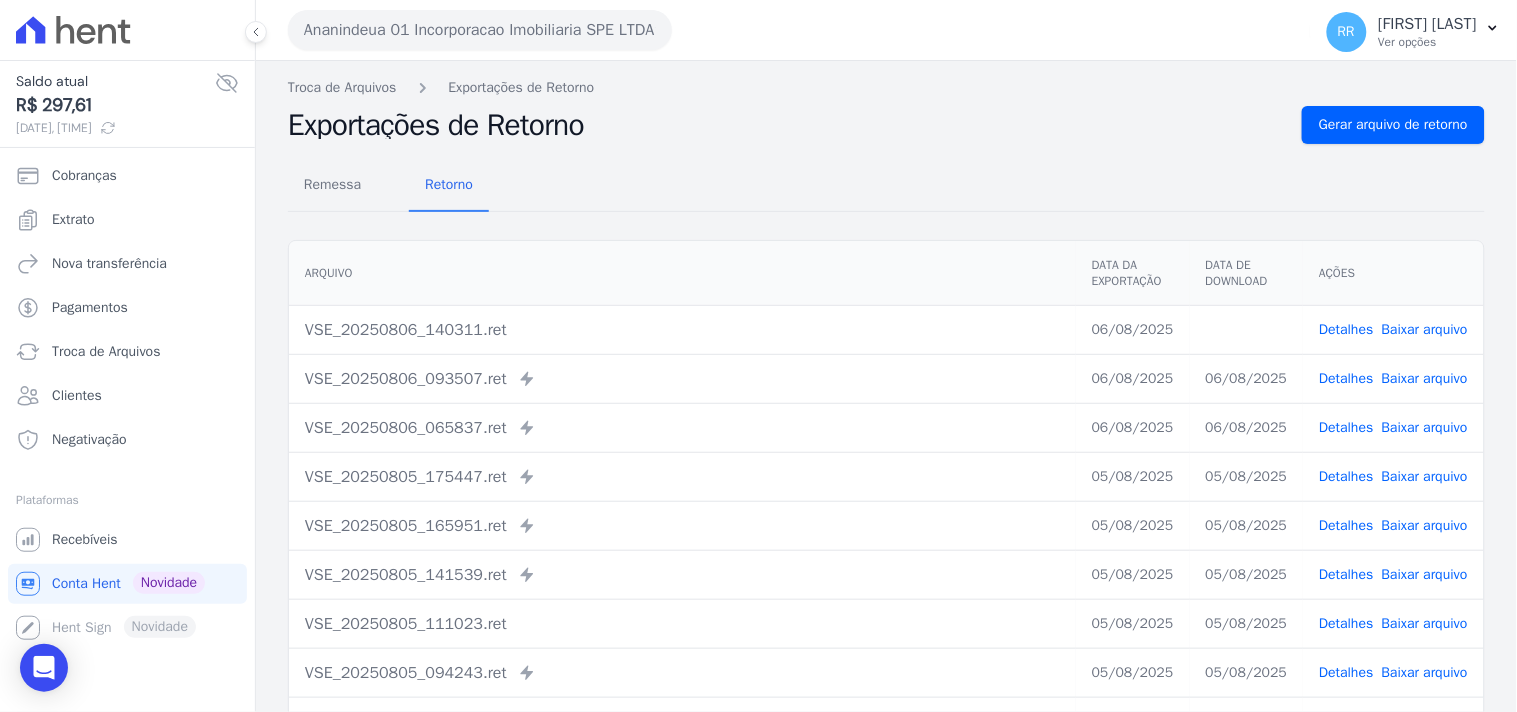 click on "Ananindeua 01 Incorporacao Imobiliaria SPE LTDA" at bounding box center (480, 30) 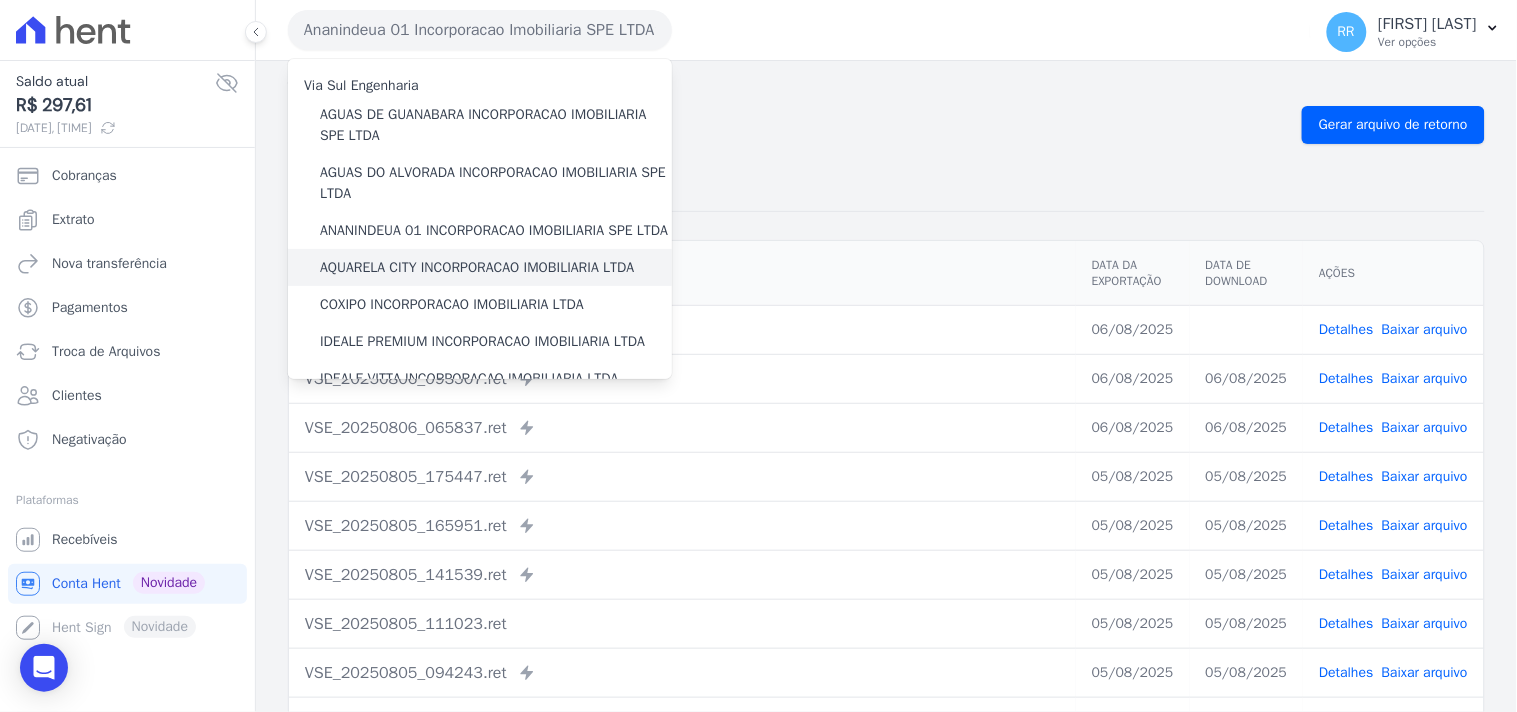 click on "AQUARELA CITY INCORPORACAO IMOBILIARIA LTDA" at bounding box center [477, 267] 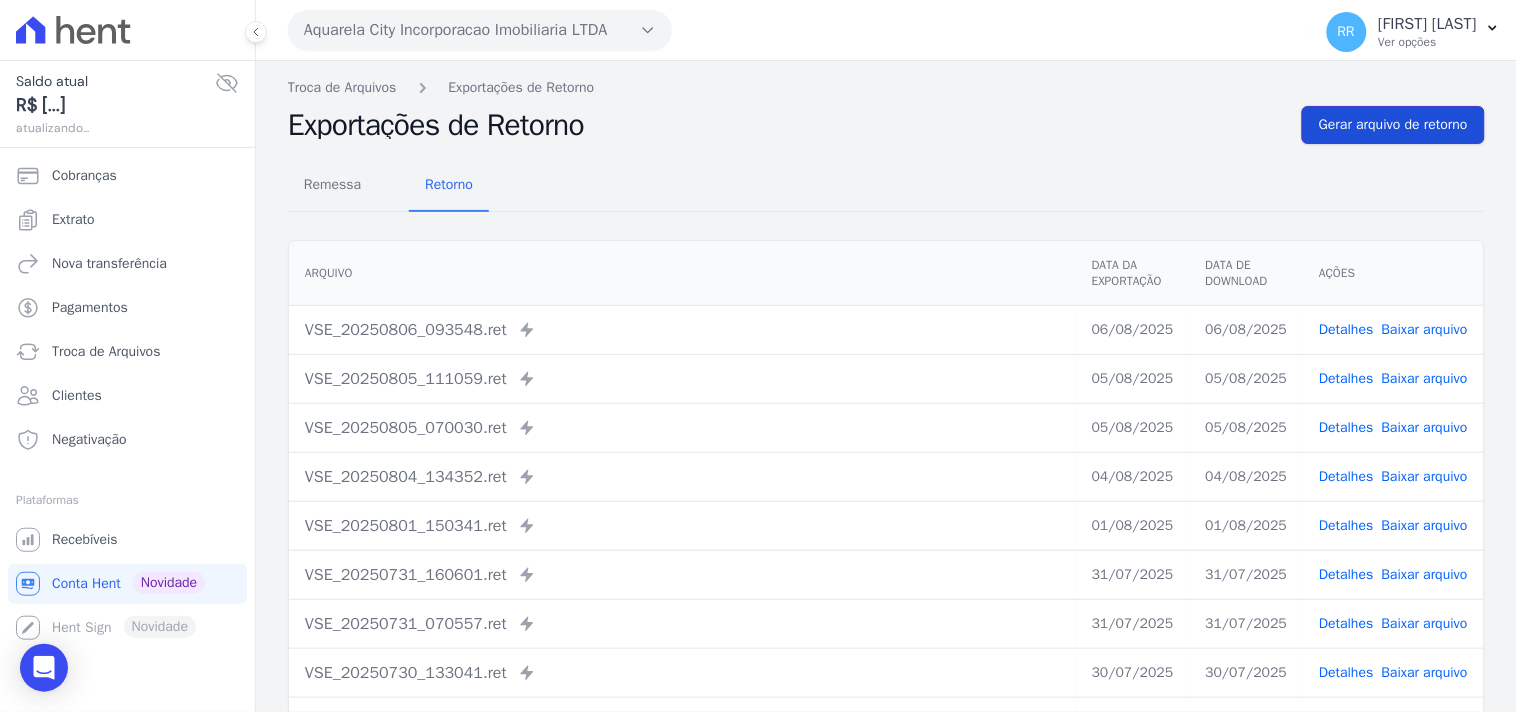 click on "Gerar arquivo de retorno" at bounding box center (1393, 125) 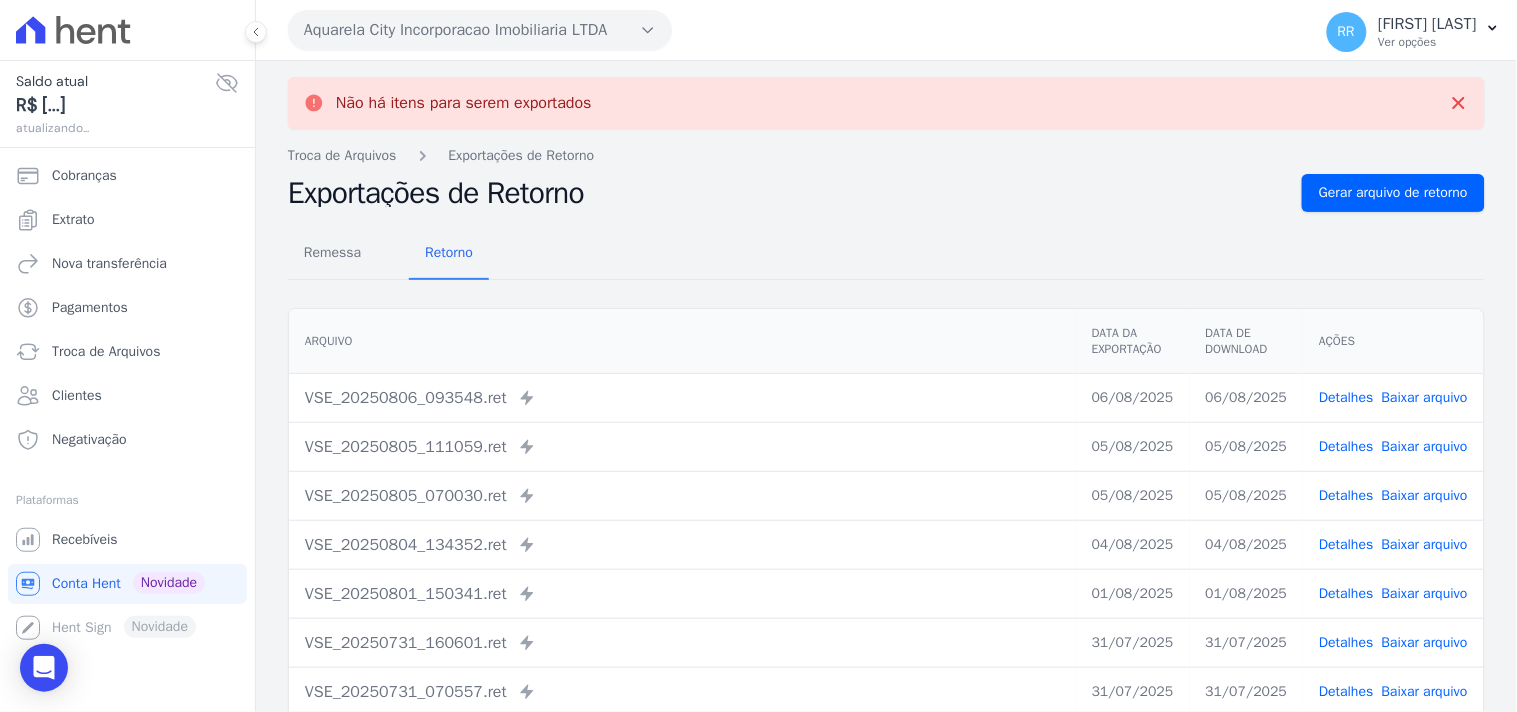 click on "Aquarela City Incorporacao Imobiliaria LTDA" at bounding box center [480, 30] 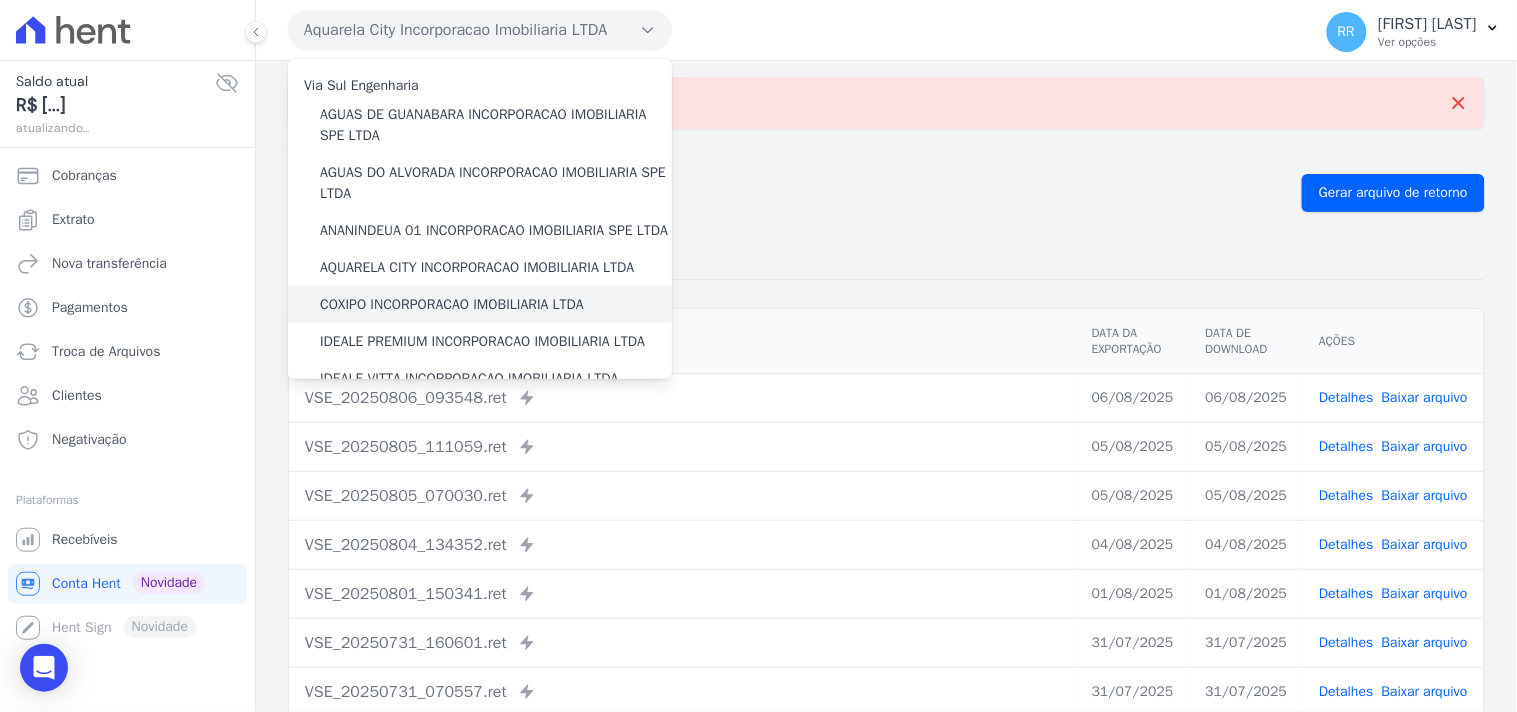 click on "COXIPO INCORPORACAO IMOBILIARIA LTDA" at bounding box center (452, 304) 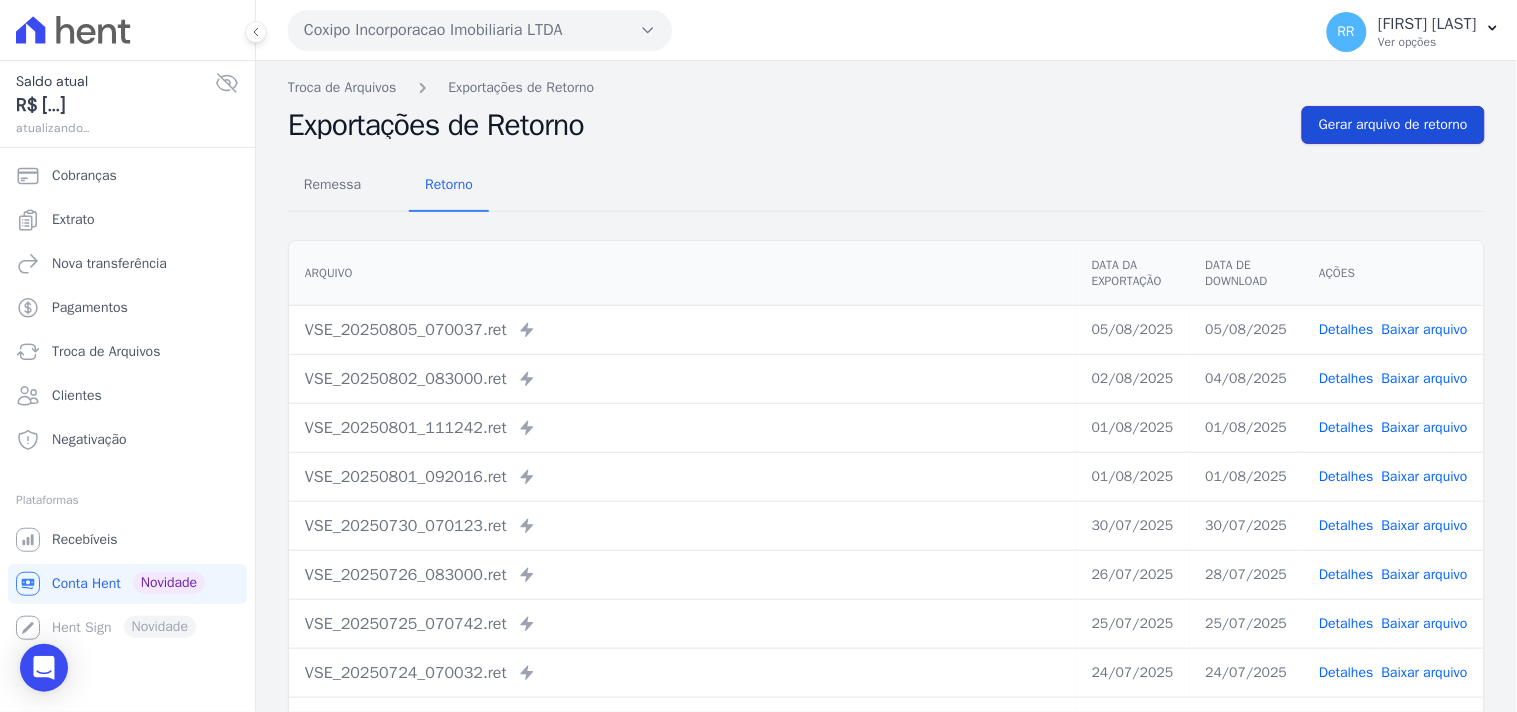 click on "Gerar arquivo de retorno" at bounding box center (1393, 125) 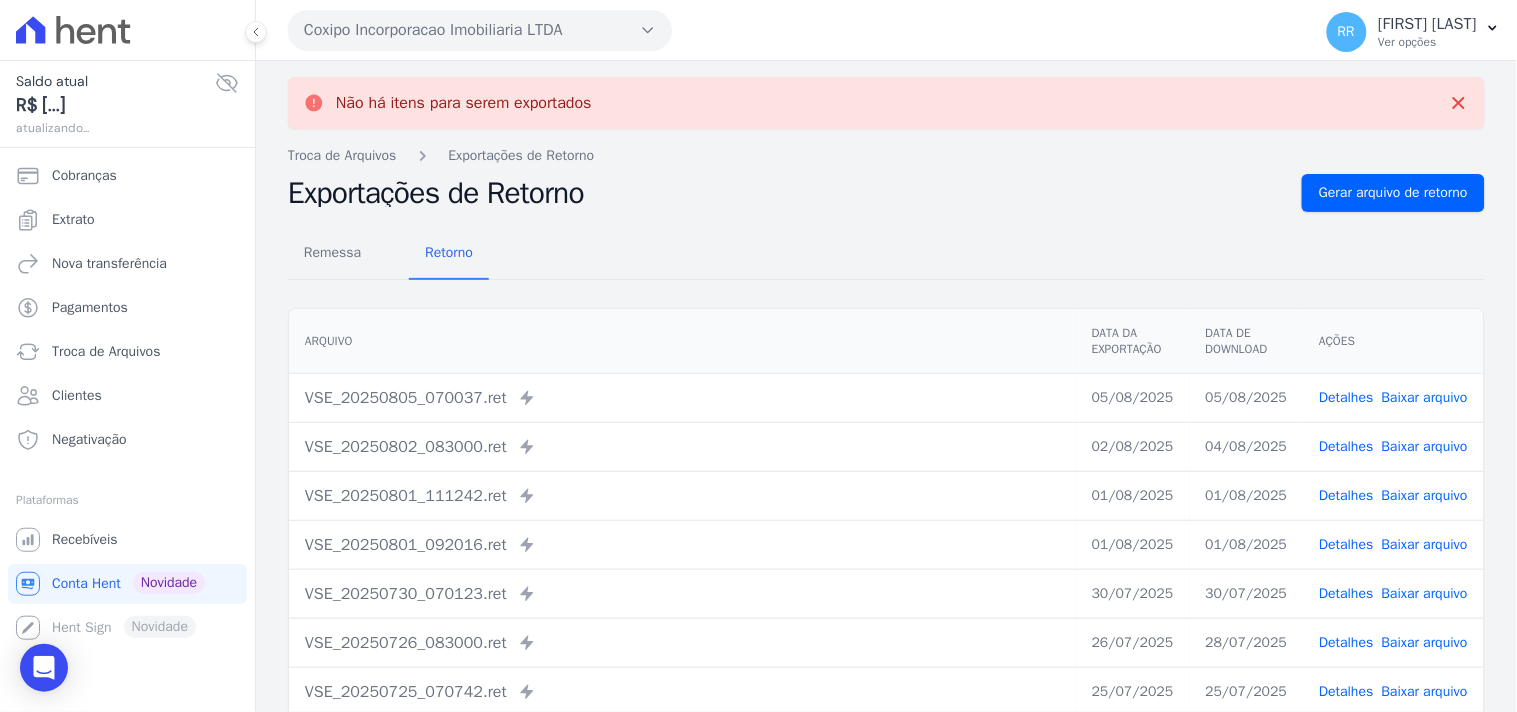click on "Coxipo Incorporacao Imobiliaria LTDA" at bounding box center (480, 30) 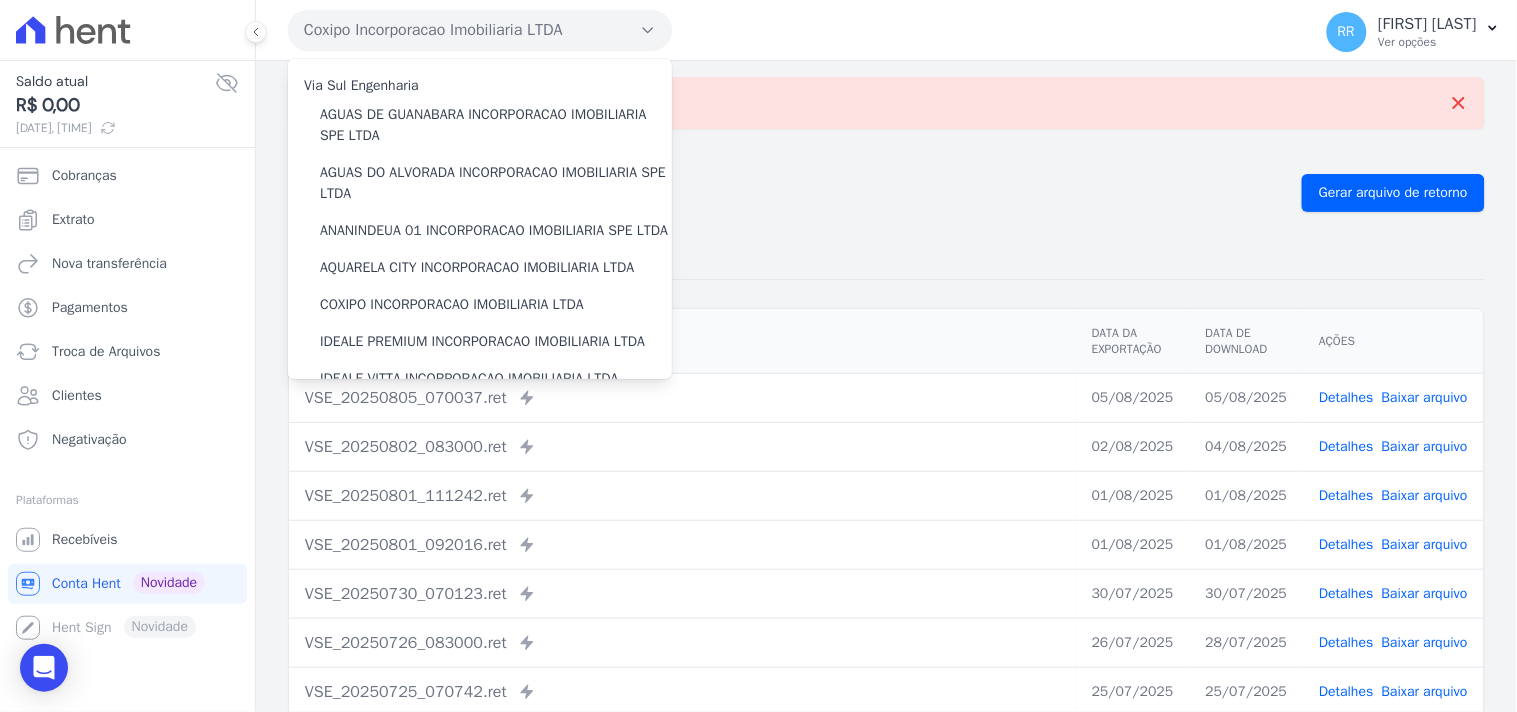 click on "Exportações de Retorno" at bounding box center [787, 193] 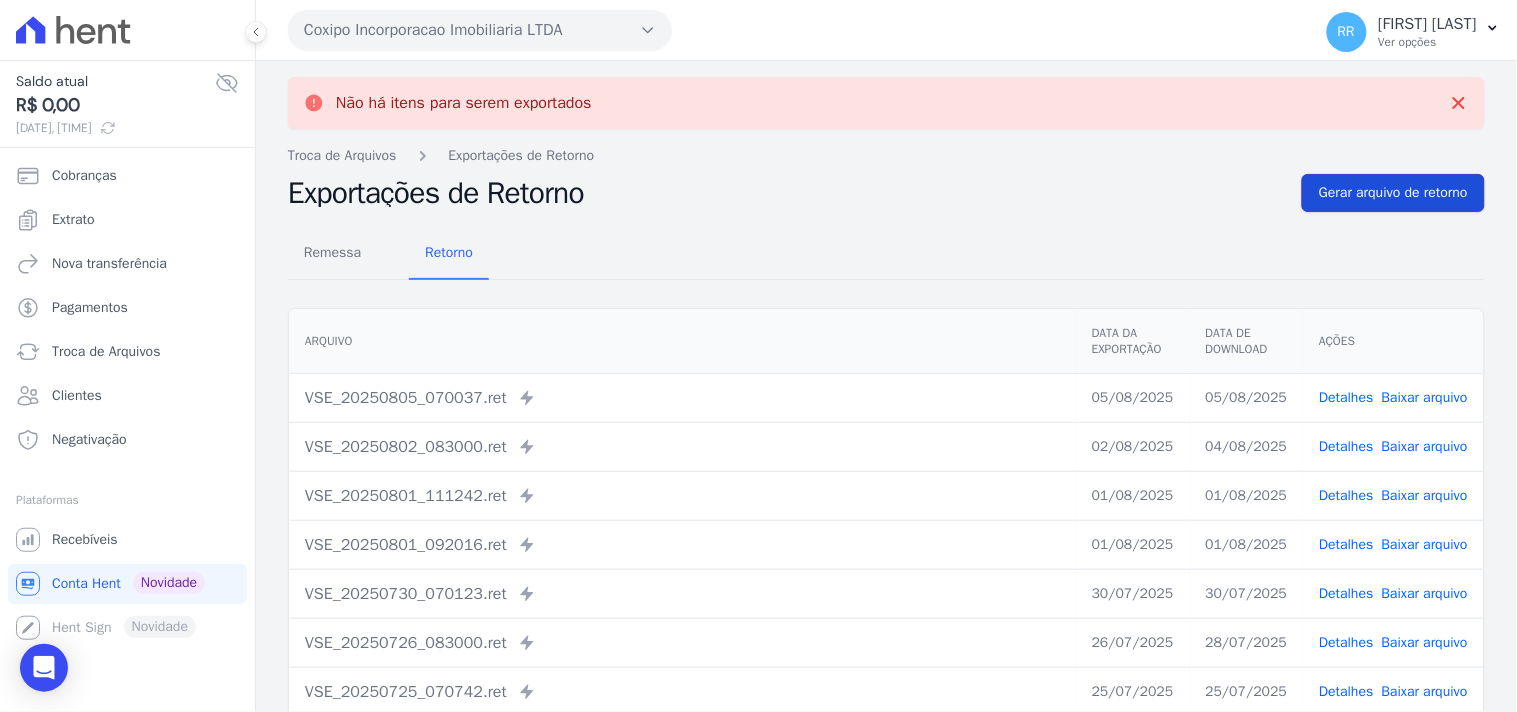 click on "Gerar arquivo de retorno" at bounding box center [1393, 193] 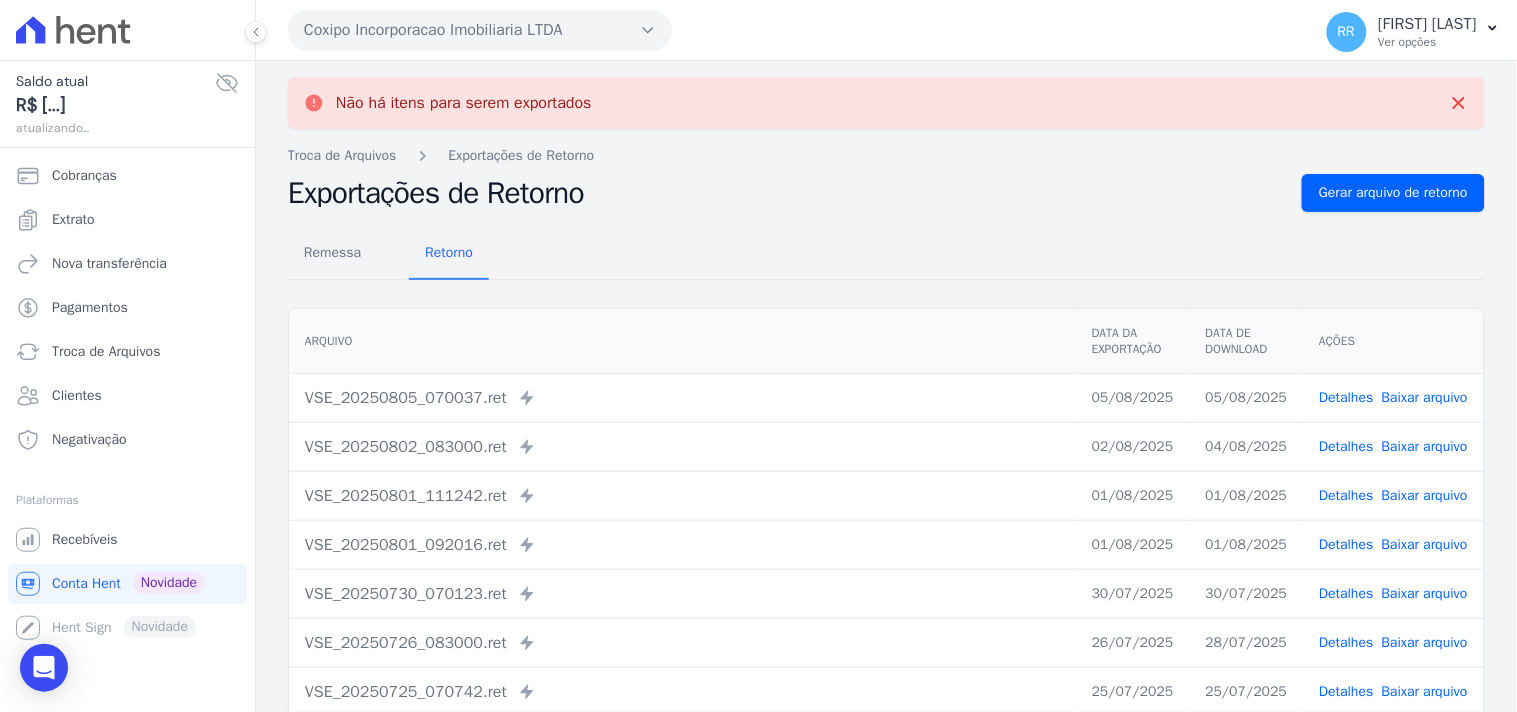 click on "Coxipo Incorporacao Imobiliaria LTDA" at bounding box center [480, 30] 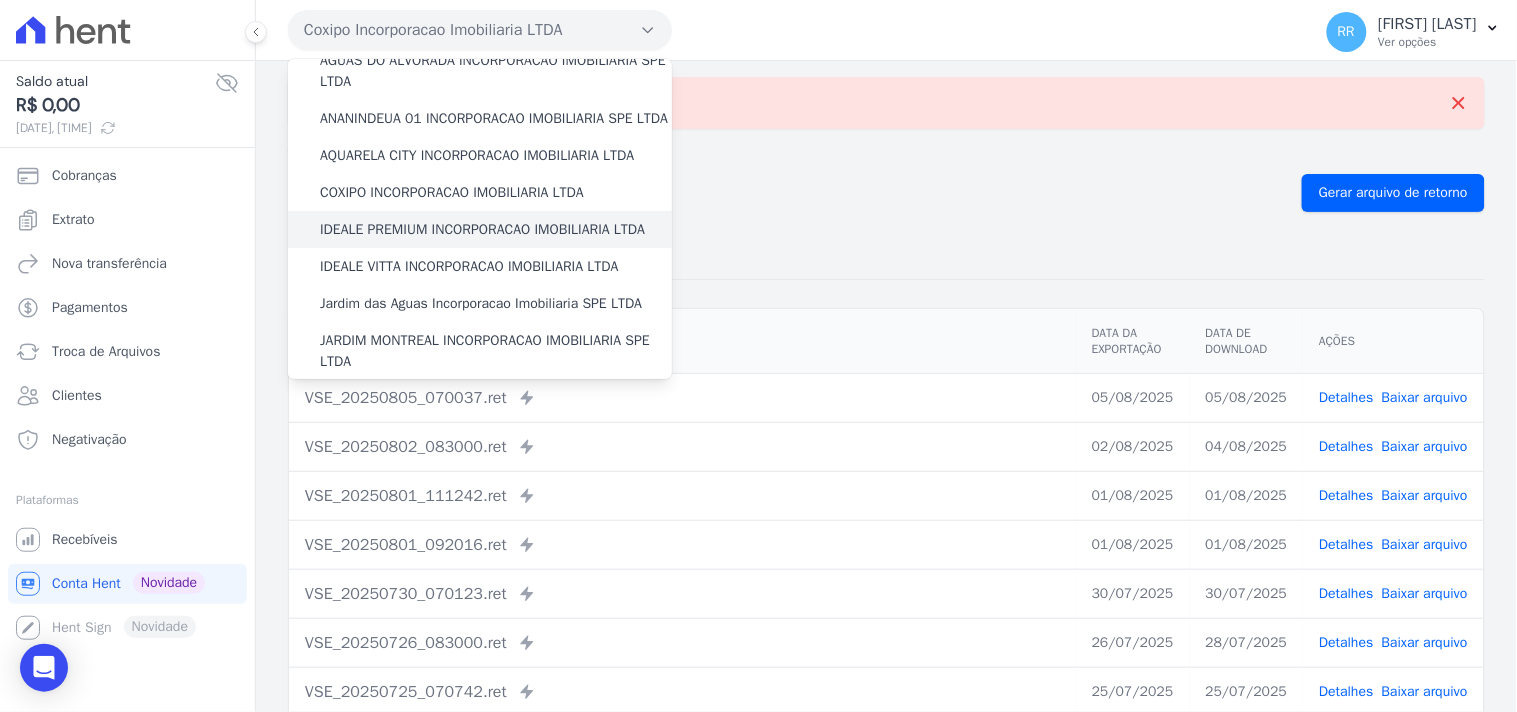 scroll, scrollTop: 185, scrollLeft: 0, axis: vertical 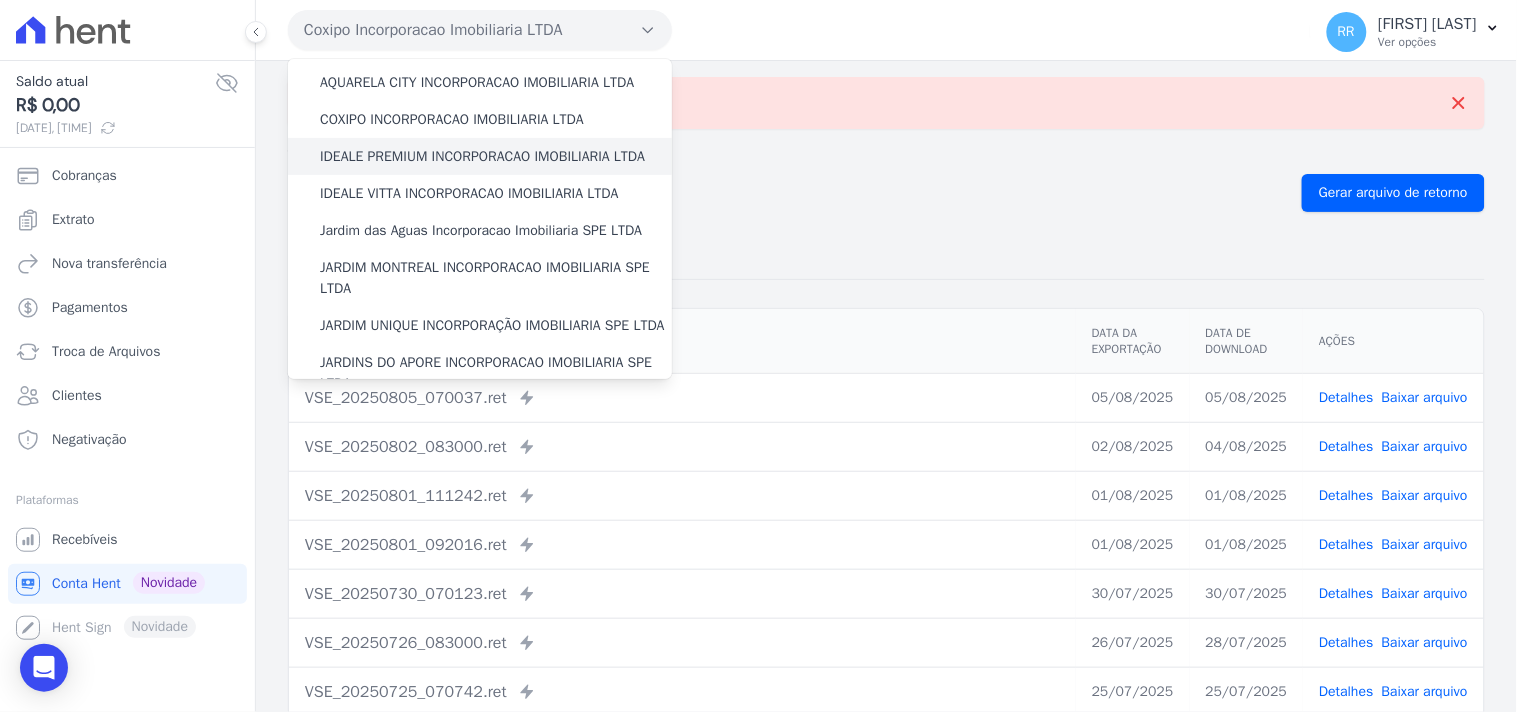 click on "IDEALE PREMIUM INCORPORACAO IMOBILIARIA LTDA" at bounding box center [482, 156] 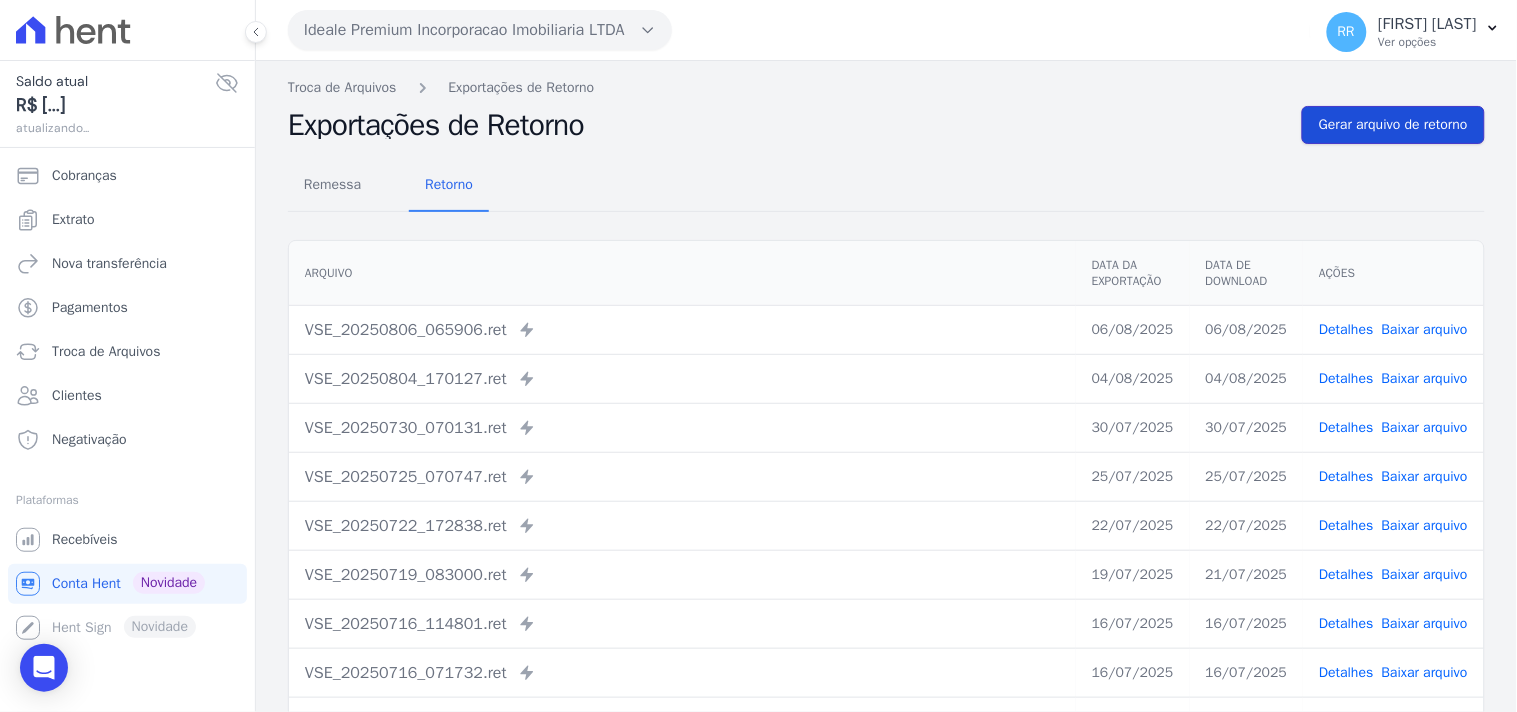 click on "Gerar arquivo de retorno" at bounding box center [1393, 125] 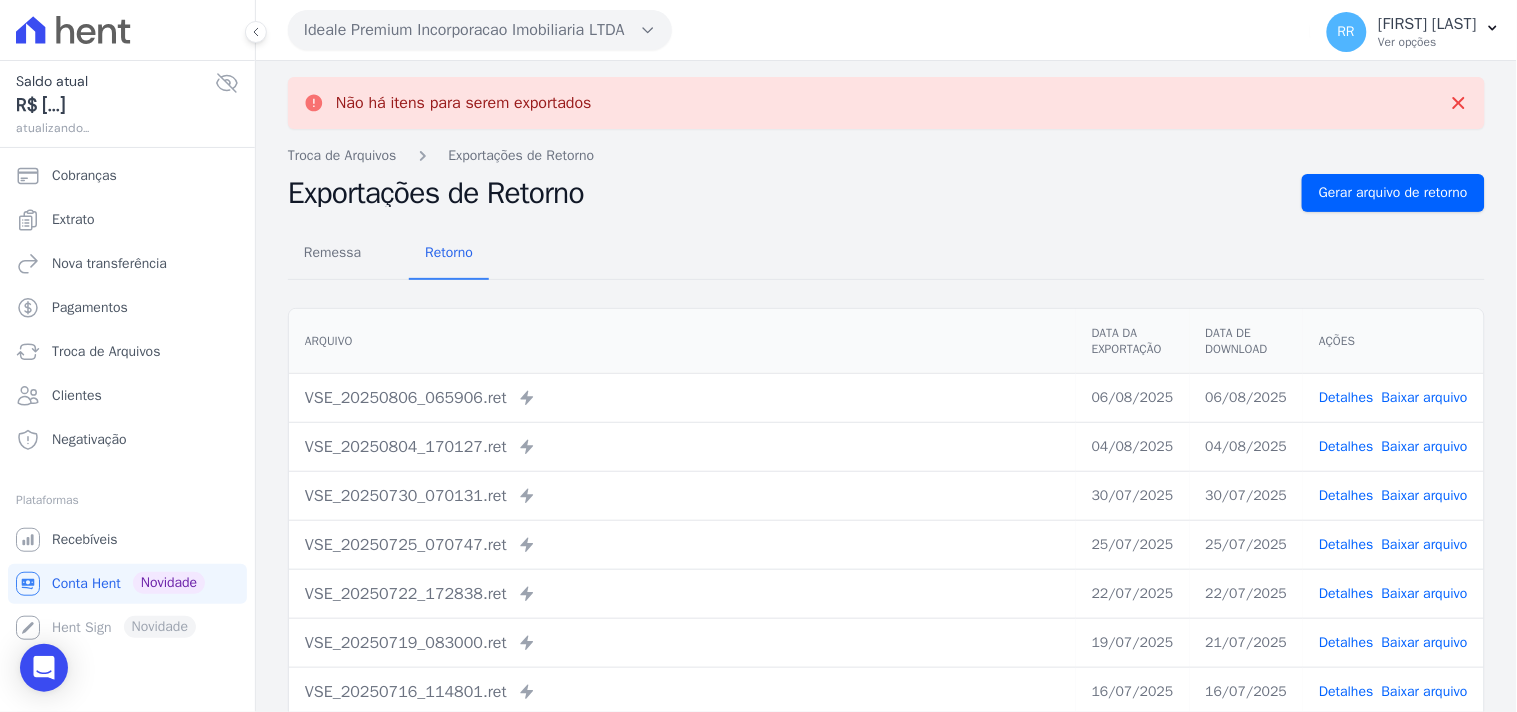 click on "Ideale Premium Incorporacao Imobiliaria LTDA" at bounding box center (480, 30) 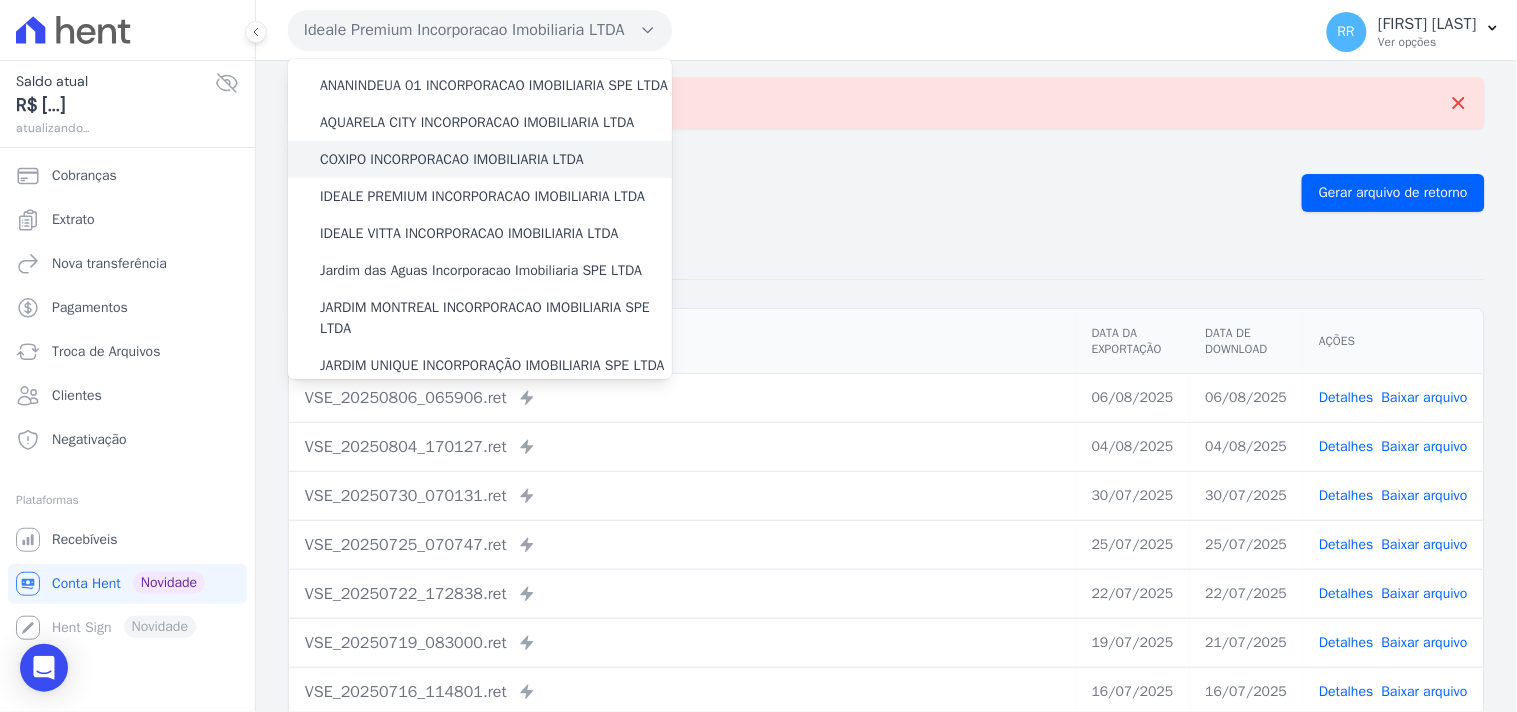 scroll, scrollTop: 147, scrollLeft: 0, axis: vertical 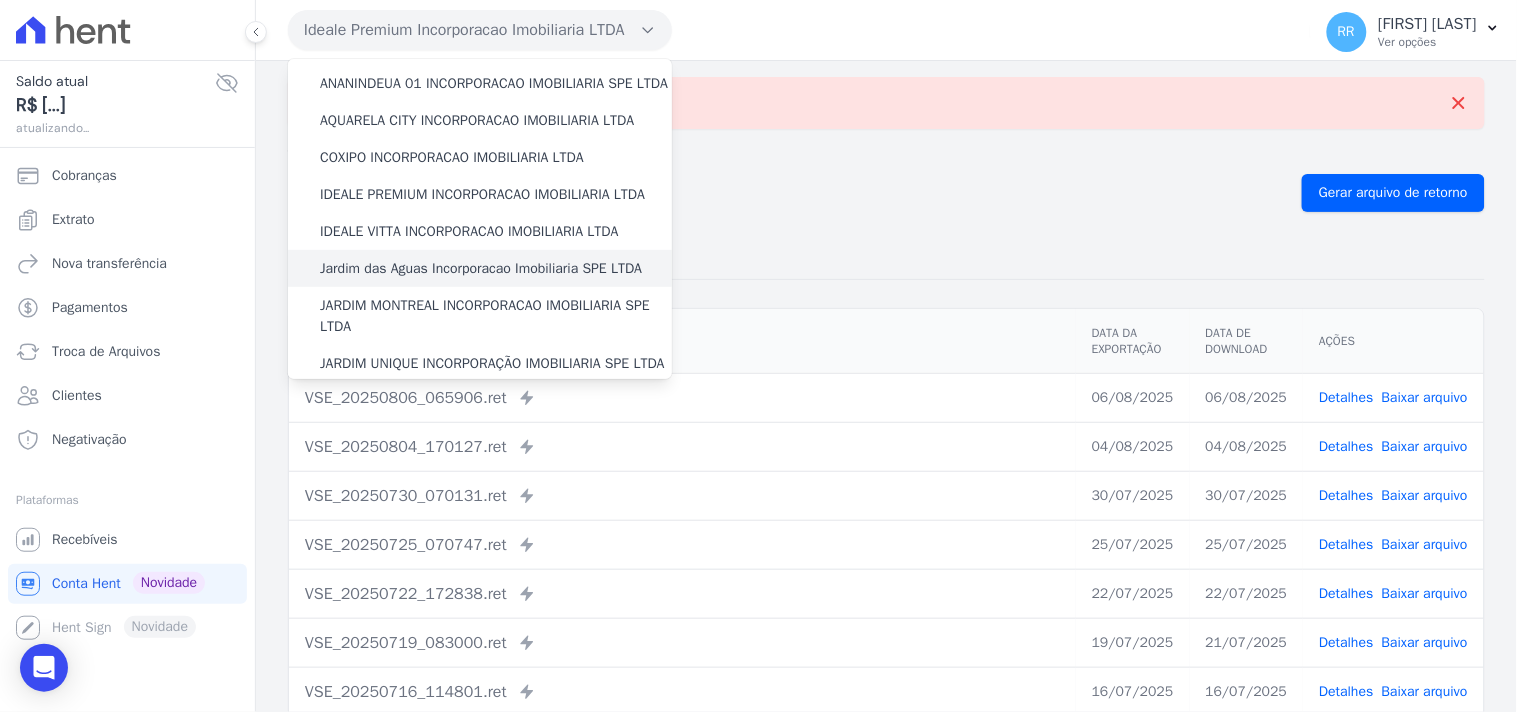 click on "Jardim das Aguas Incorporacao Imobiliaria SPE LTDA" at bounding box center [481, 268] 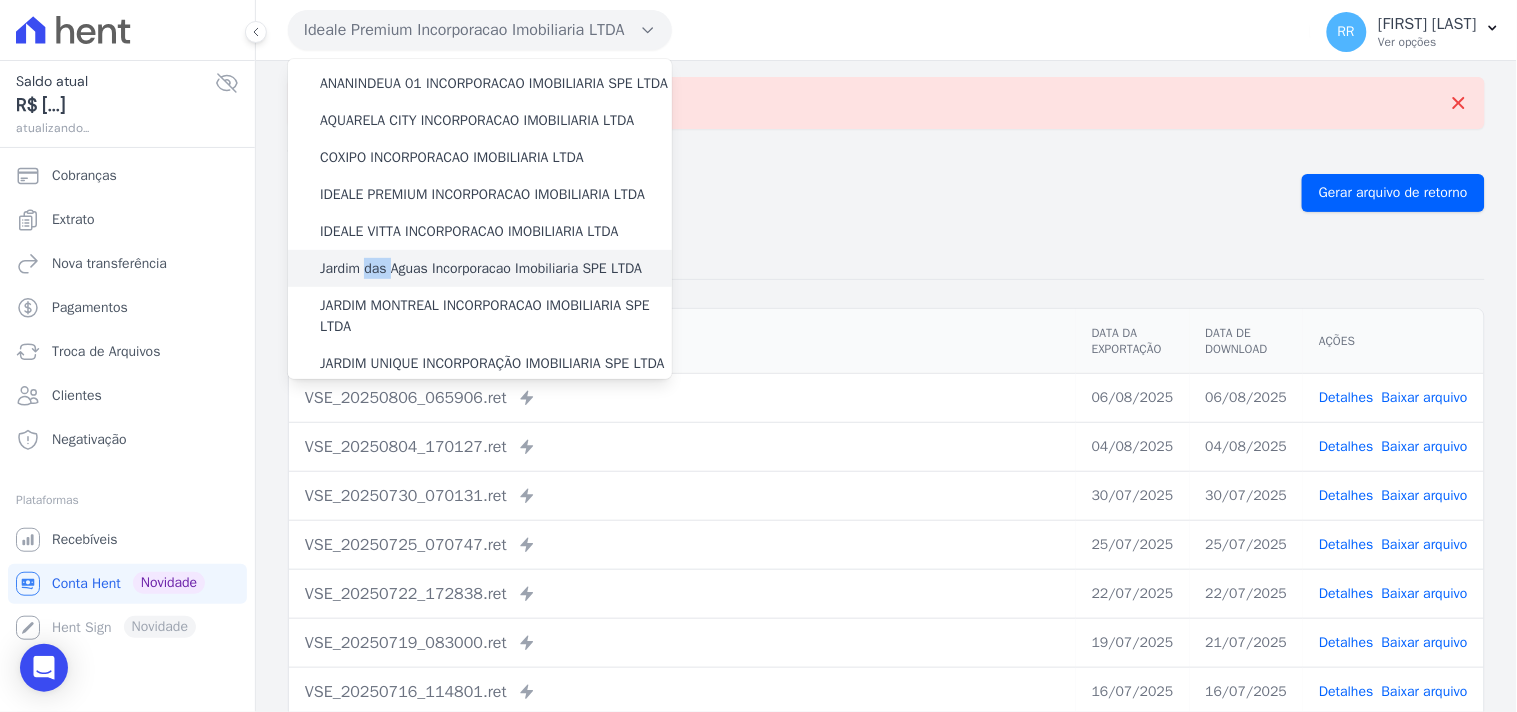 click on "Jardim das Aguas Incorporacao Imobiliaria SPE LTDA" at bounding box center [481, 268] 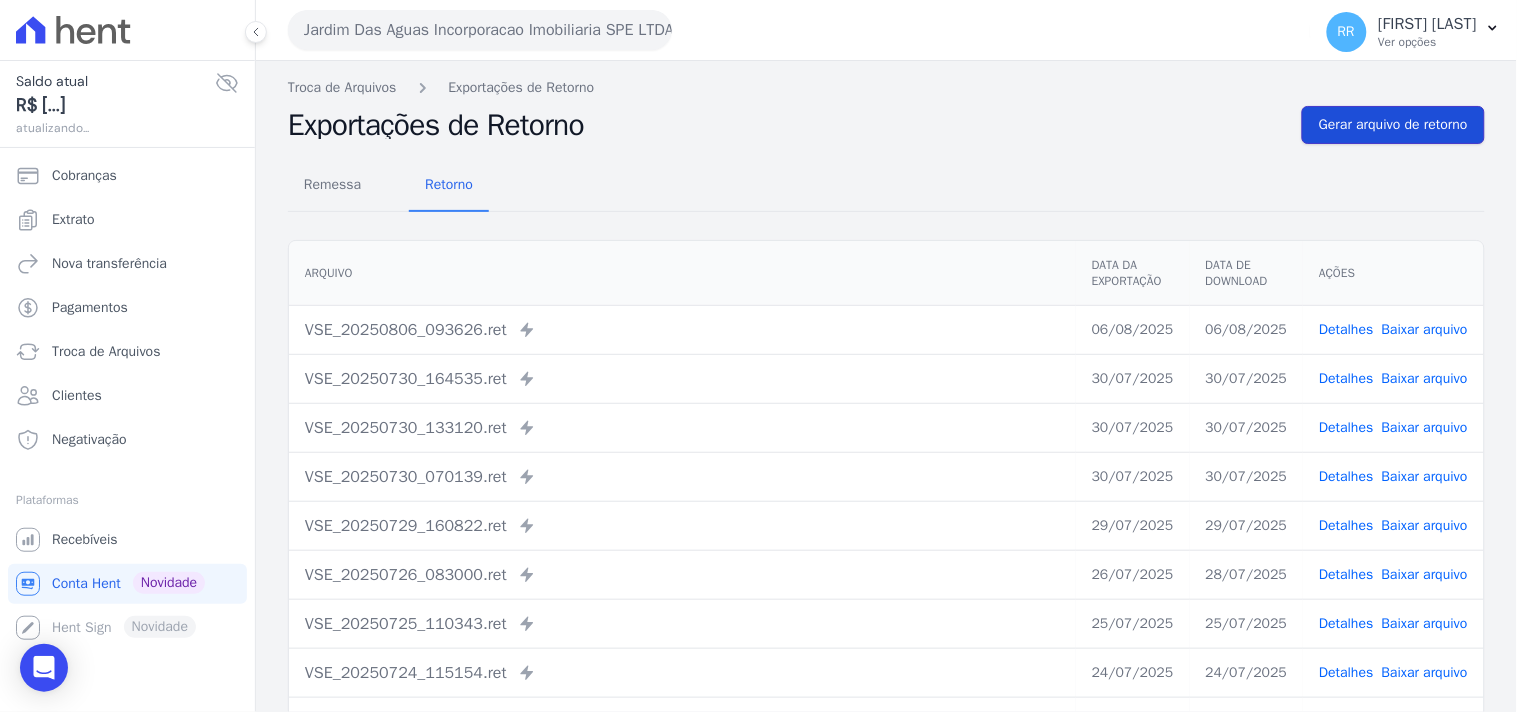 click on "Gerar arquivo de retorno" at bounding box center [1393, 125] 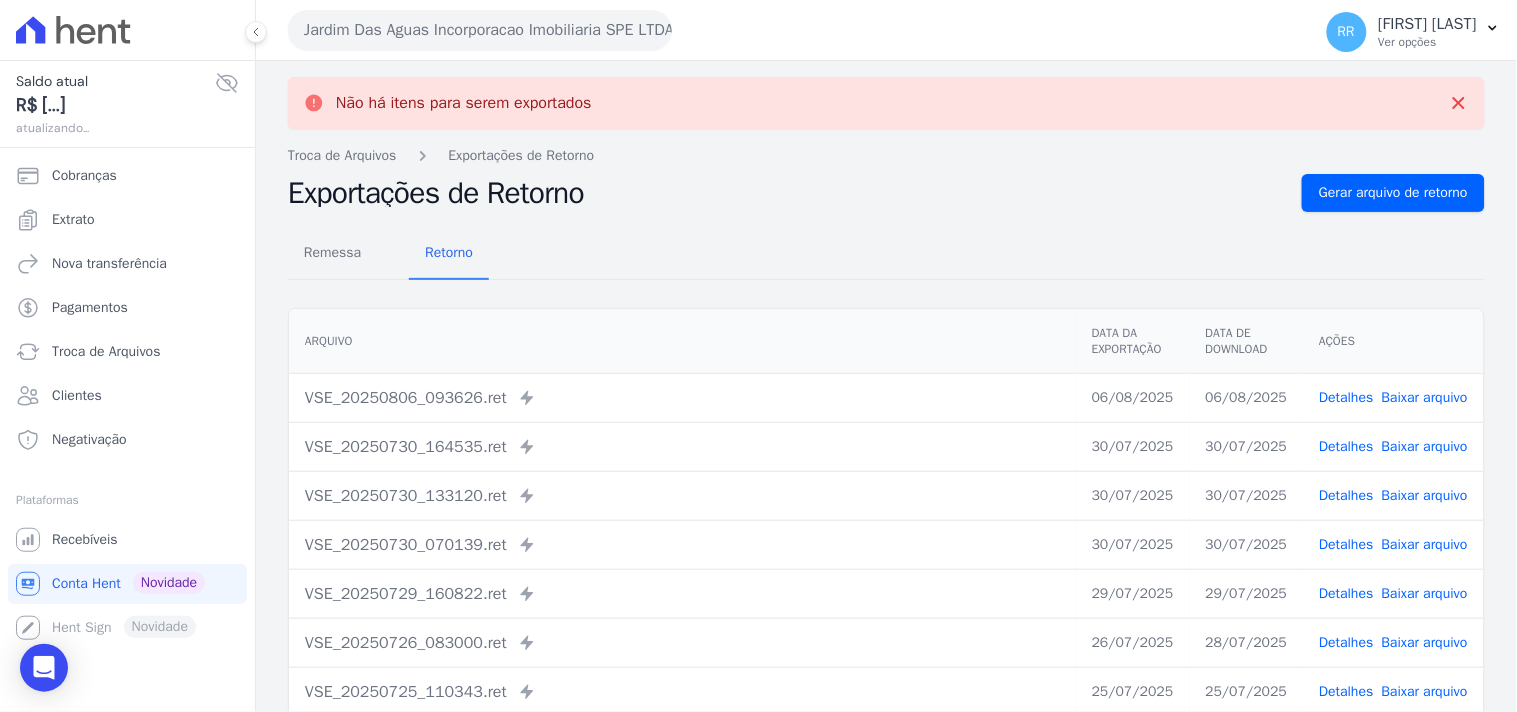 click on "Jardim Das Aguas Incorporacao Imobiliaria SPE LTDA" at bounding box center (480, 30) 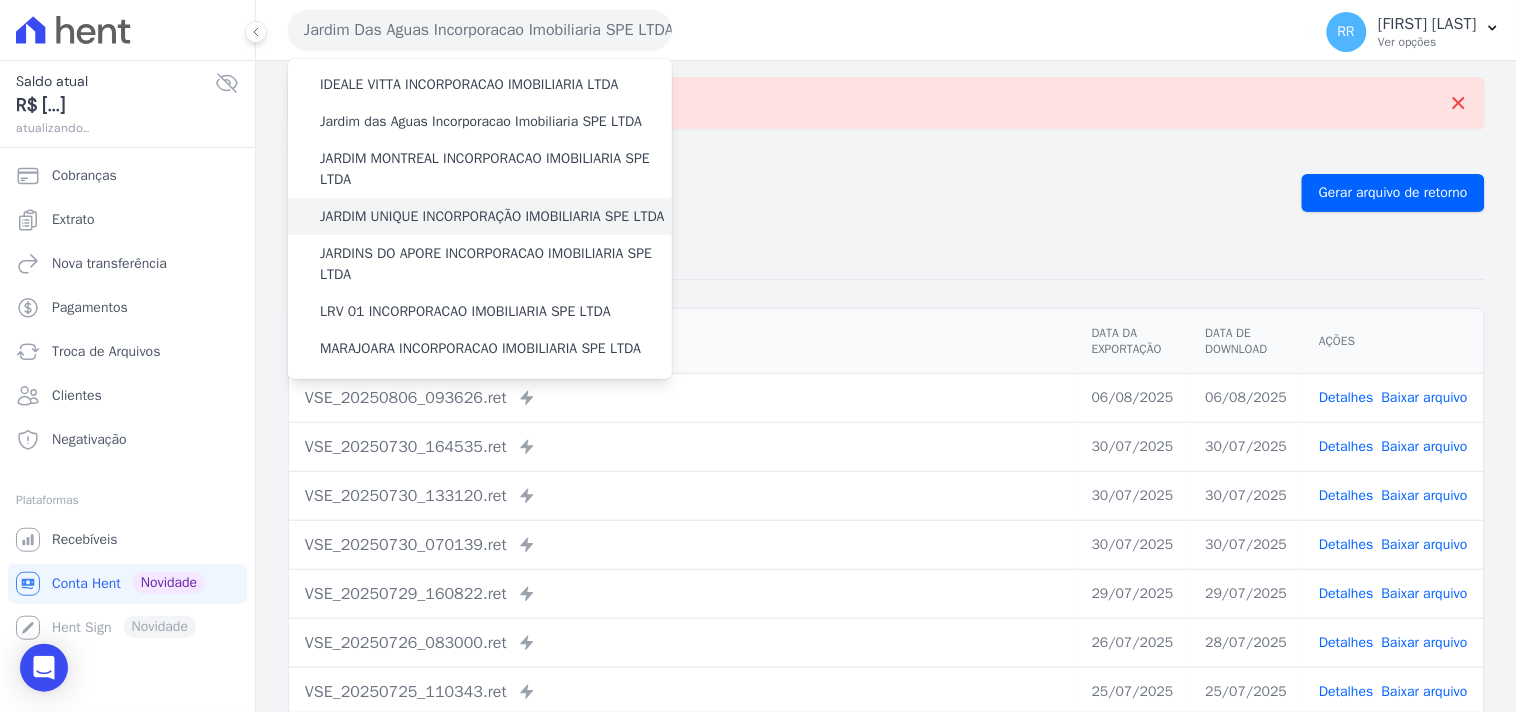scroll, scrollTop: 296, scrollLeft: 0, axis: vertical 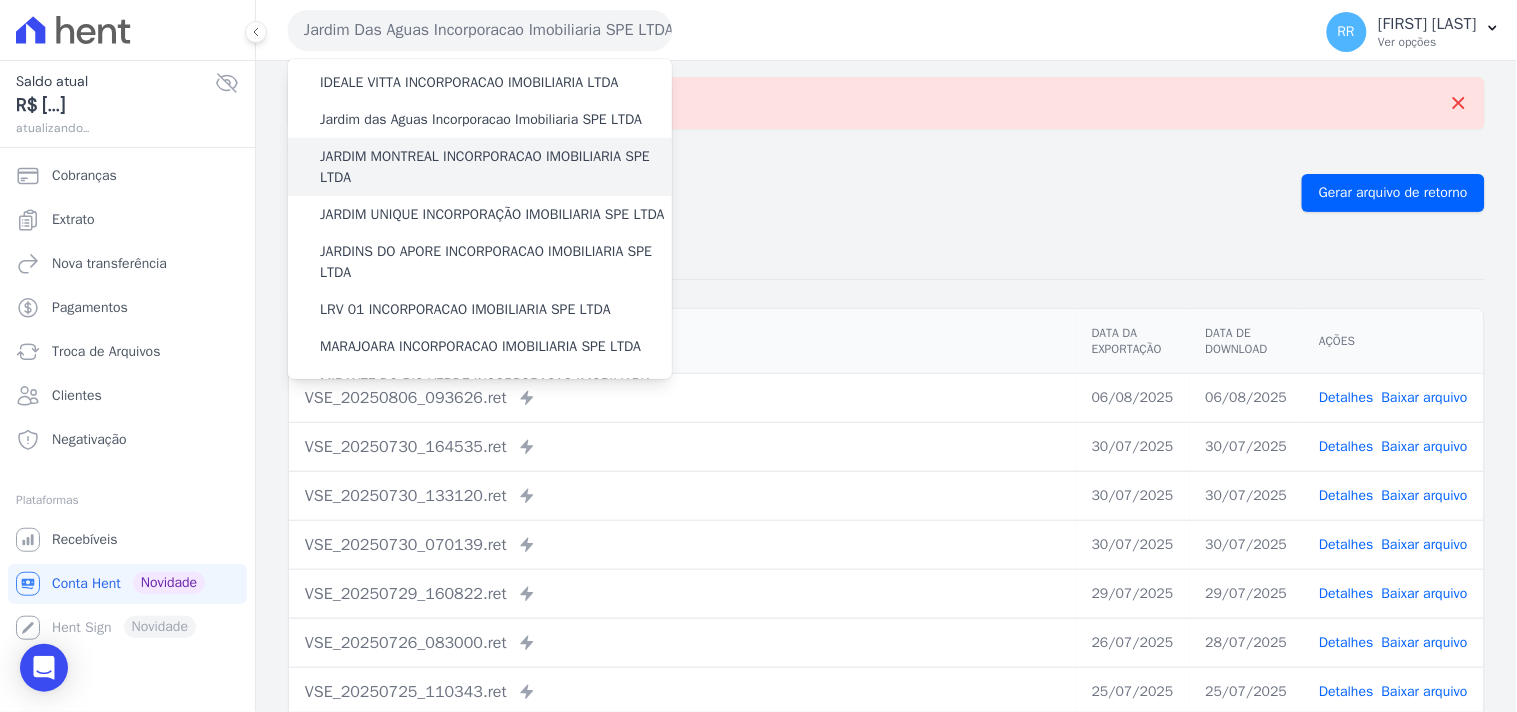 click on "JARDIM MONTREAL INCORPORACAO IMOBILIARIA SPE LTDA" at bounding box center (496, 167) 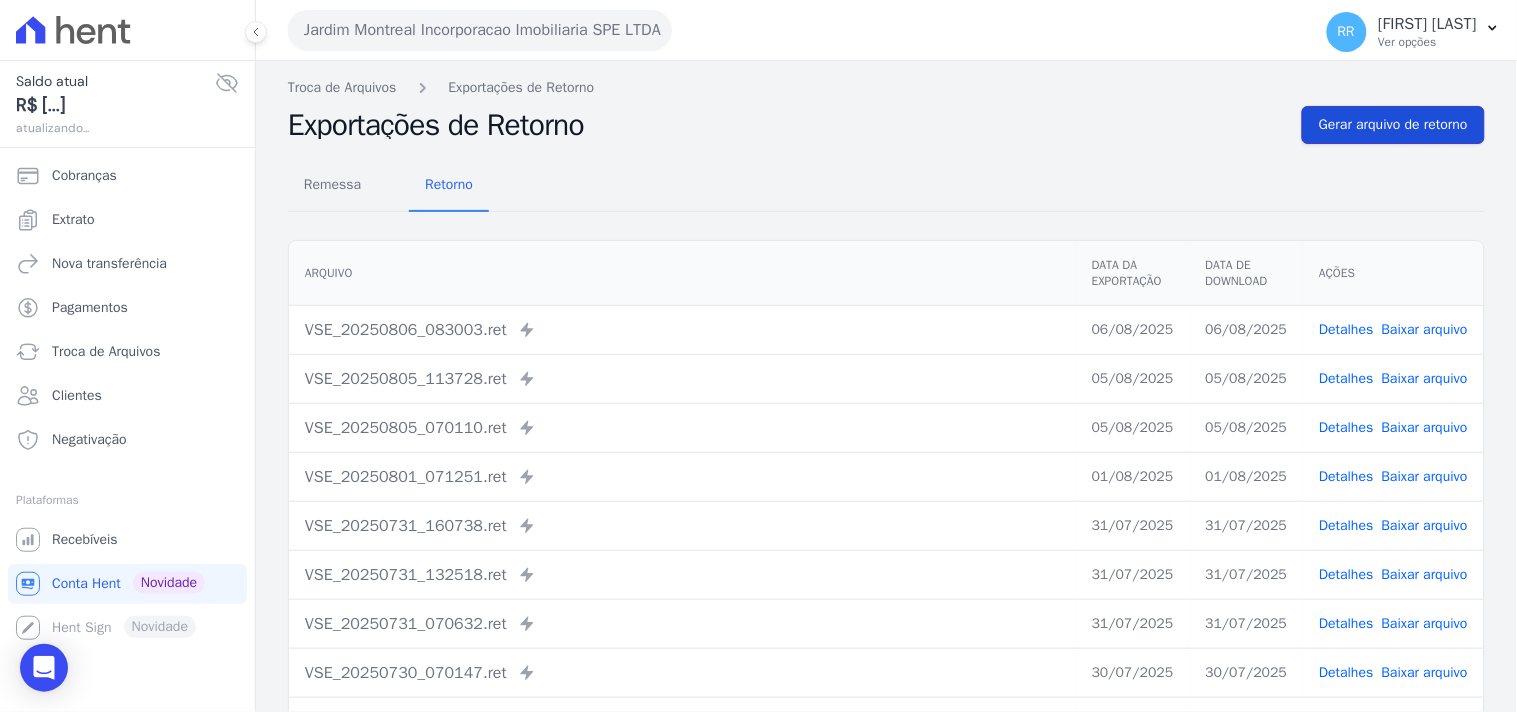 click on "Gerar arquivo de retorno" at bounding box center [1393, 125] 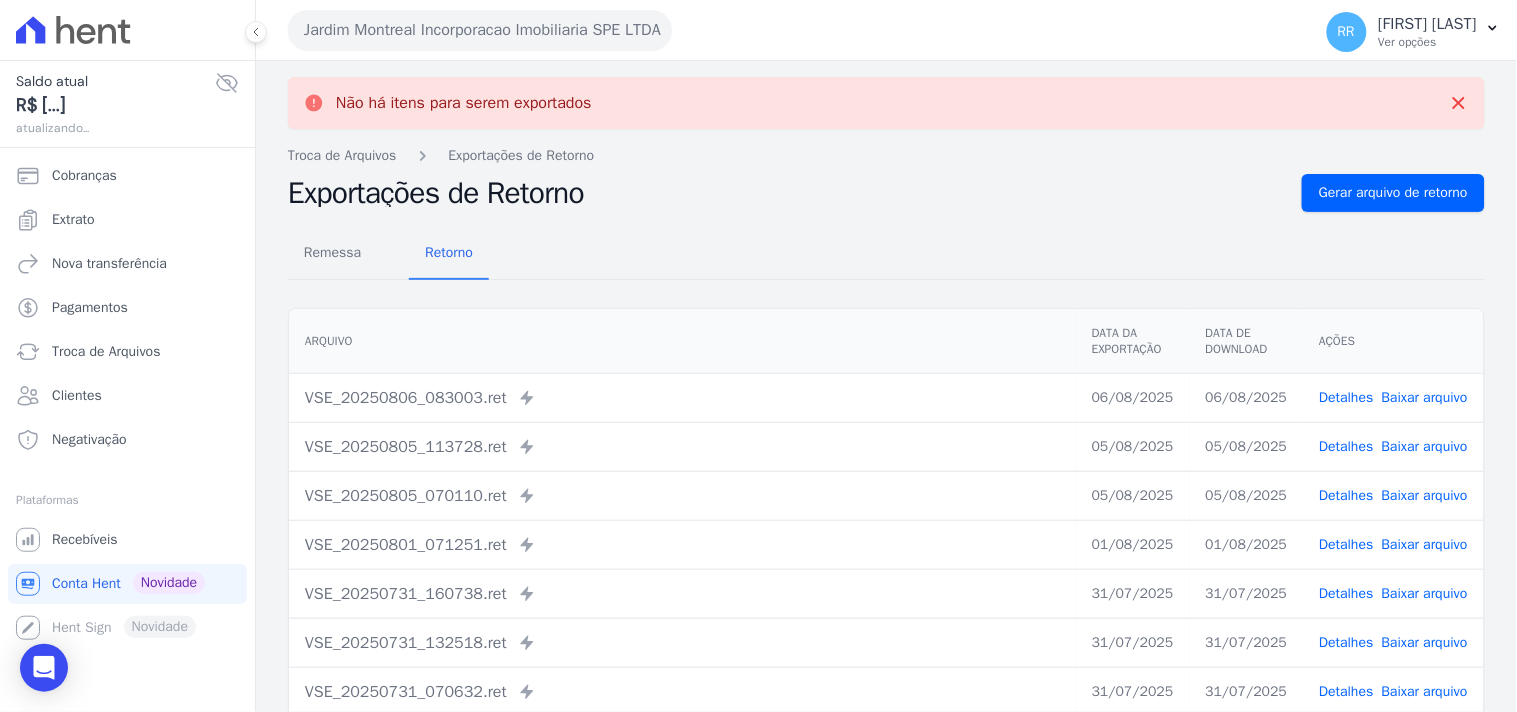 click on "Jardim Montreal Incorporacao Imobiliaria SPE LTDA" at bounding box center [480, 30] 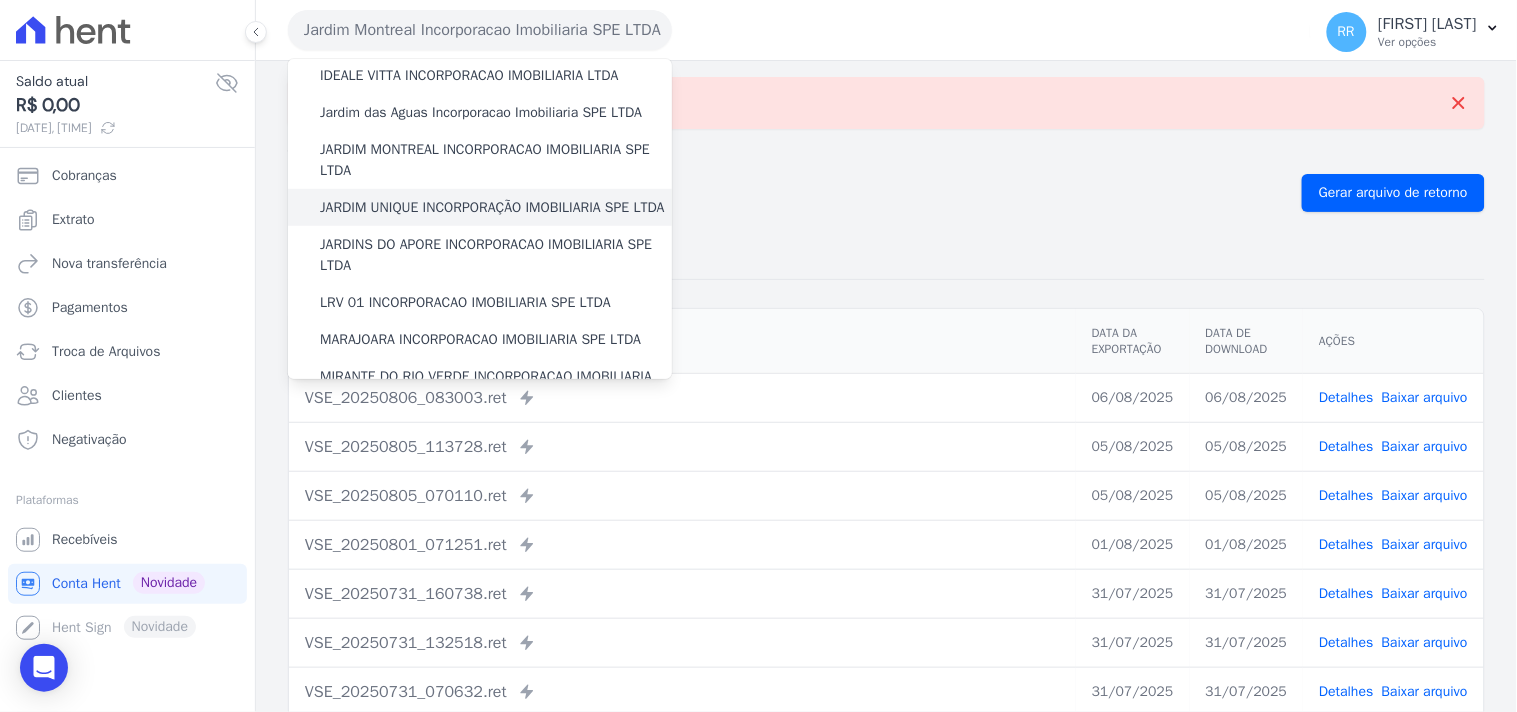 scroll, scrollTop: 333, scrollLeft: 0, axis: vertical 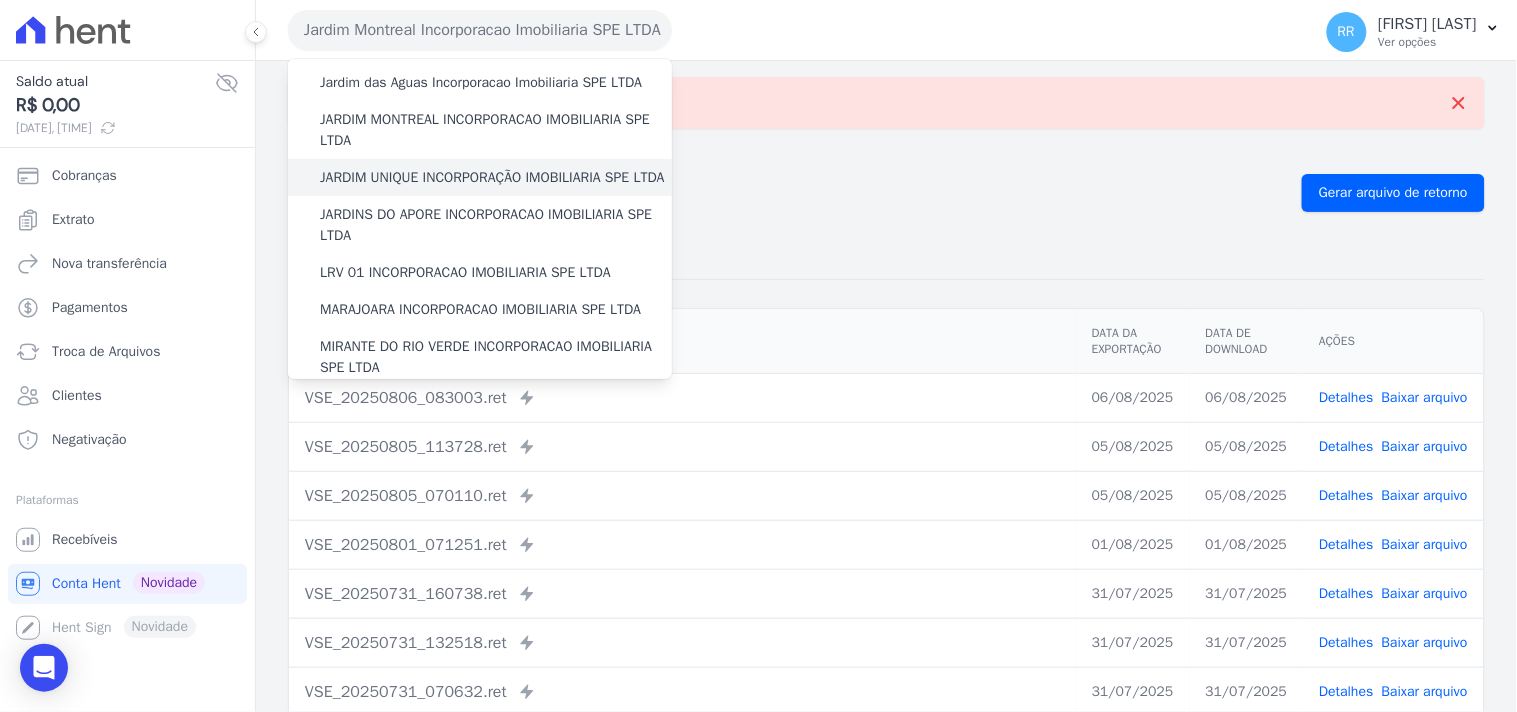 click on "JARDIM UNIQUE INCORPORAÇÃO IMOBILIARIA SPE LTDA" at bounding box center (492, 177) 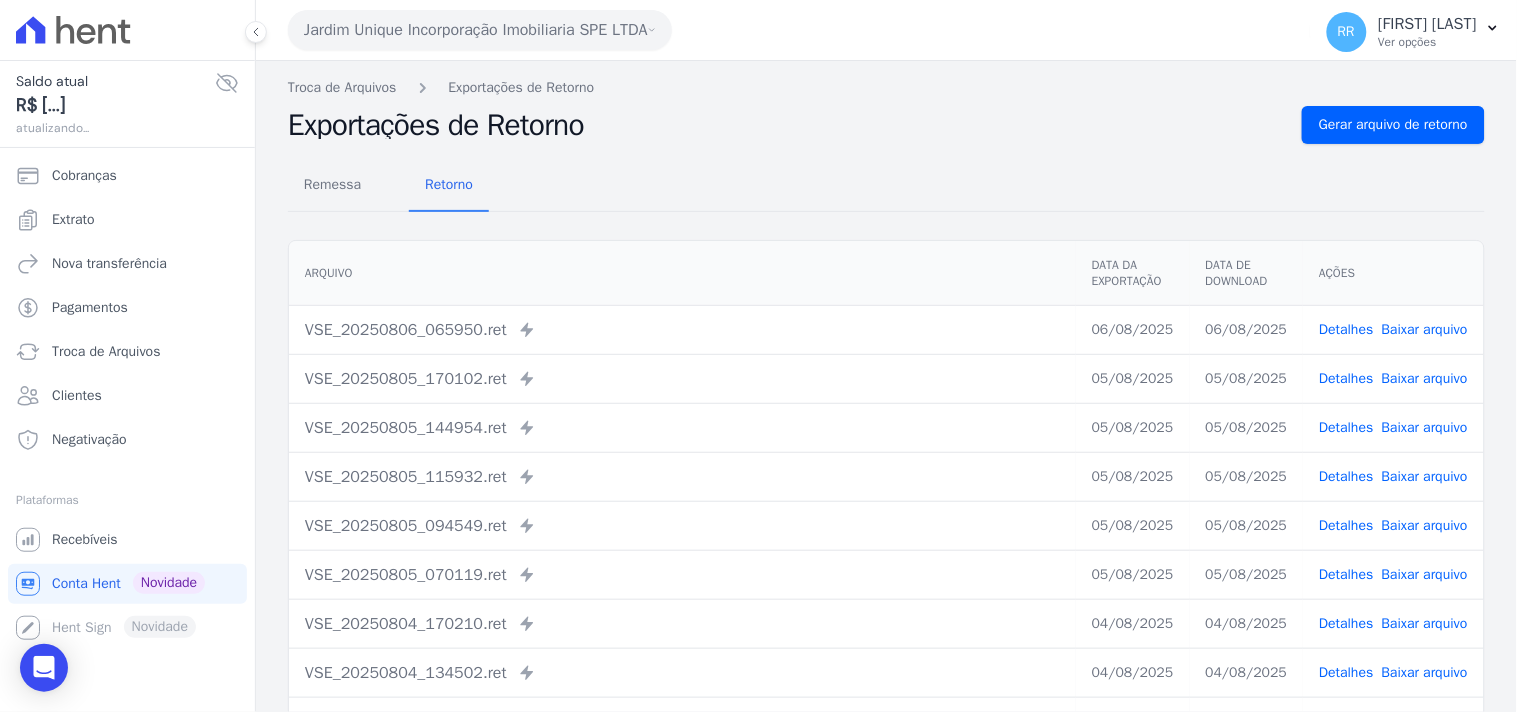 click on "Troca de Arquivos
Exportações de Retorno
Exportações de Retorno
Gerar arquivo de retorno
Remessa
Retorno
Arquivo
Data da Exportação
Data de Download
Ações
VSE_[DATE]_[TIME].ret" at bounding box center (886, 472) 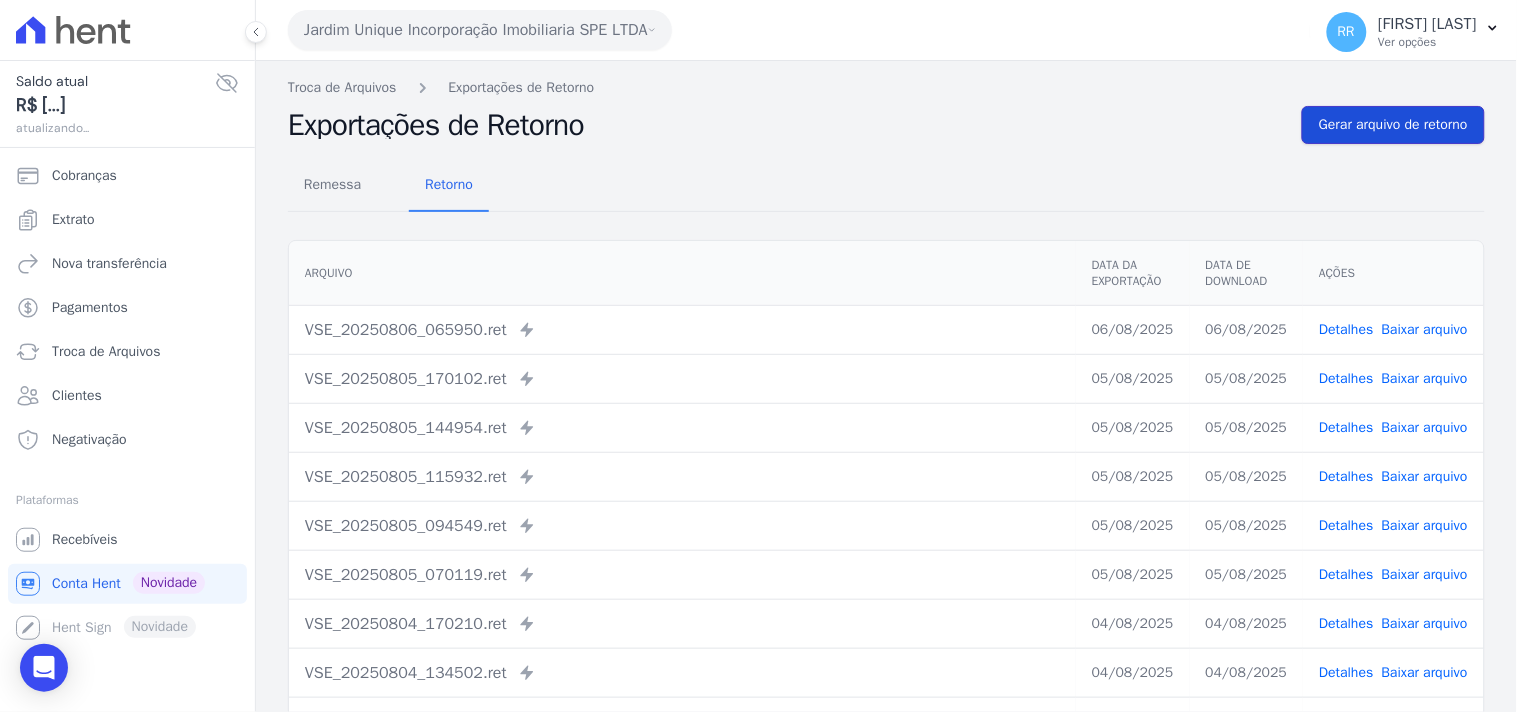 click on "Gerar arquivo de retorno" at bounding box center (1393, 125) 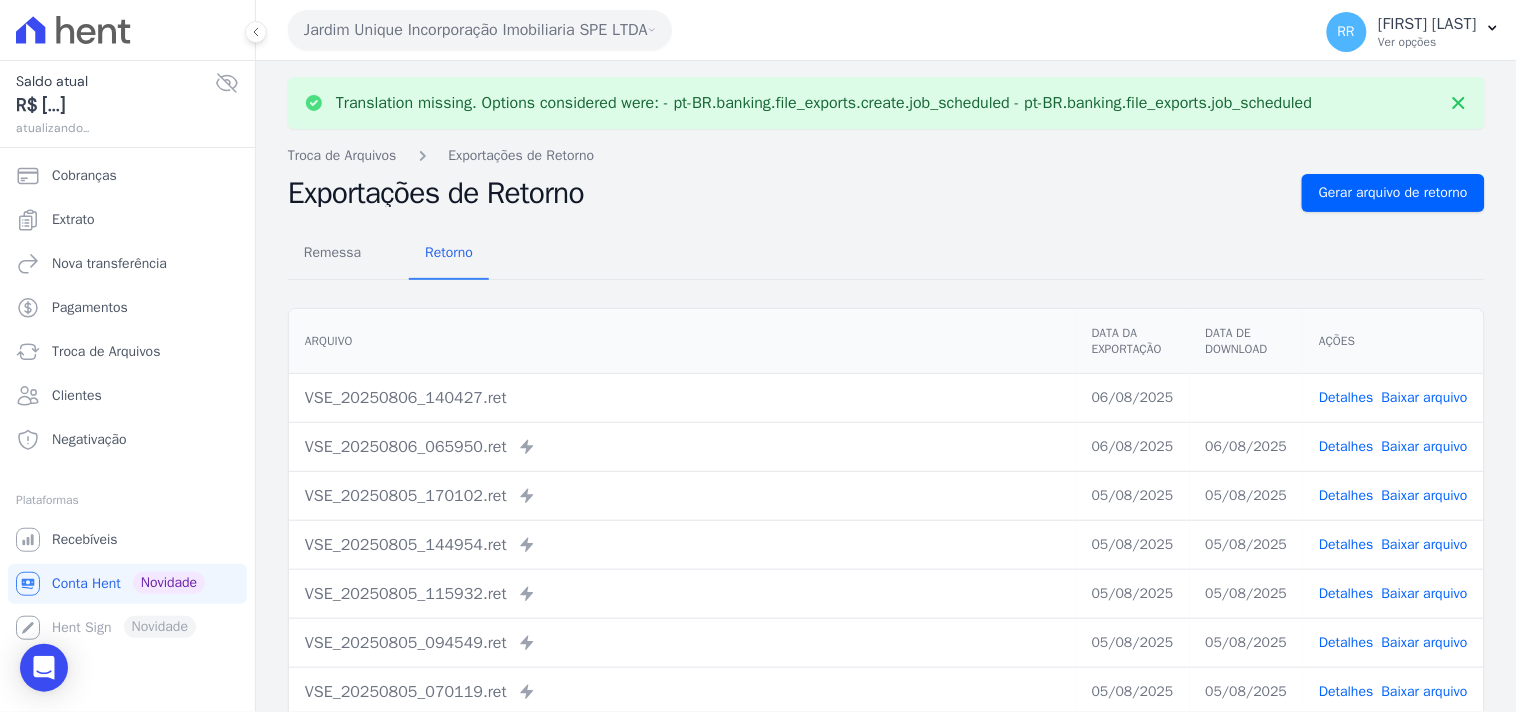 click on "Detalhes
Baixar arquivo" at bounding box center (1393, 397) 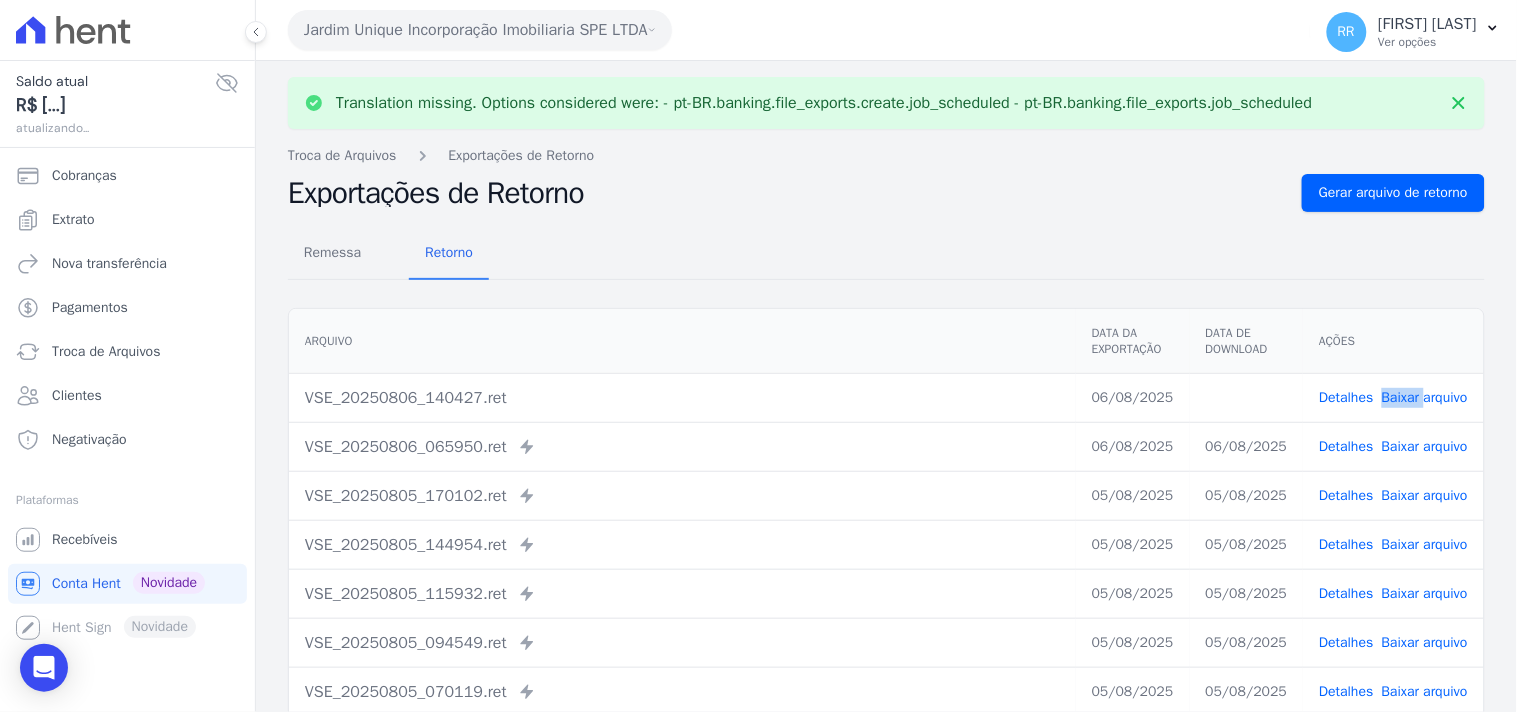 click on "Detalhes
Baixar arquivo" at bounding box center (1393, 397) 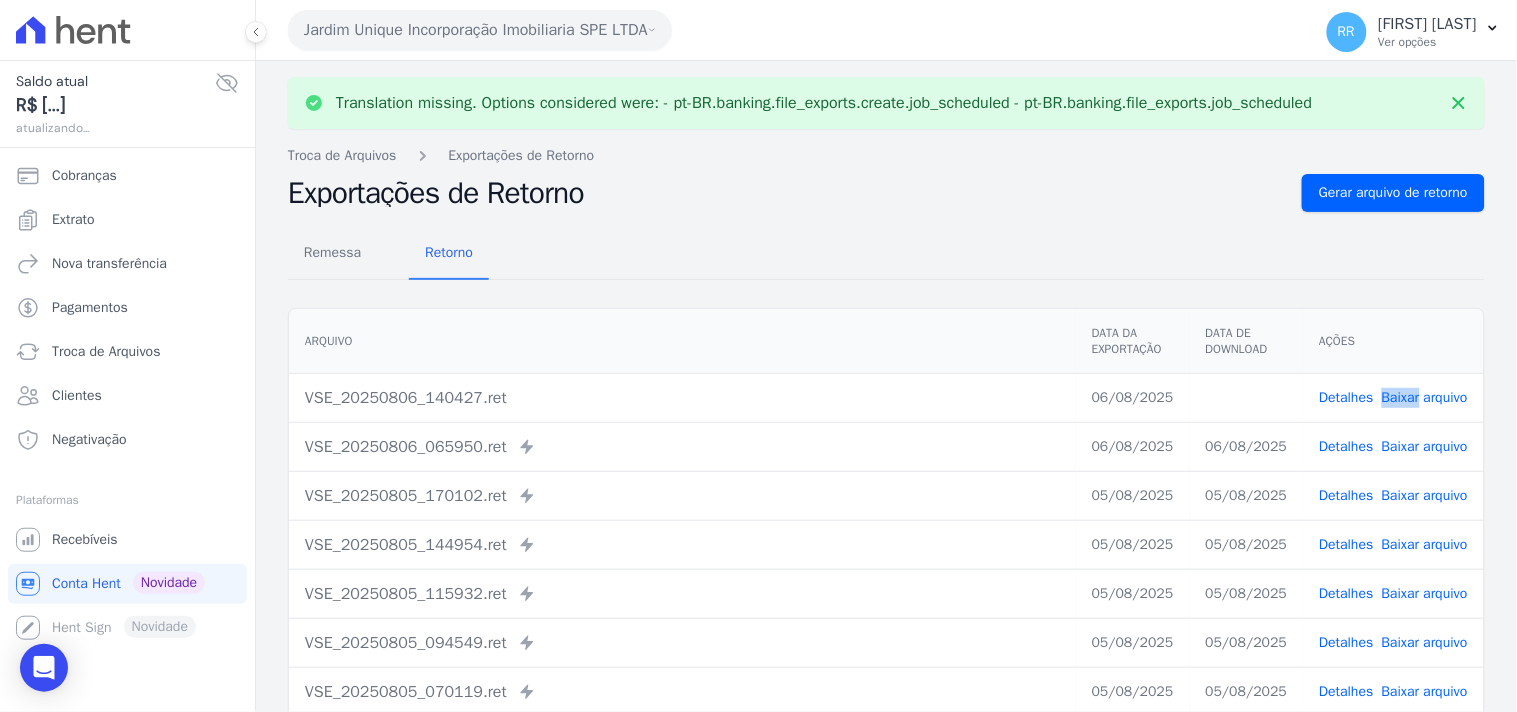click on "Baixar arquivo" at bounding box center [1425, 397] 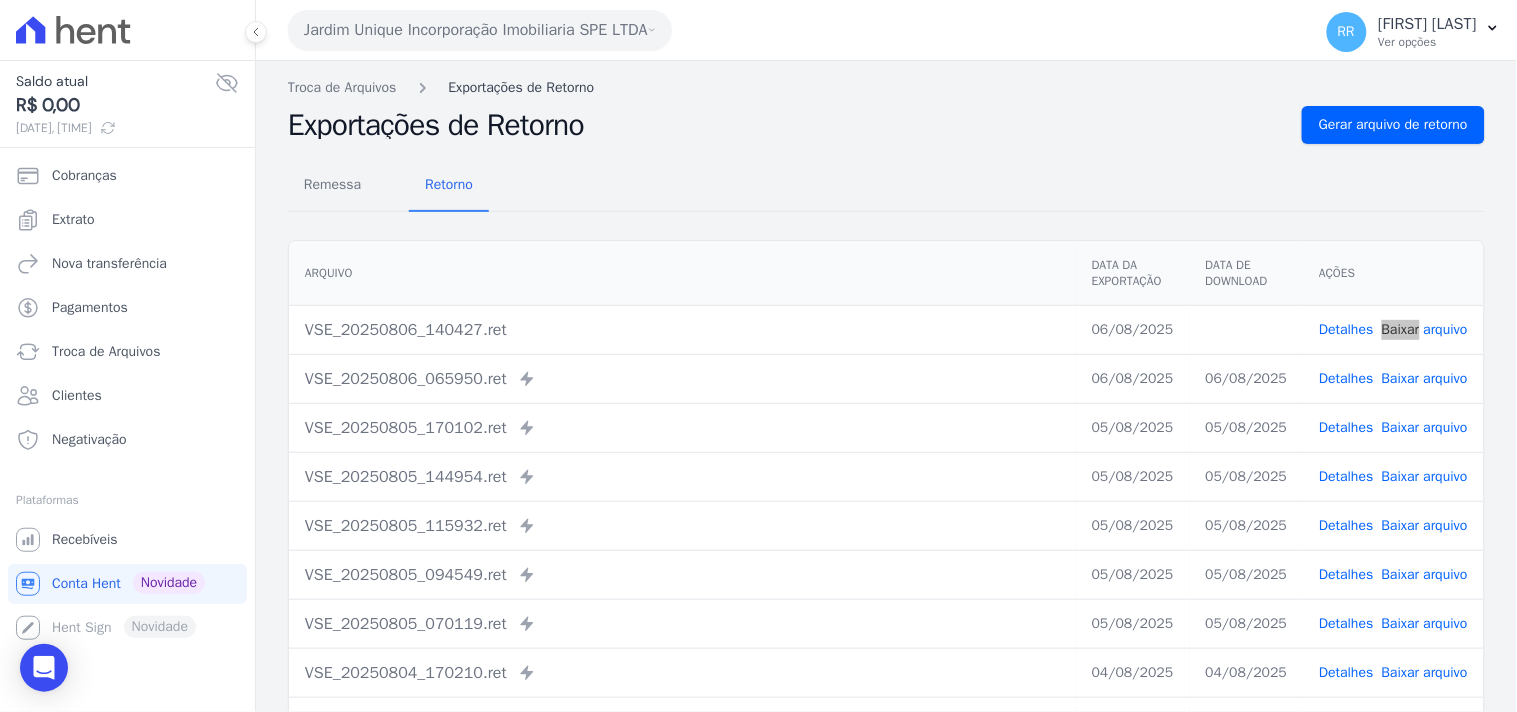 drag, startPoint x: 700, startPoint y: 165, endPoint x: 536, endPoint y: 86, distance: 182.0357 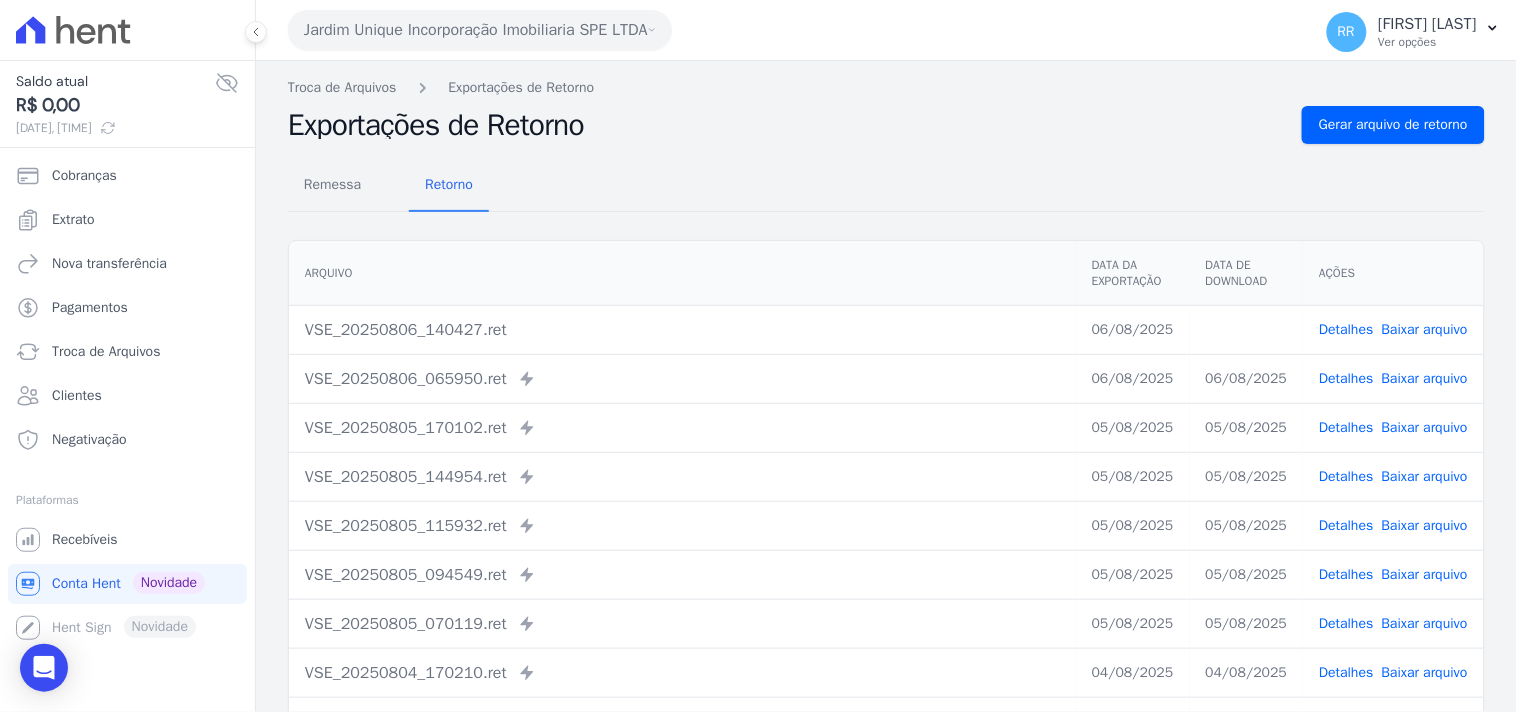 click on "Jardim Unique Incorporação Imobiliaria SPE LTDA" at bounding box center [480, 30] 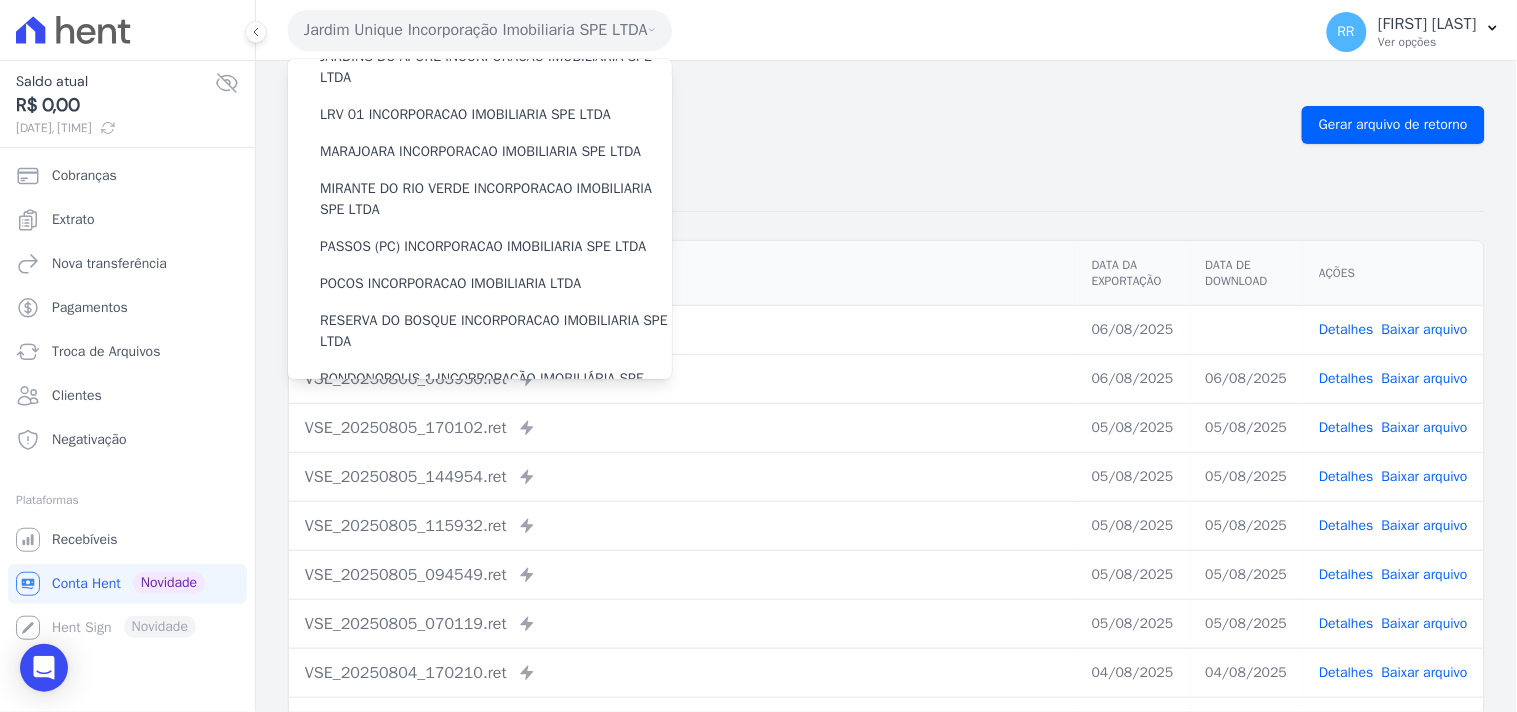 scroll, scrollTop: 444, scrollLeft: 0, axis: vertical 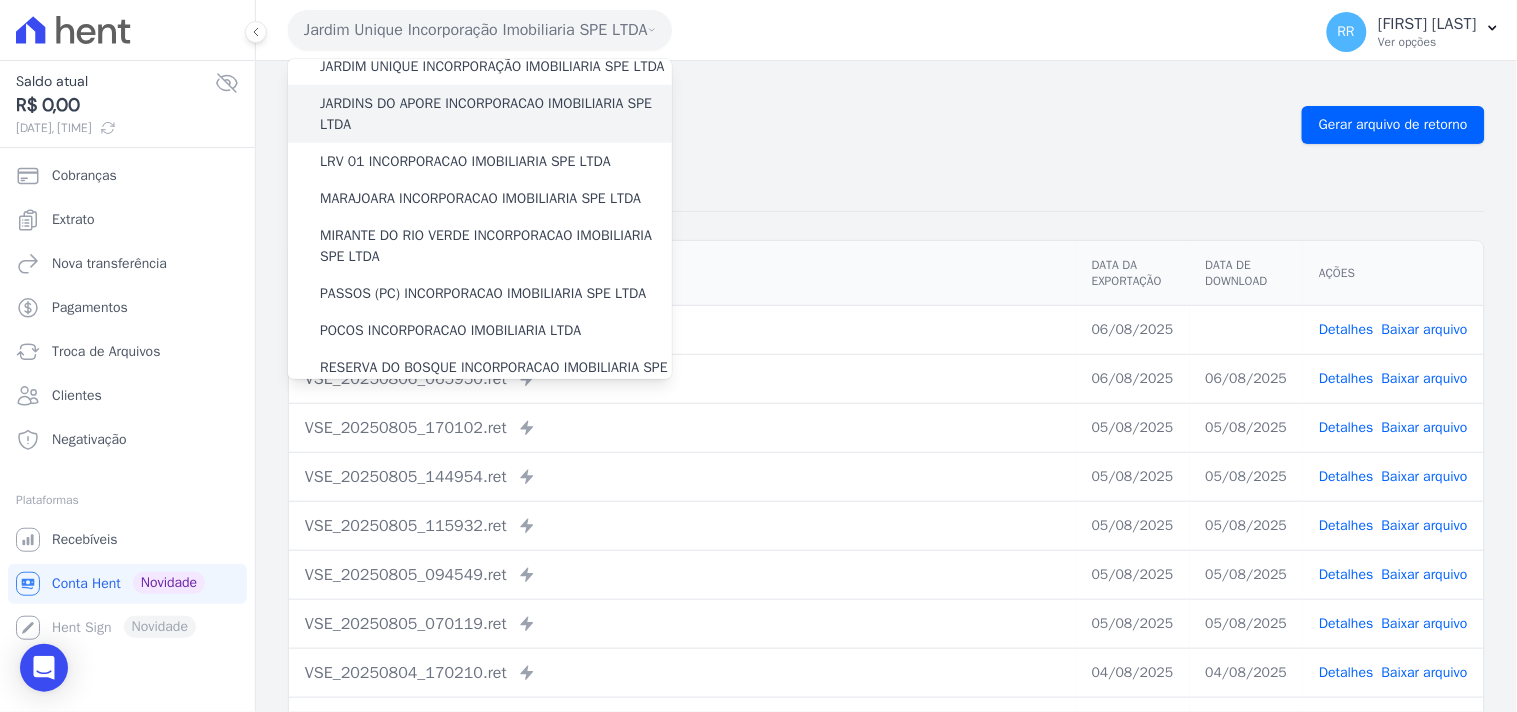 click on "JARDINS DO APORE INCORPORACAO IMOBILIARIA SPE LTDA" at bounding box center (496, 114) 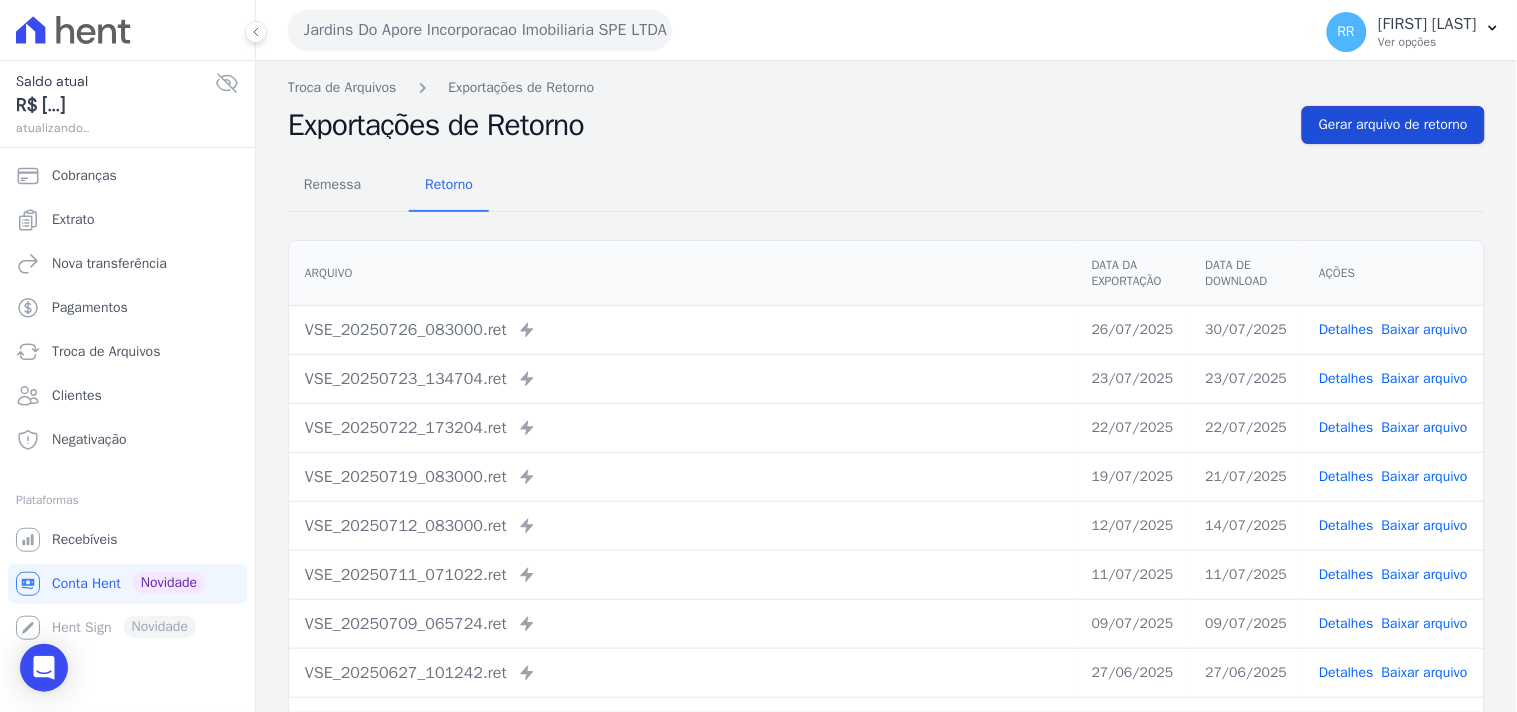 click on "Gerar arquivo de retorno" at bounding box center (1393, 125) 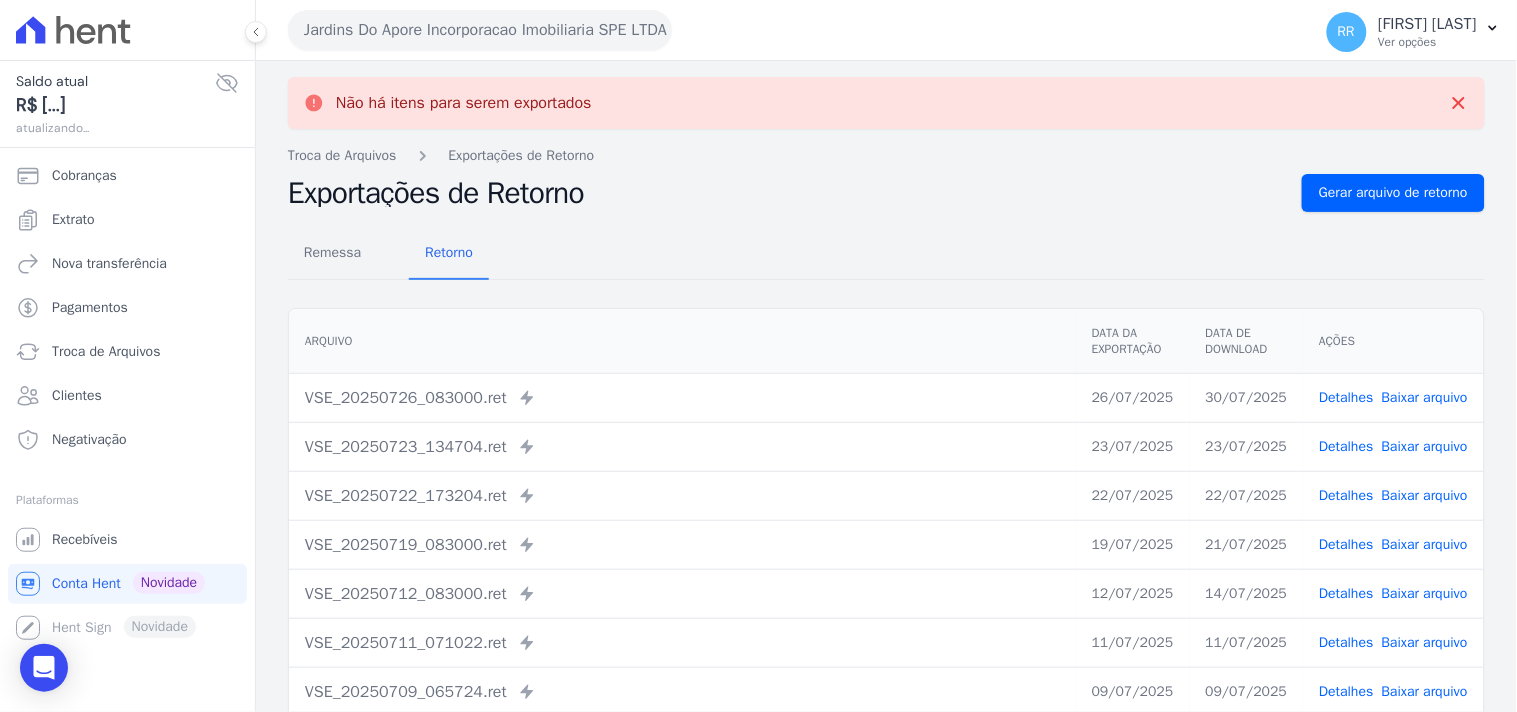 click on "Jardins Do Apore Incorporacao Imobiliaria SPE LTDA" at bounding box center [480, 30] 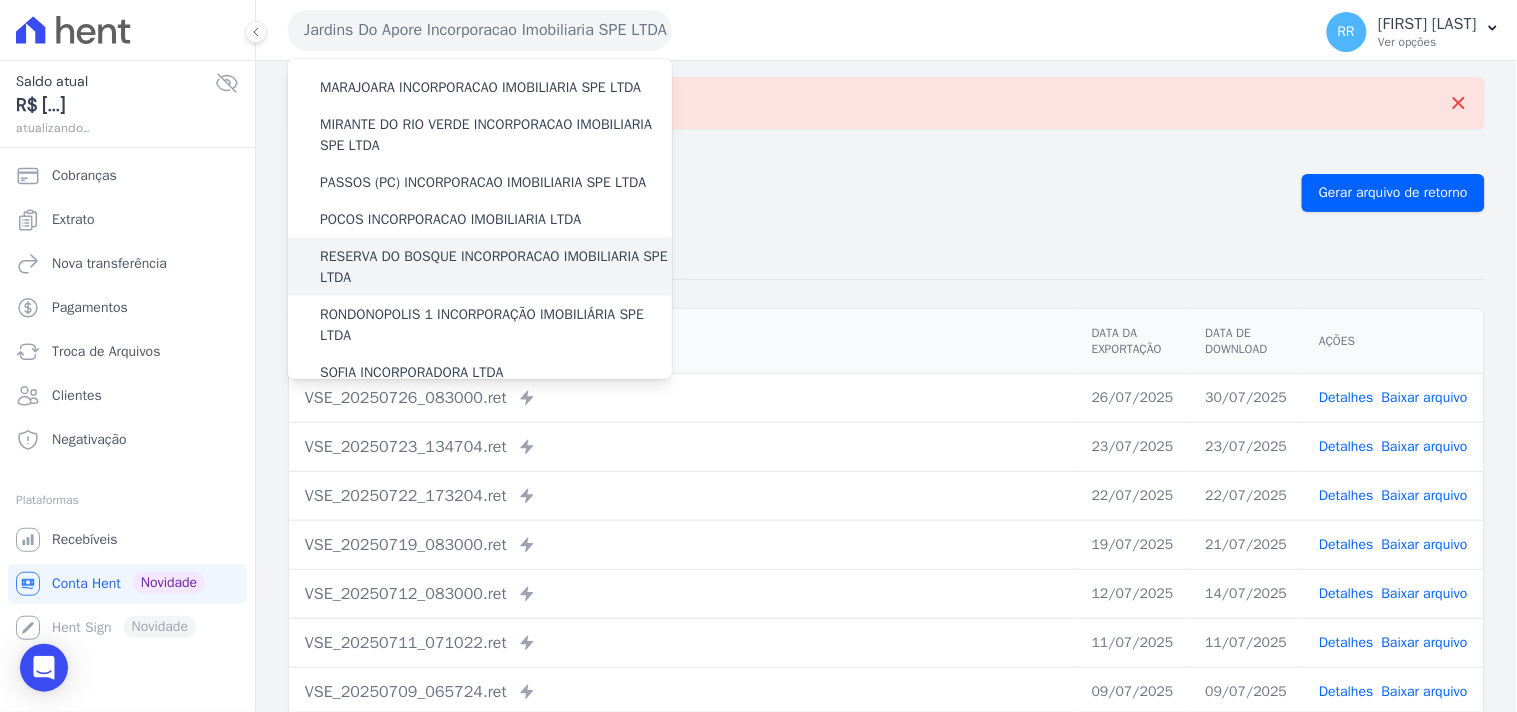scroll, scrollTop: 518, scrollLeft: 0, axis: vertical 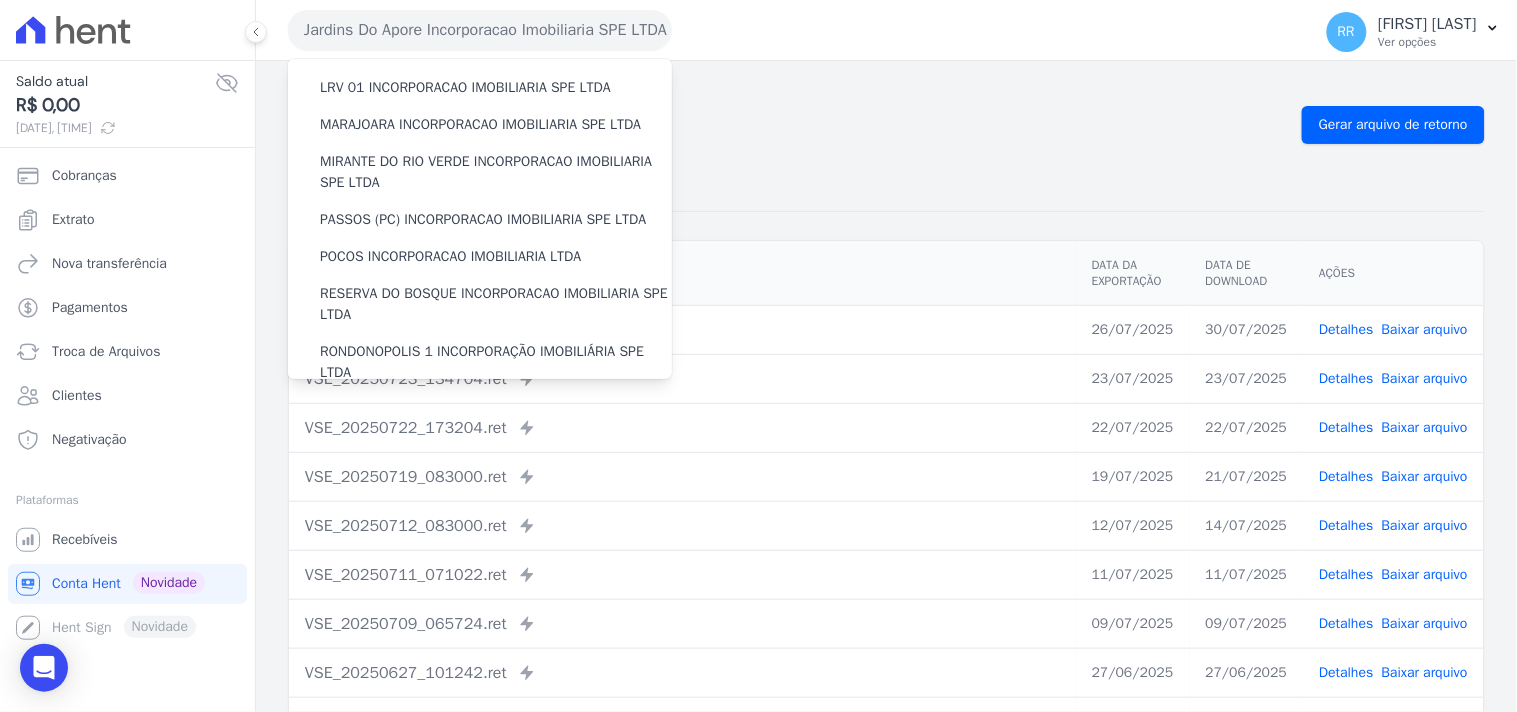 drag, startPoint x: 1023, startPoint y: 105, endPoint x: 1406, endPoint y: 200, distance: 394.60614 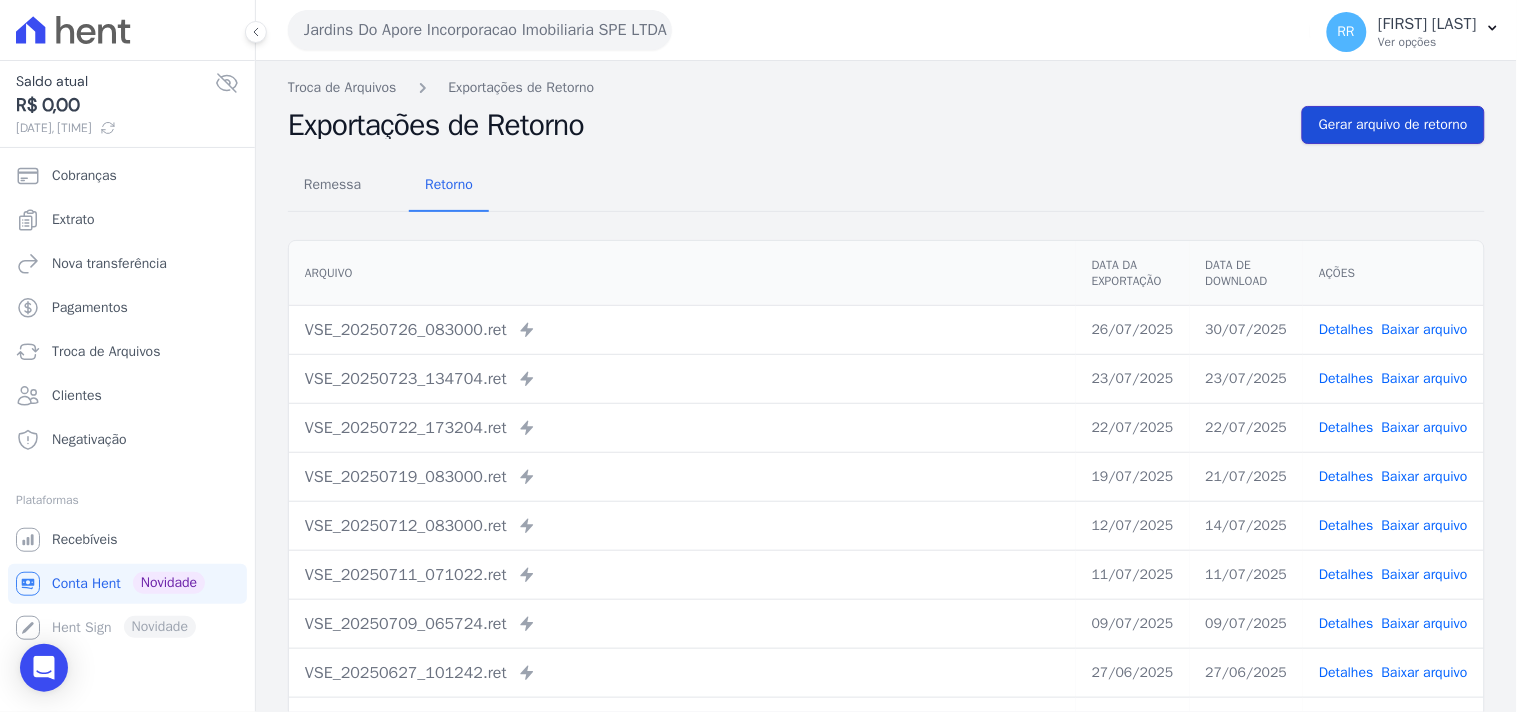 click on "Gerar arquivo de retorno" at bounding box center [1393, 125] 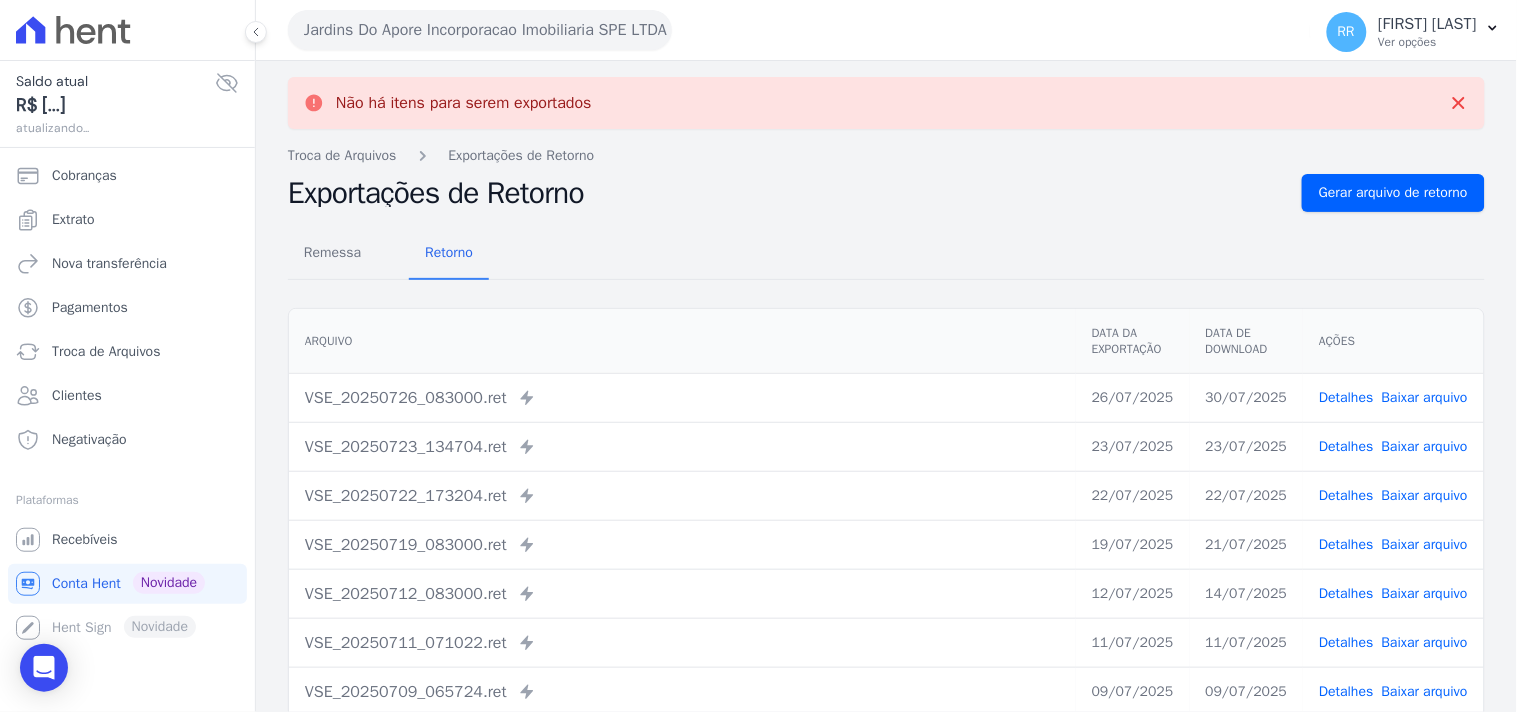 click on "Jardins Do Apore Incorporacao Imobiliaria SPE LTDA" at bounding box center (480, 30) 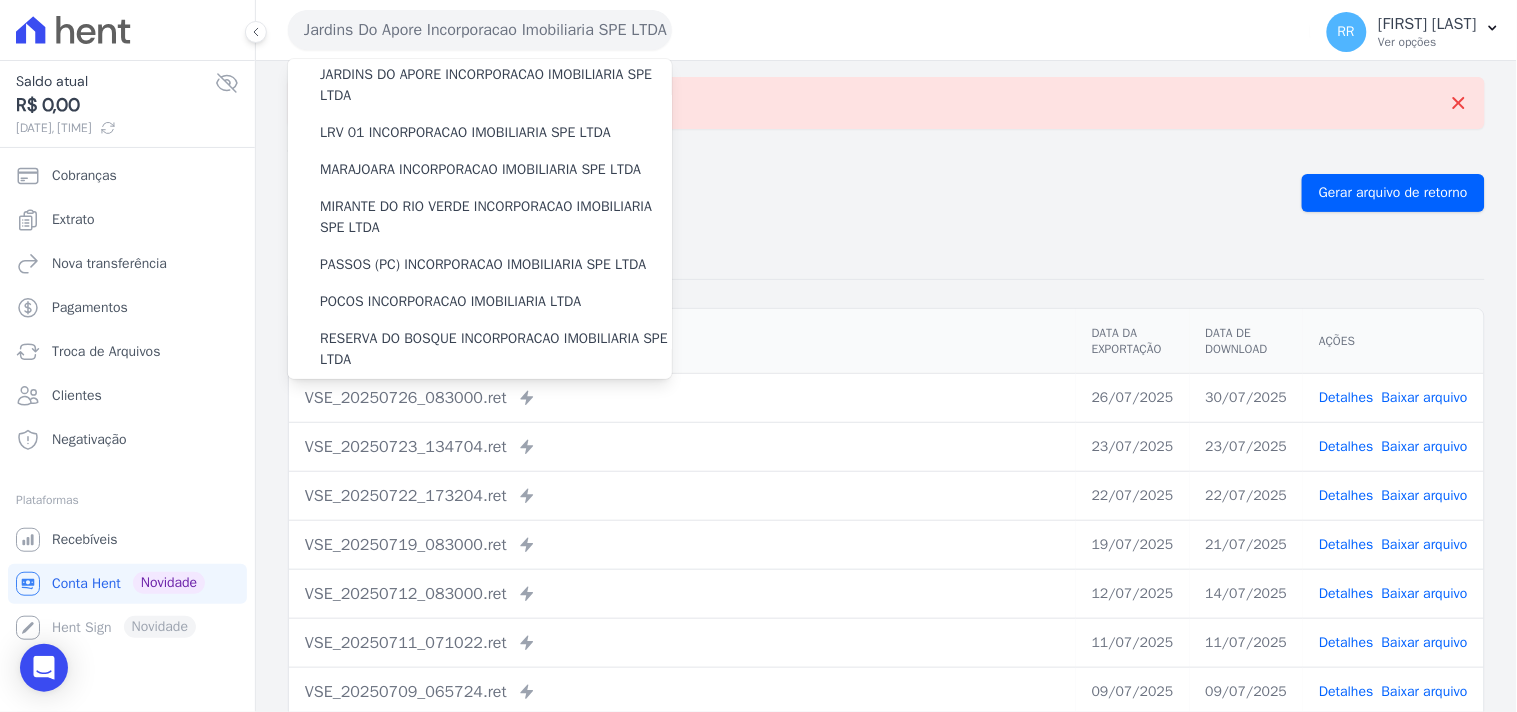 scroll, scrollTop: 481, scrollLeft: 0, axis: vertical 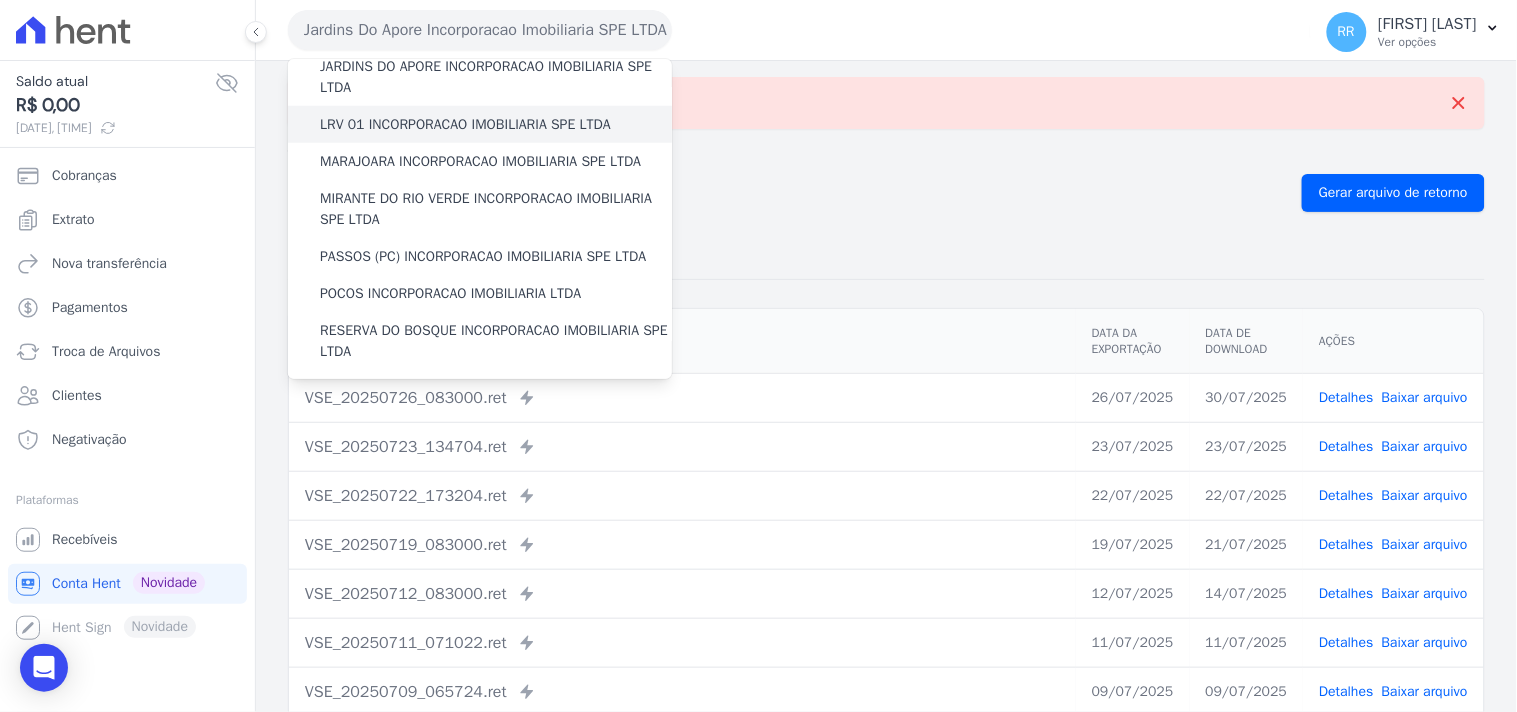 click on "LRV 01 INCORPORACAO IMOBILIARIA SPE LTDA" at bounding box center (465, 124) 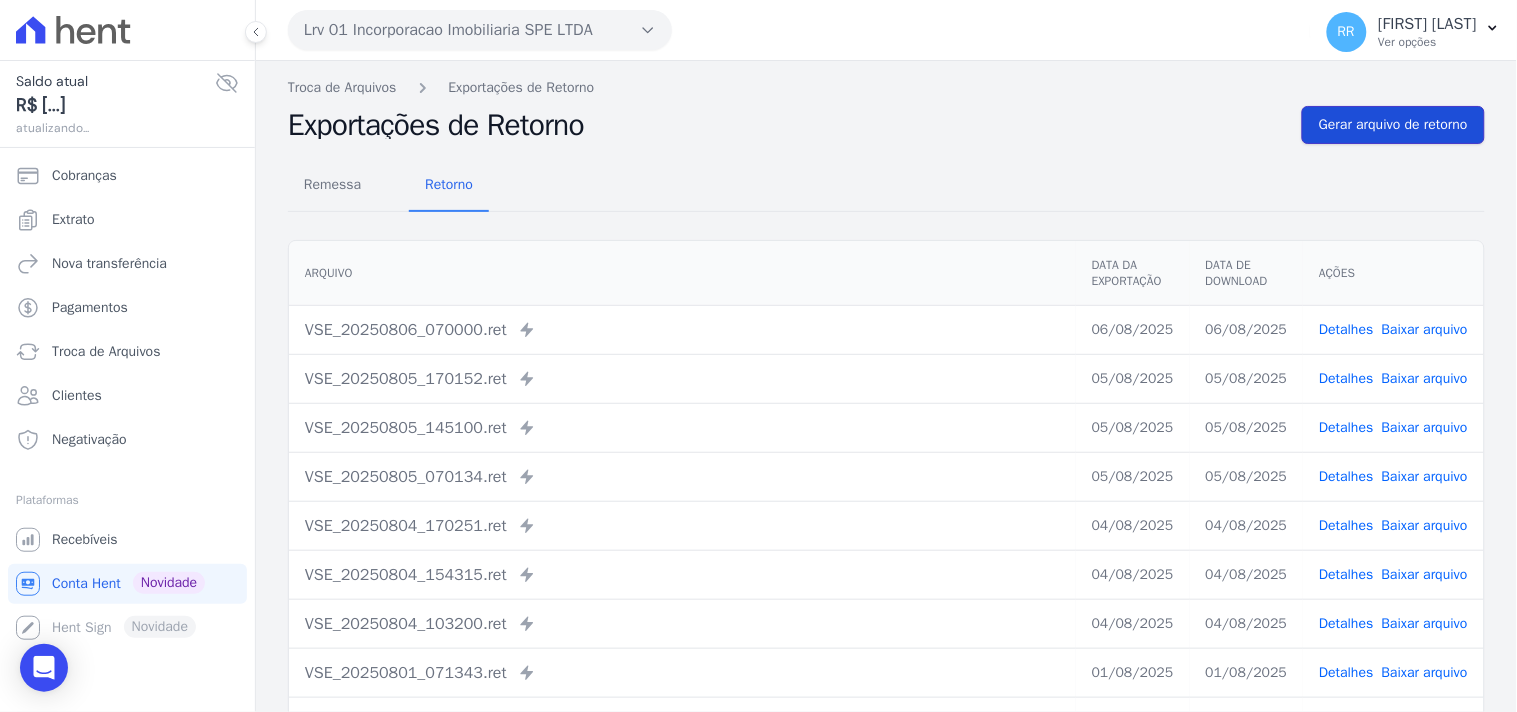 click on "Gerar arquivo de retorno" at bounding box center [1393, 125] 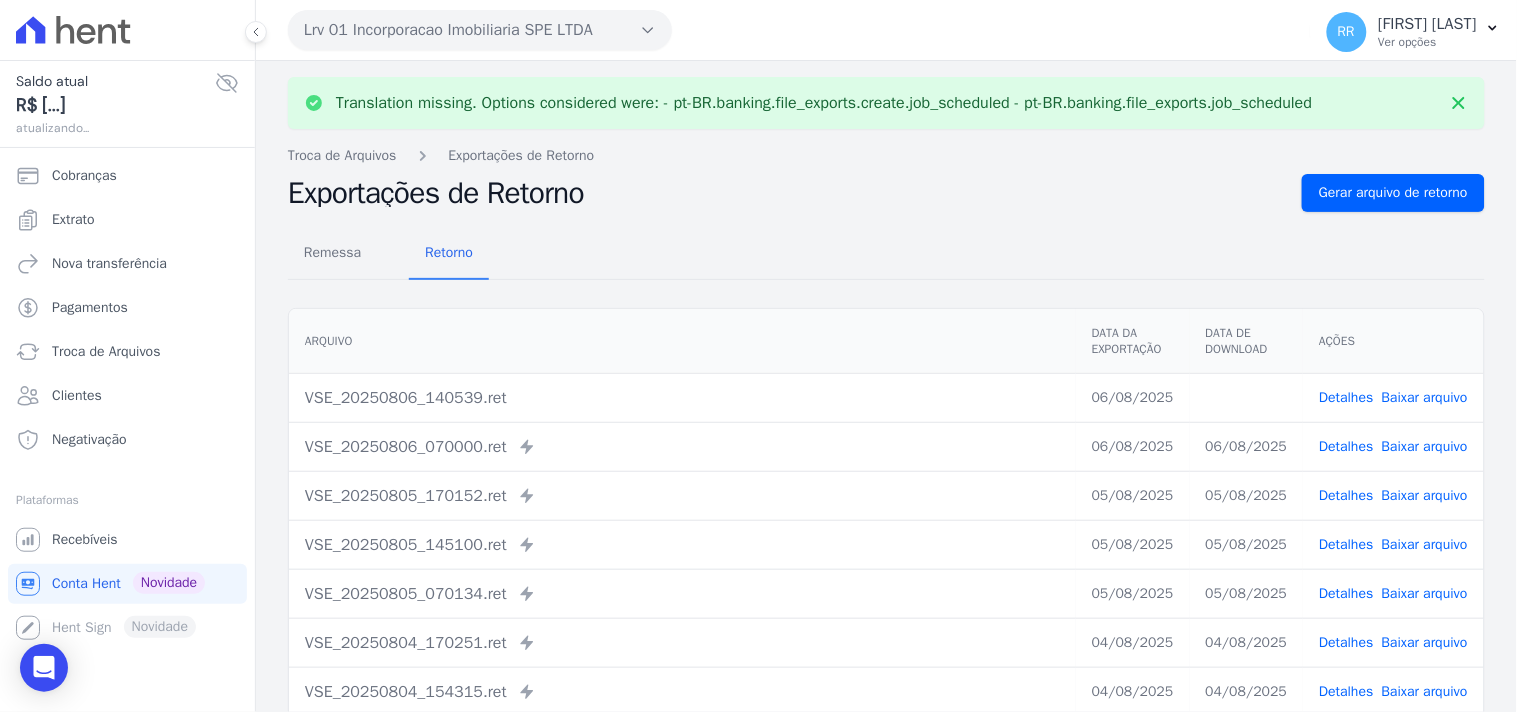 click on "Baixar arquivo" at bounding box center (1425, 397) 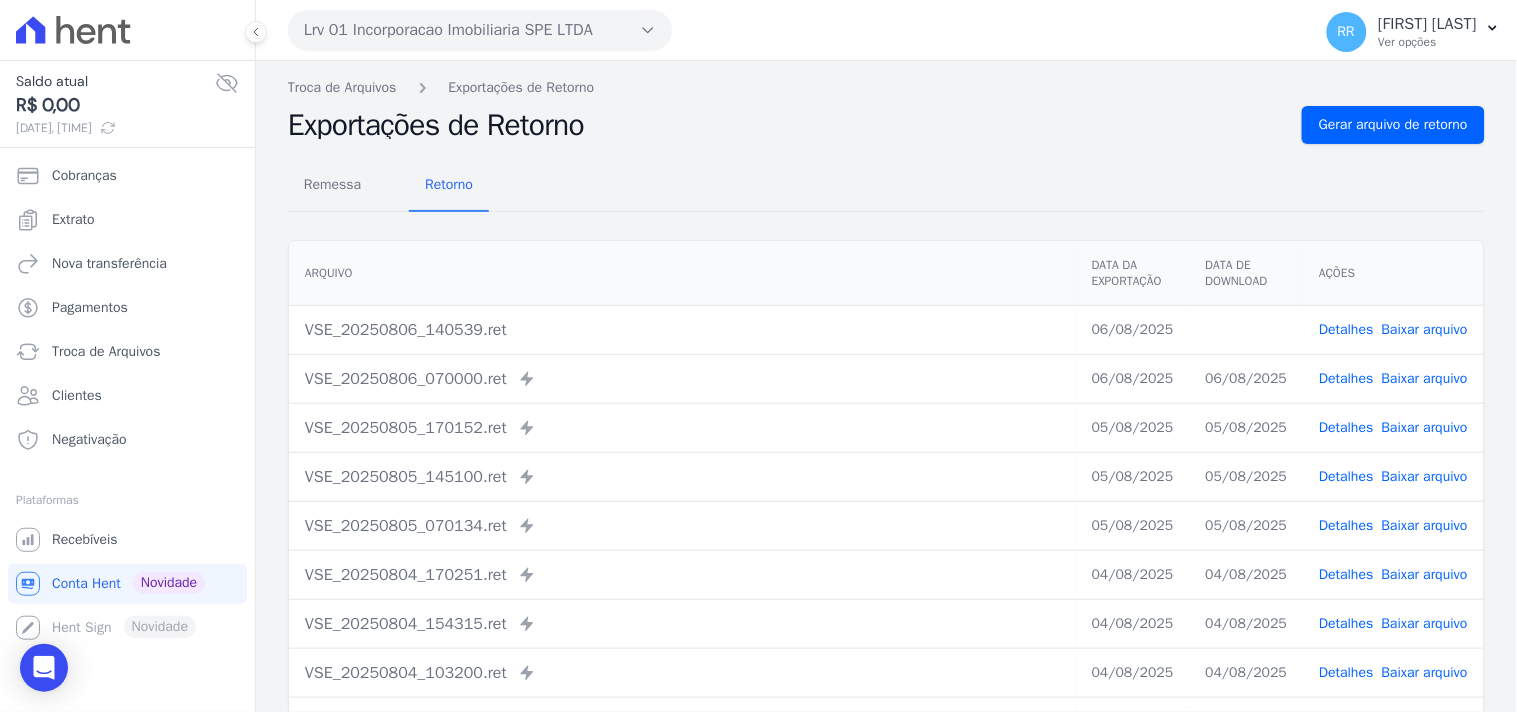 click on "VSE_[DATE]_[TIME].ret
Enviado para Nexxera em: [DATE], [TIME]" at bounding box center (682, 379) 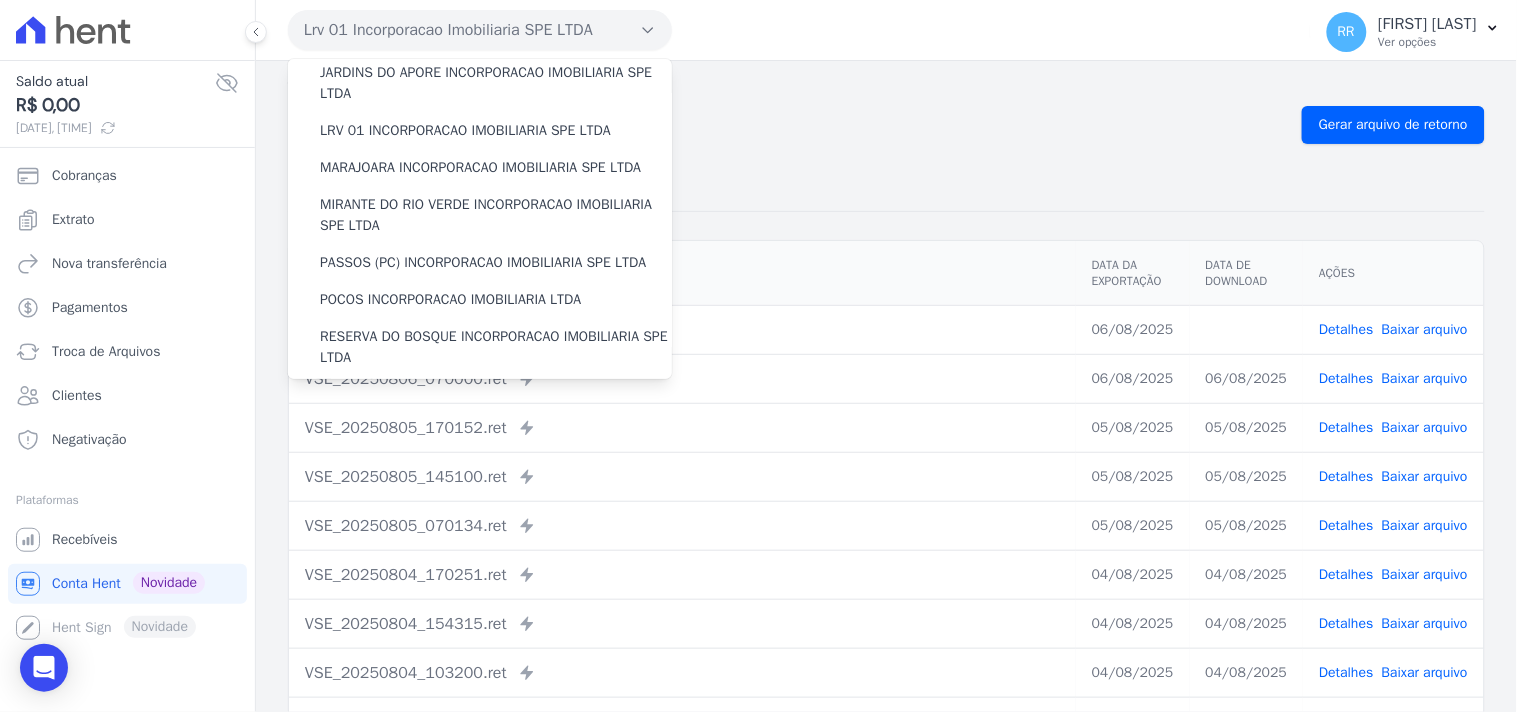 scroll, scrollTop: 481, scrollLeft: 0, axis: vertical 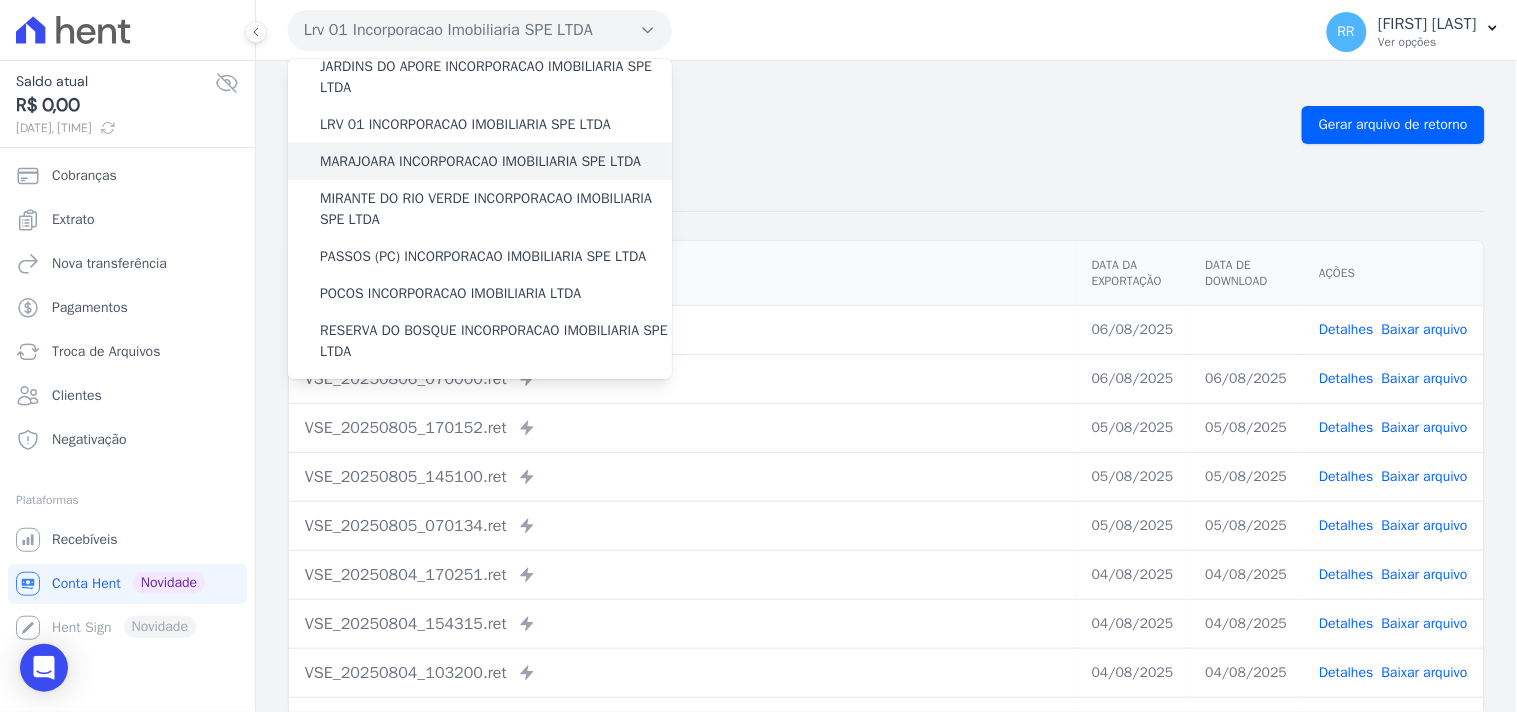 click on "MARAJOARA INCORPORACAO IMOBILIARIA SPE LTDA" at bounding box center (480, 161) 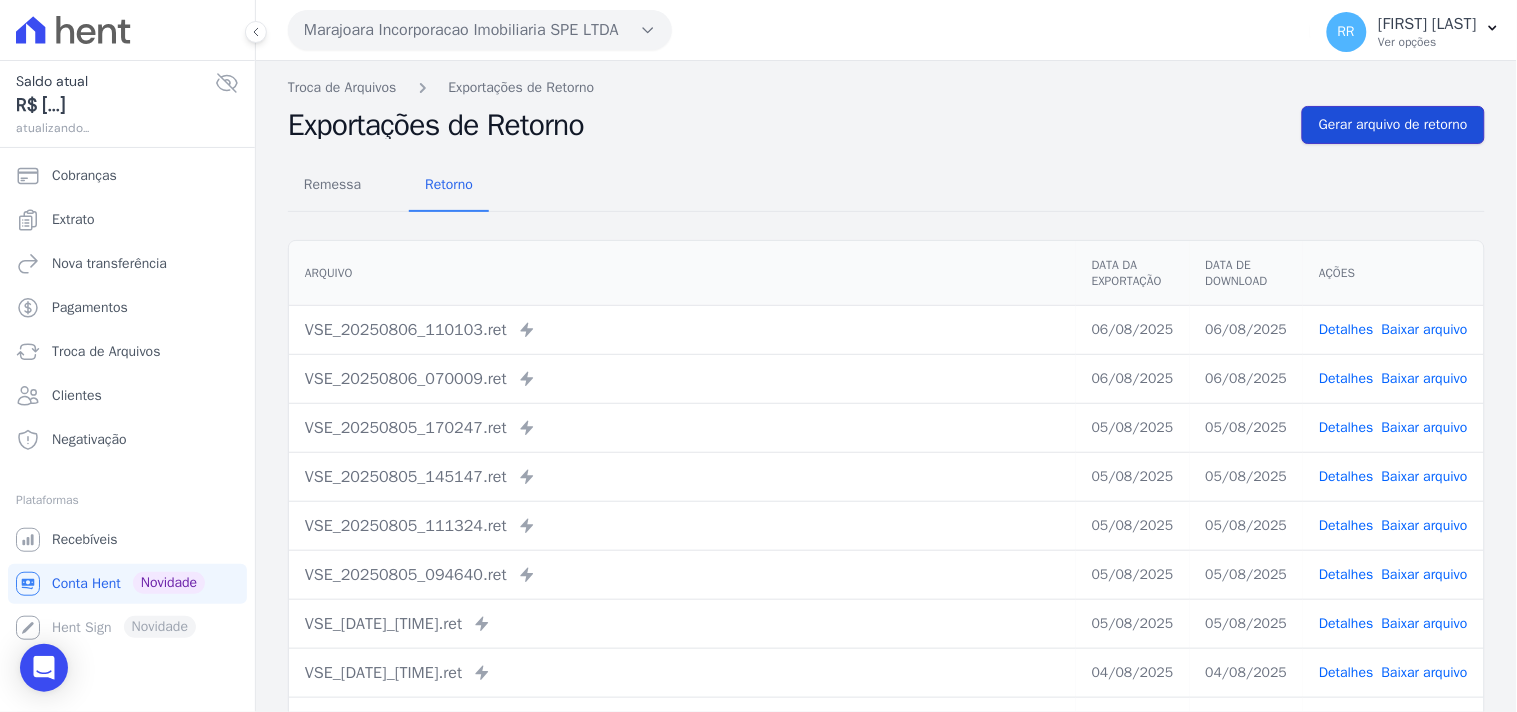 click on "Gerar arquivo de retorno" at bounding box center [1393, 125] 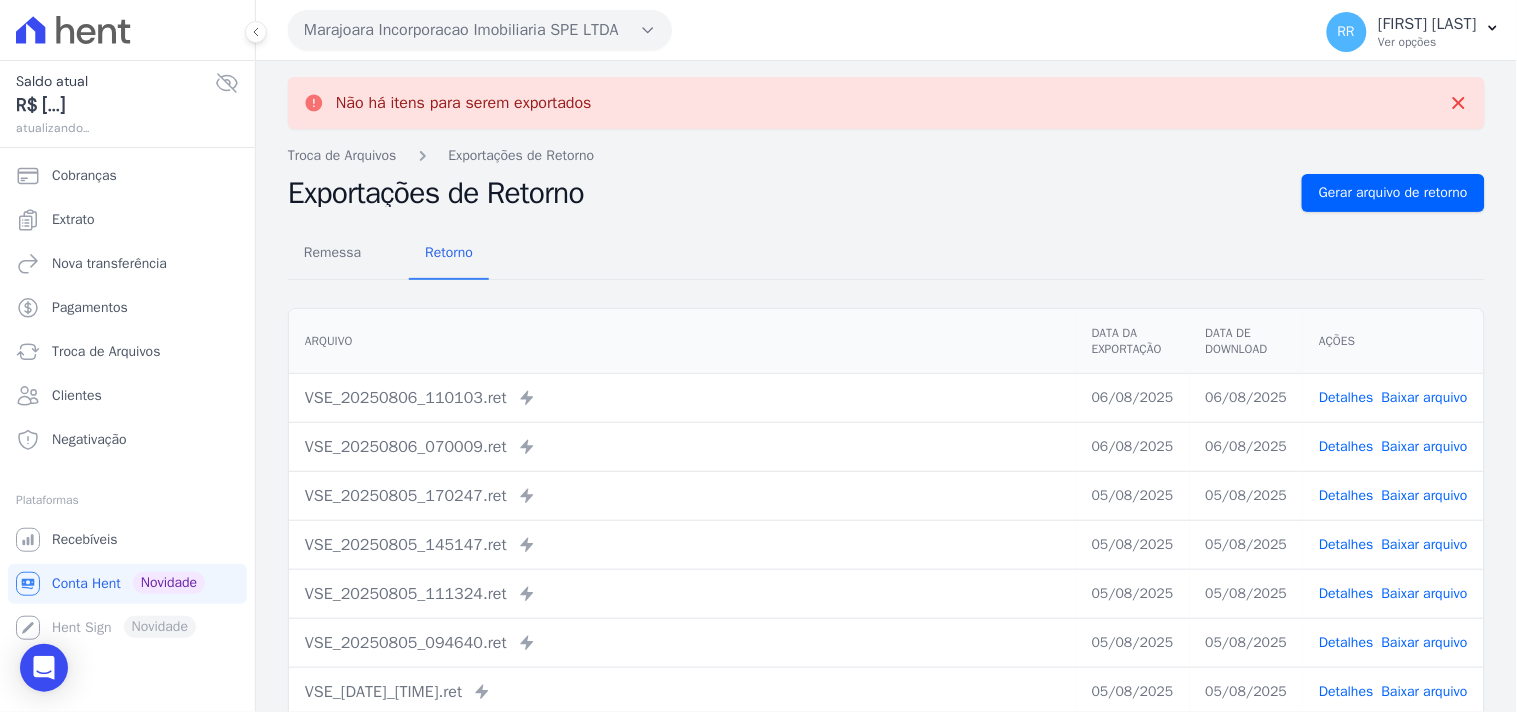 click on "Marajoara Incorporacao Imobiliaria SPE LTDA" at bounding box center (480, 30) 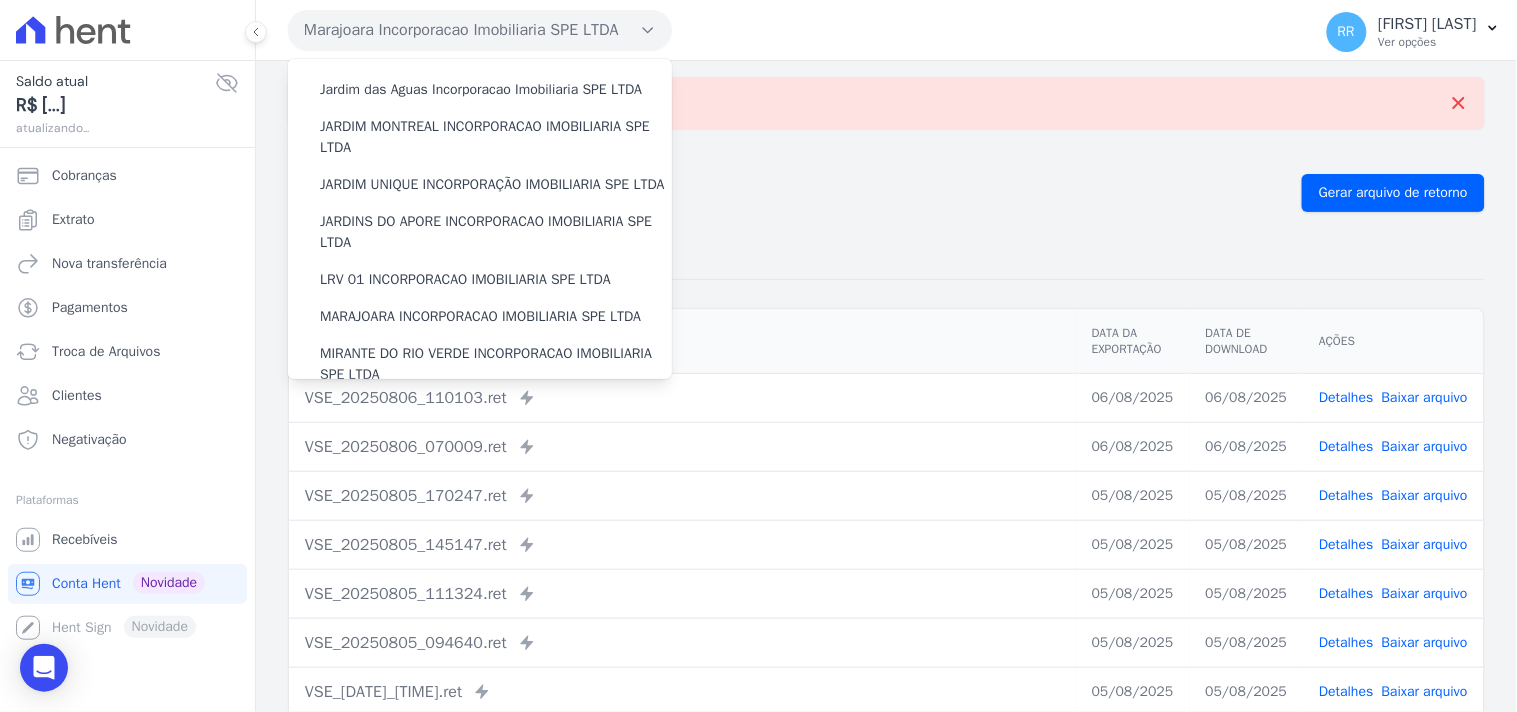 scroll, scrollTop: 481, scrollLeft: 0, axis: vertical 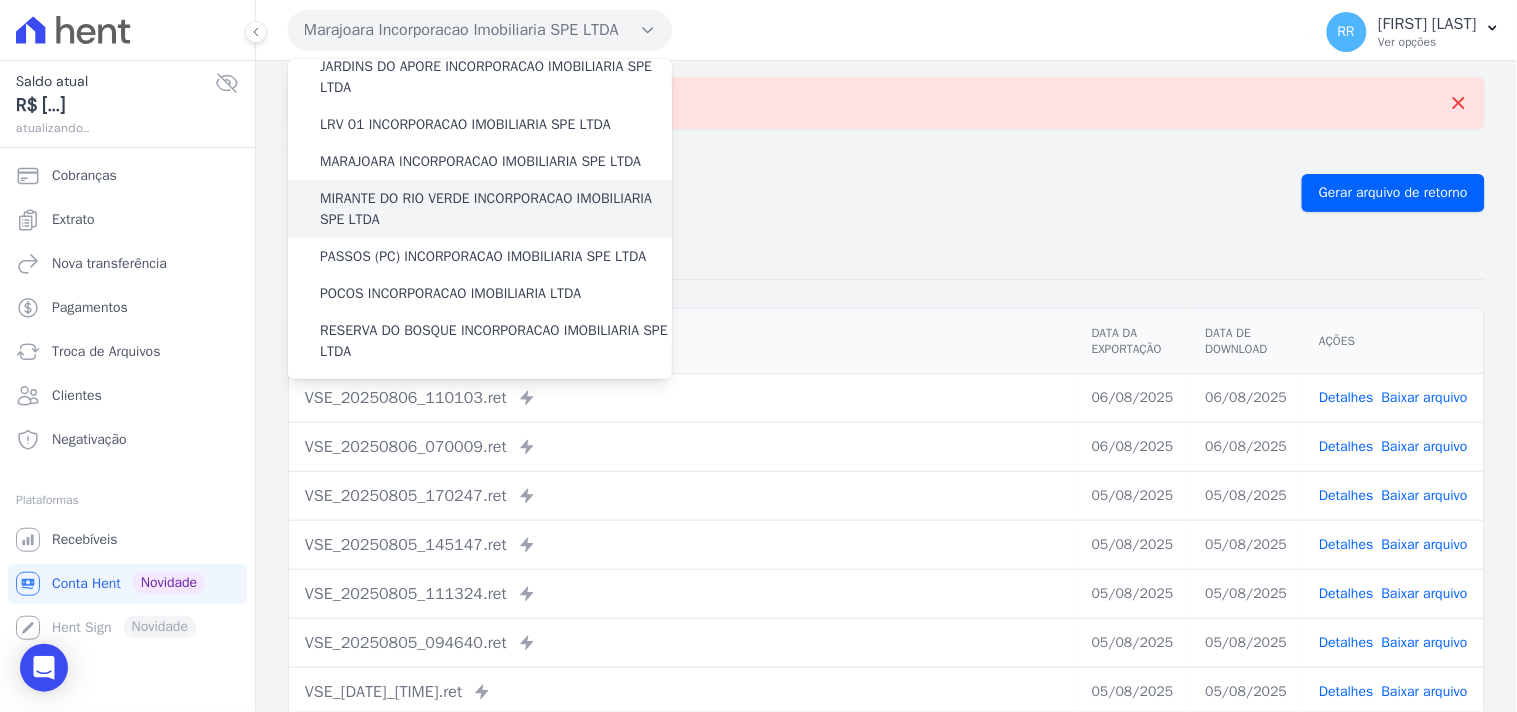 click on "MIRANTE DO RIO VERDE INCORPORACAO IMOBILIARIA SPE LTDA" at bounding box center [496, 209] 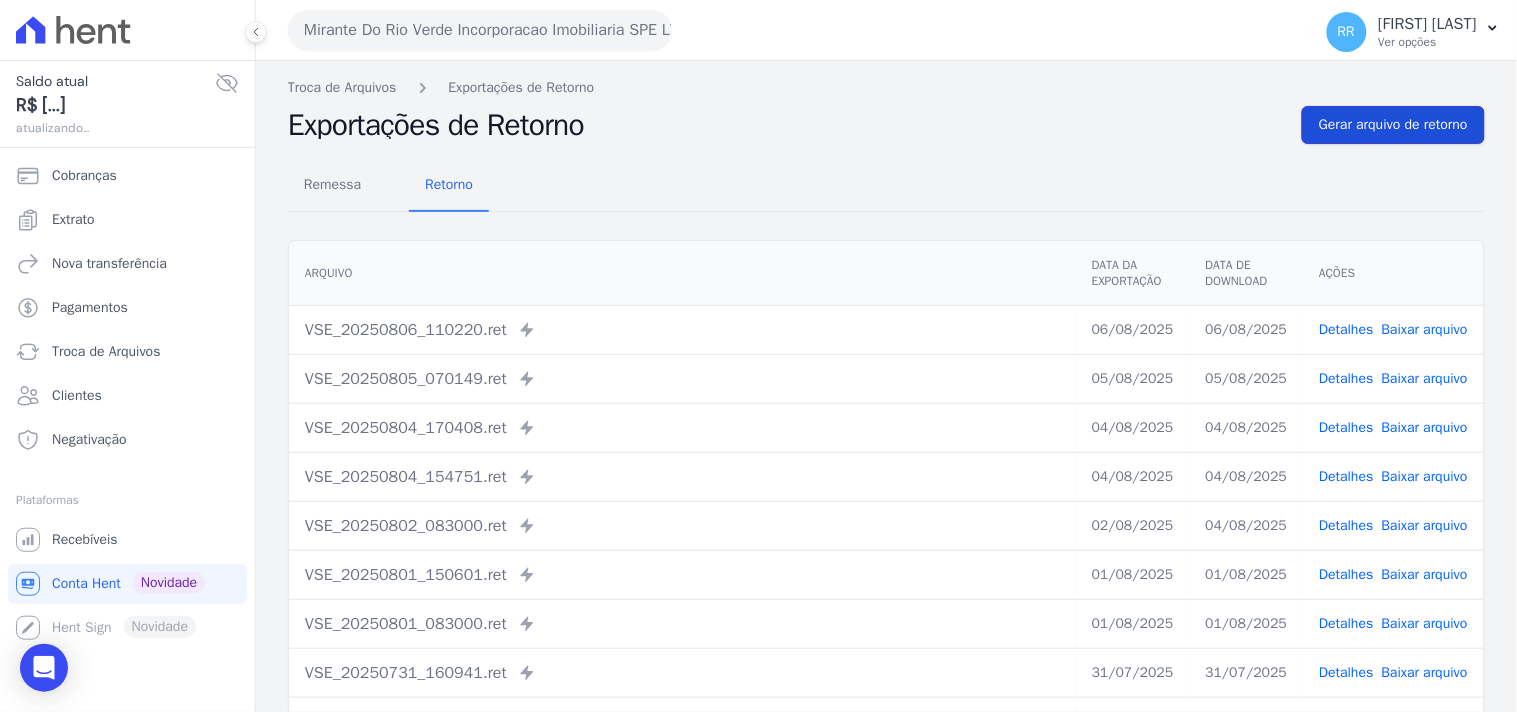 click on "Gerar arquivo de retorno" at bounding box center [1393, 125] 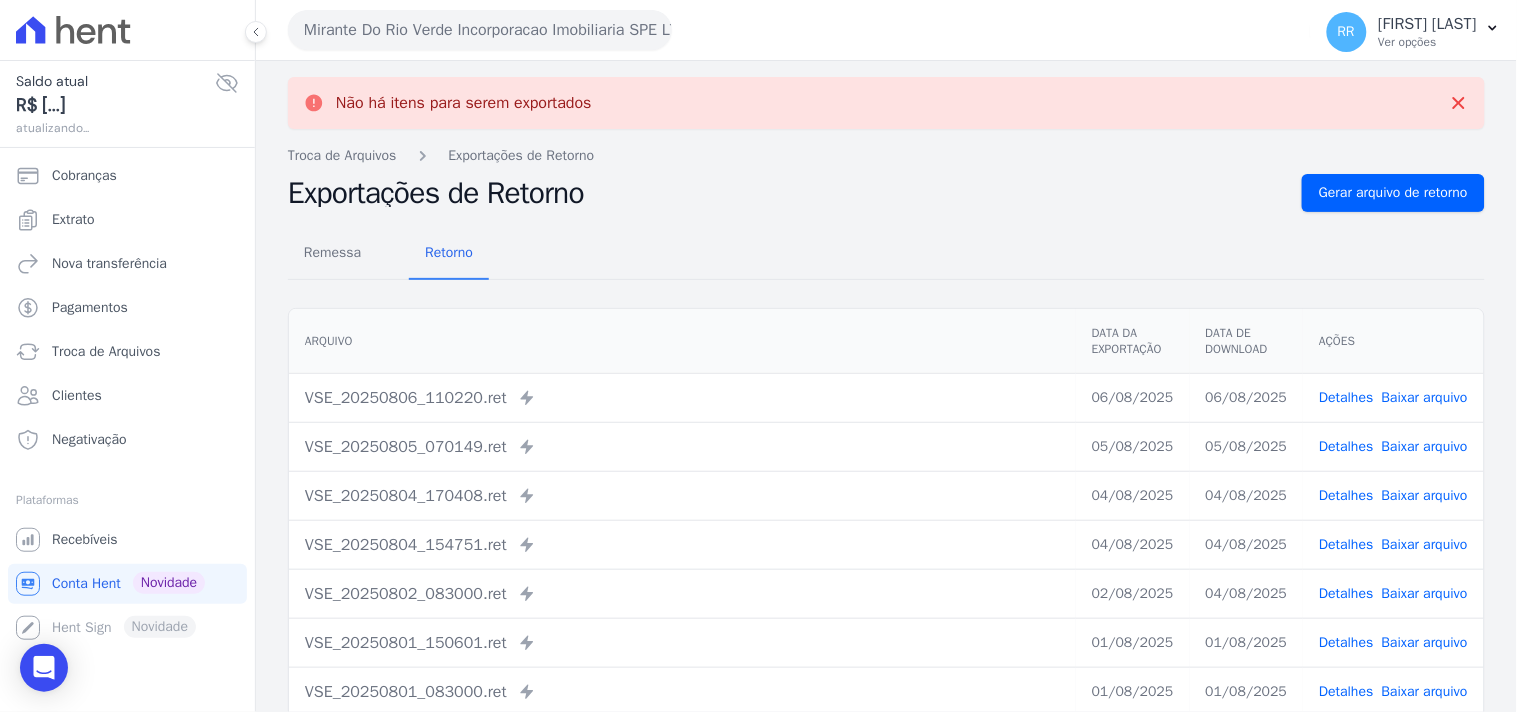 click on "Mirante Do Rio Verde Incorporacao Imobiliaria SPE LTDA" at bounding box center [480, 30] 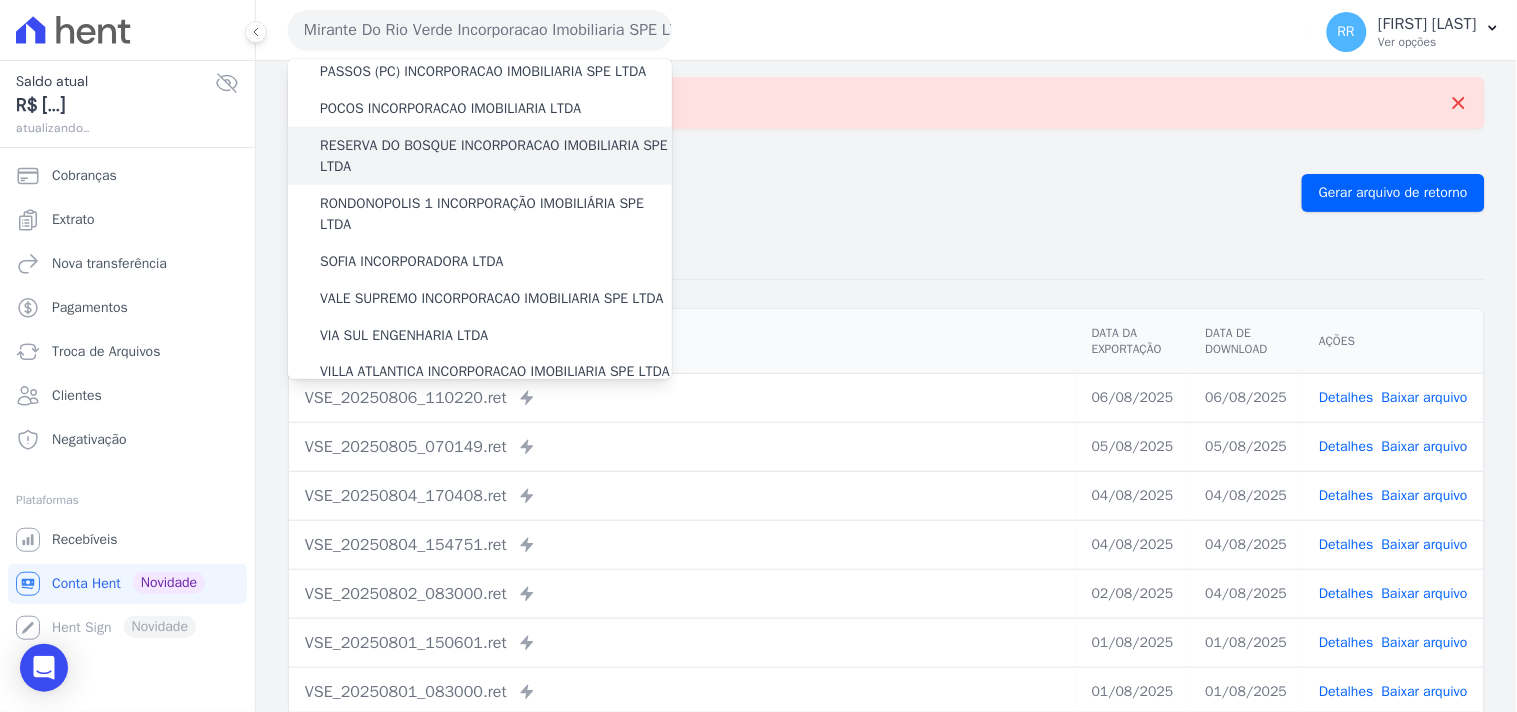 scroll, scrollTop: 630, scrollLeft: 0, axis: vertical 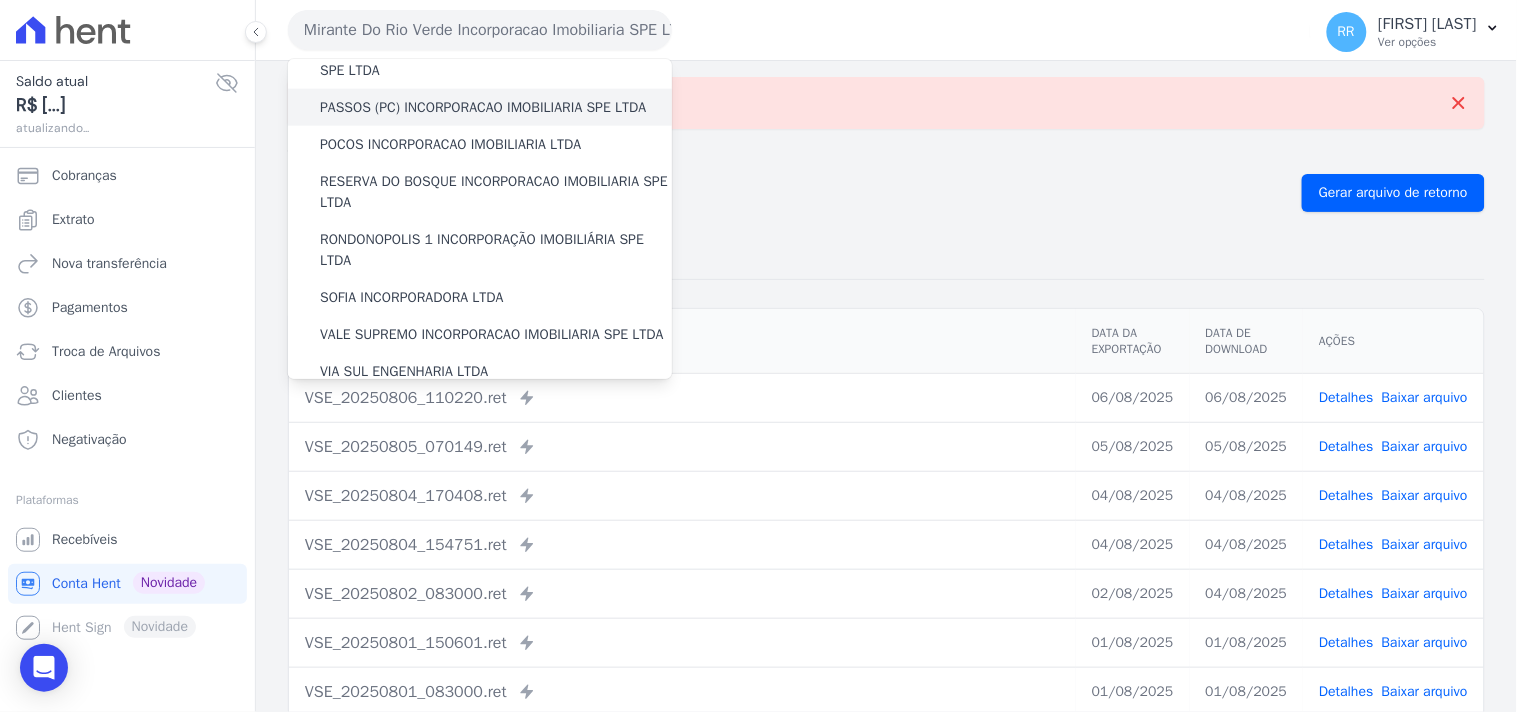 click on "PASSOS (PC) INCORPORACAO IMOBILIARIA SPE LTDA" at bounding box center [483, 107] 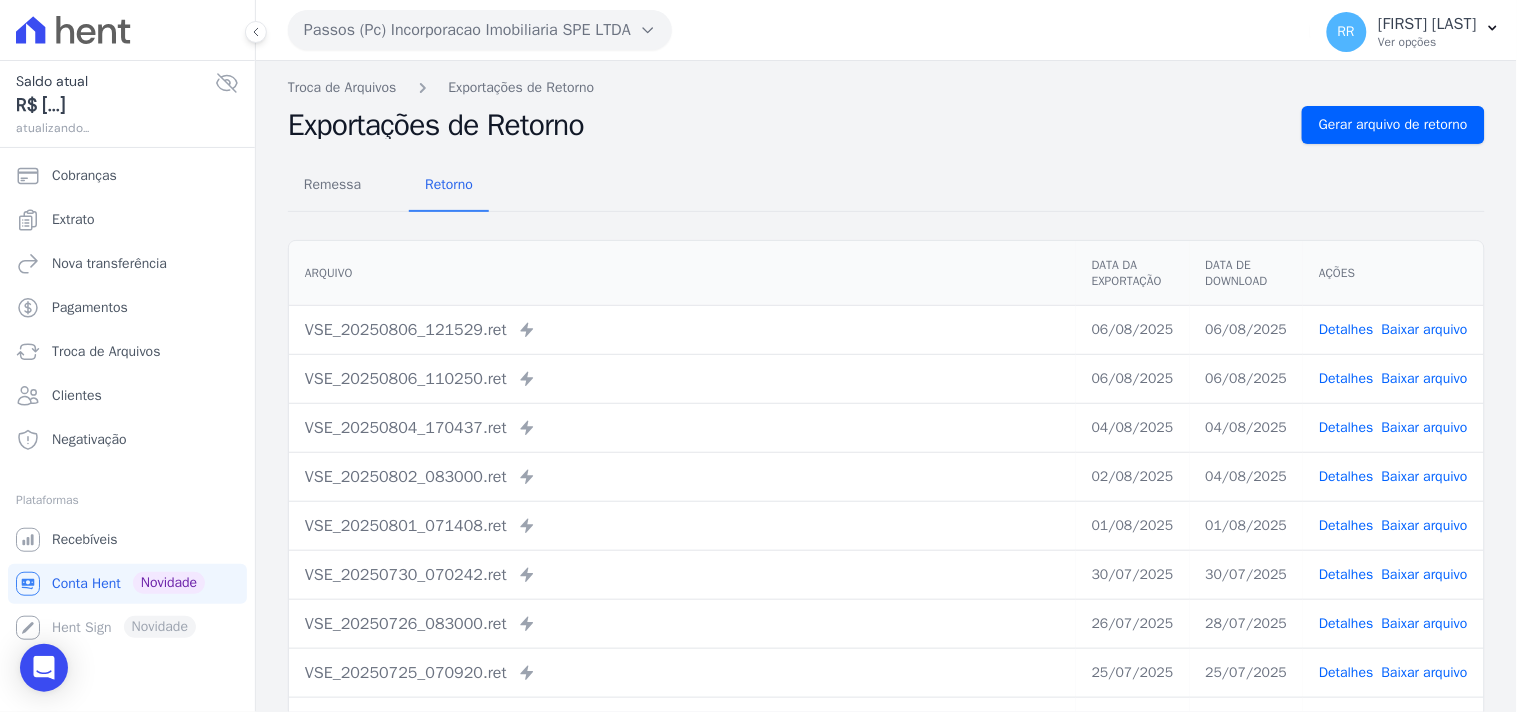 click on "Remessa
Retorno
Arquivo
Data da Exportação
Data de Download
Ações
VSE_[DATE]_[TIME].ret
Enviado para Nexxera em: [DATE], [TIME]
[DATE]
[DATE]
Detalhes" at bounding box center (886, 505) 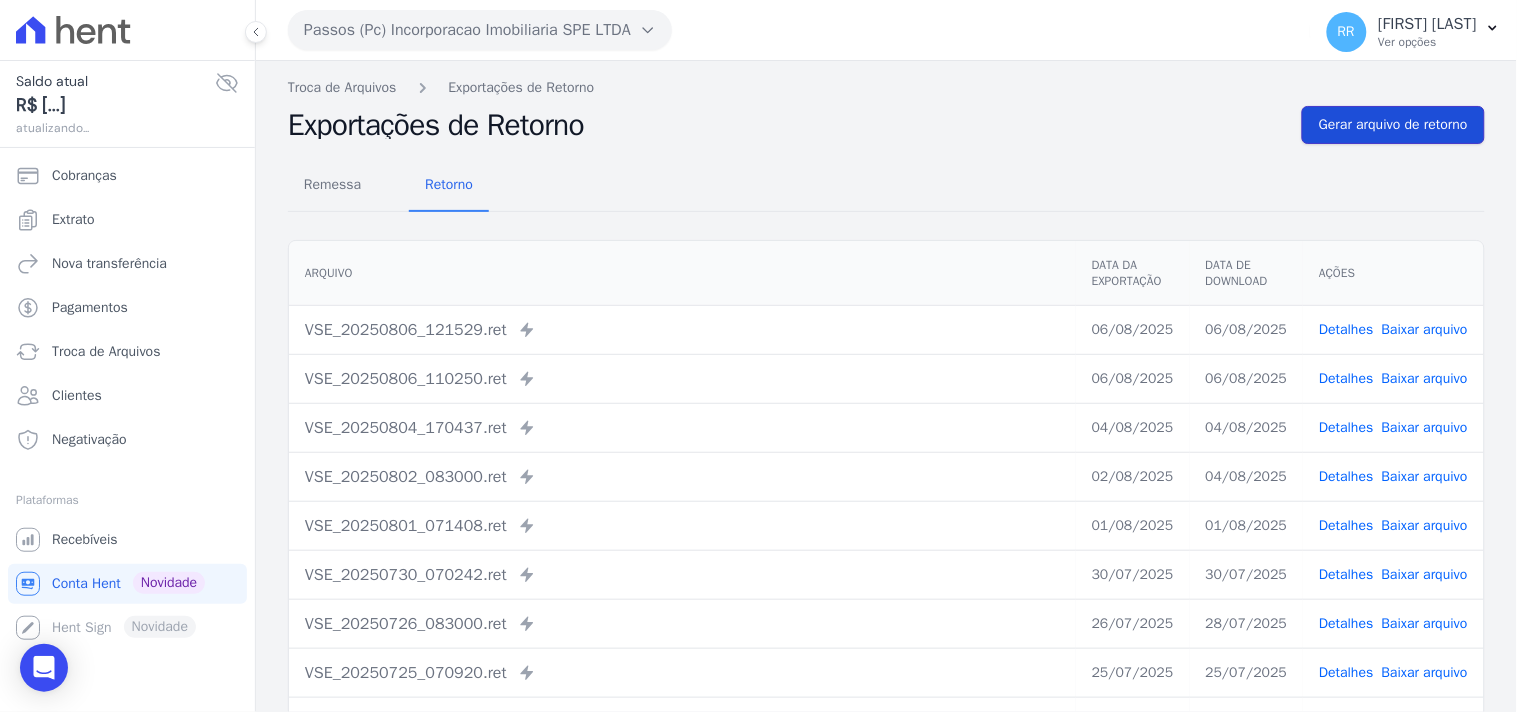 click on "Gerar arquivo de retorno" at bounding box center (1393, 125) 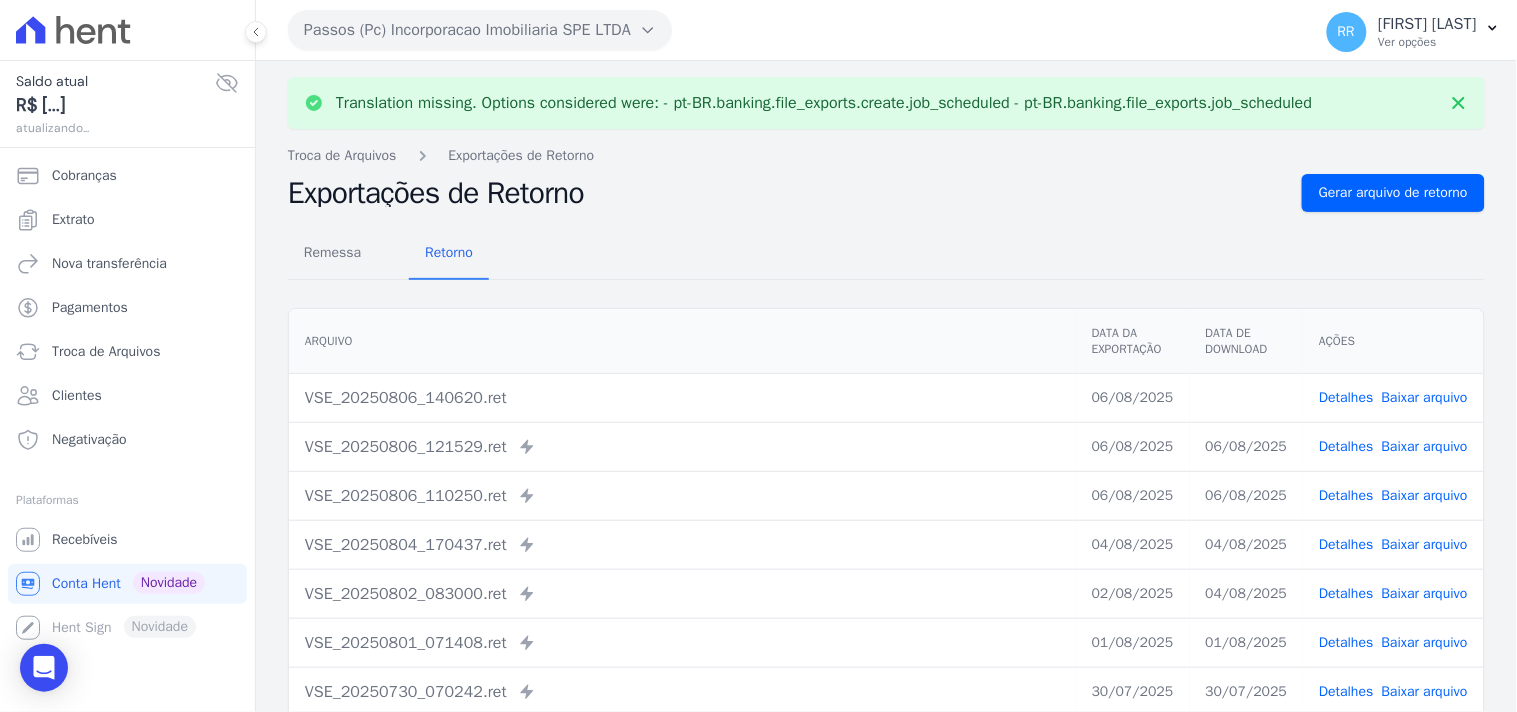 click on "Baixar arquivo" at bounding box center (1425, 397) 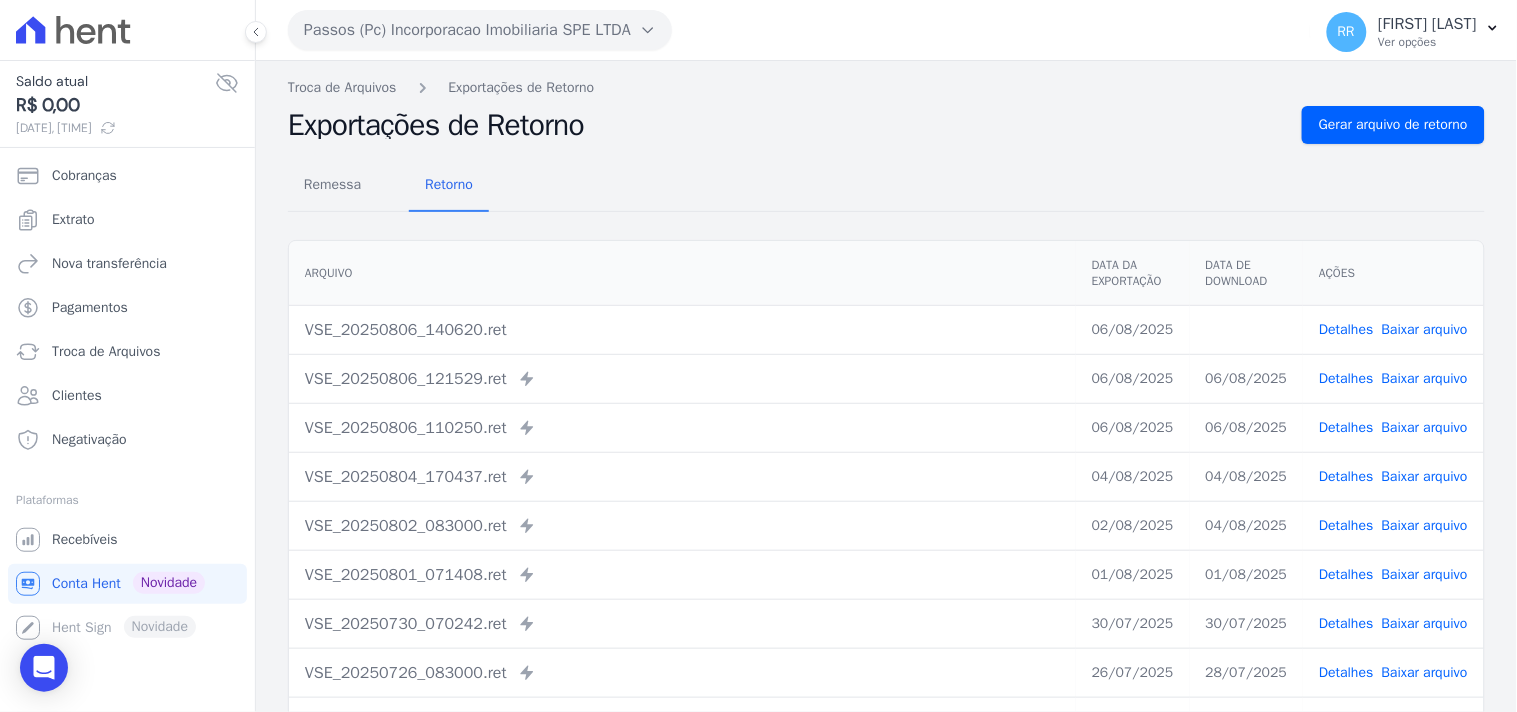 drag, startPoint x: 804, startPoint y: 173, endPoint x: 398, endPoint y: 40, distance: 427.22946 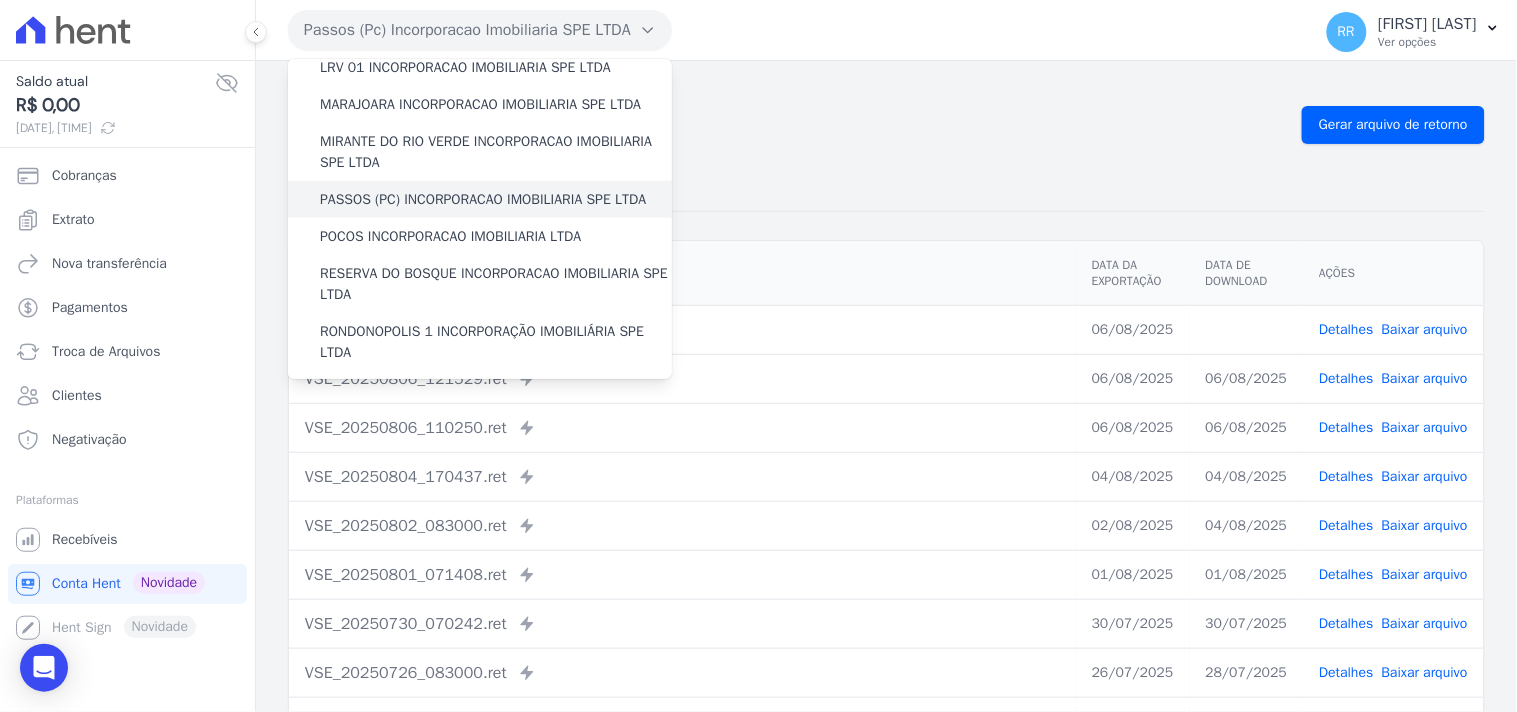 scroll, scrollTop: 592, scrollLeft: 0, axis: vertical 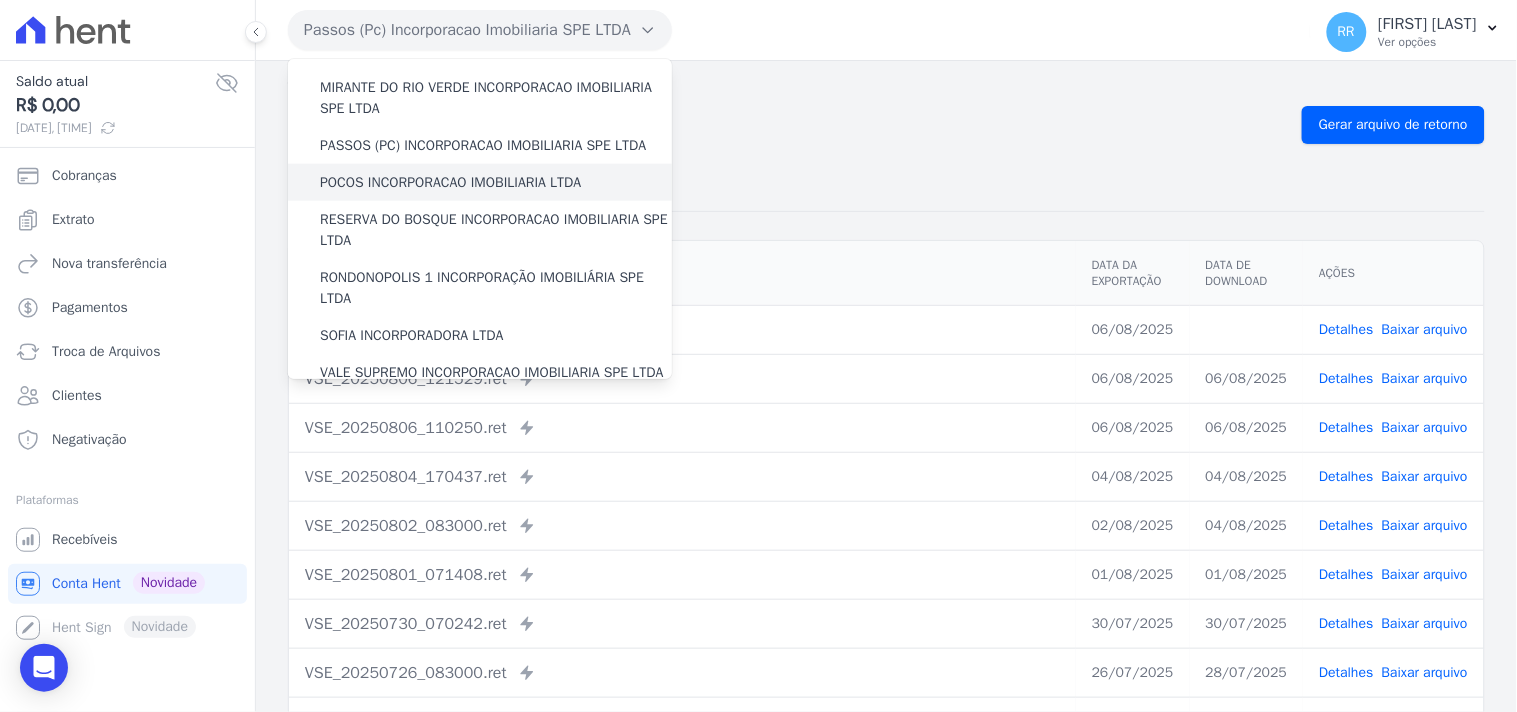 click on "POCOS INCORPORACAO IMOBILIARIA LTDA" at bounding box center (450, 182) 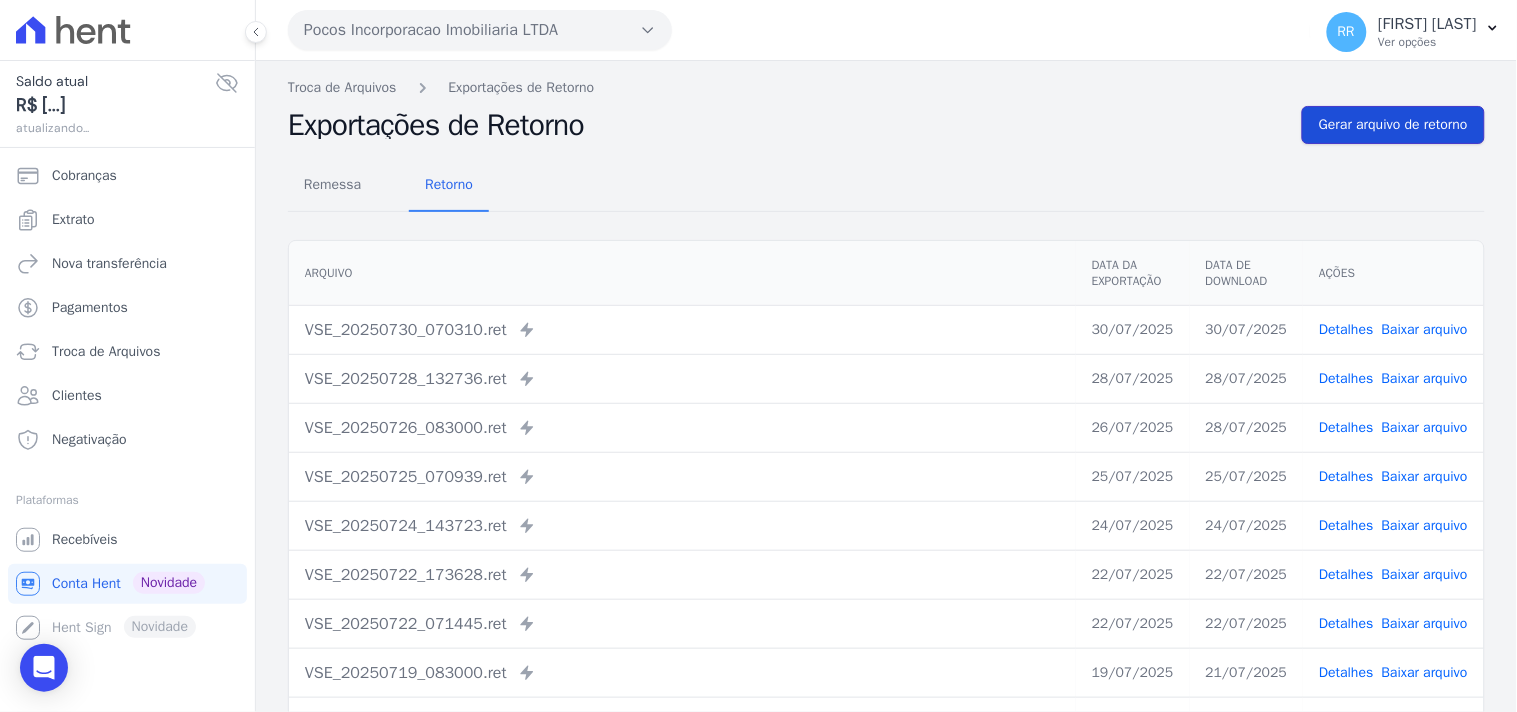 click on "Gerar arquivo de retorno" at bounding box center (1393, 125) 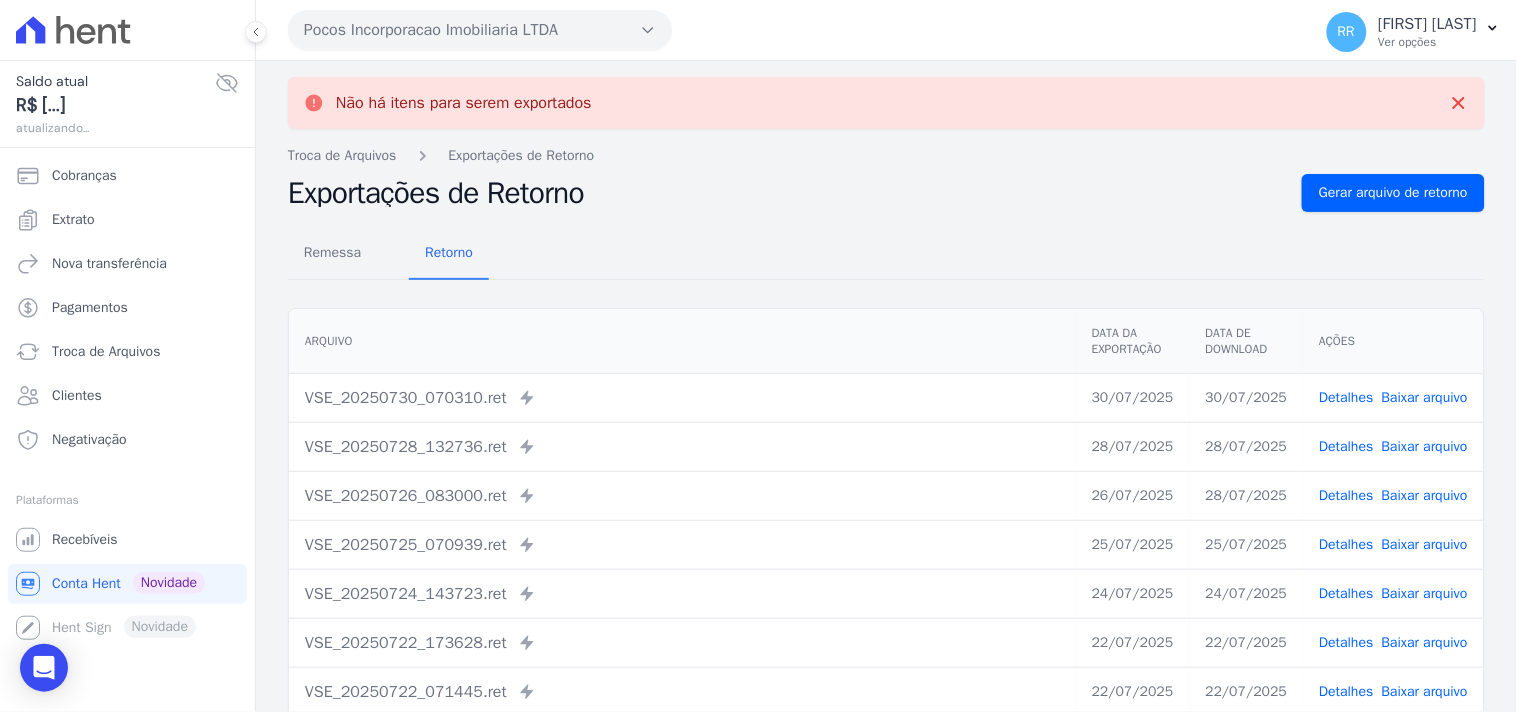 click on "Pocos Incorporacao Imobiliaria LTDA" at bounding box center [480, 30] 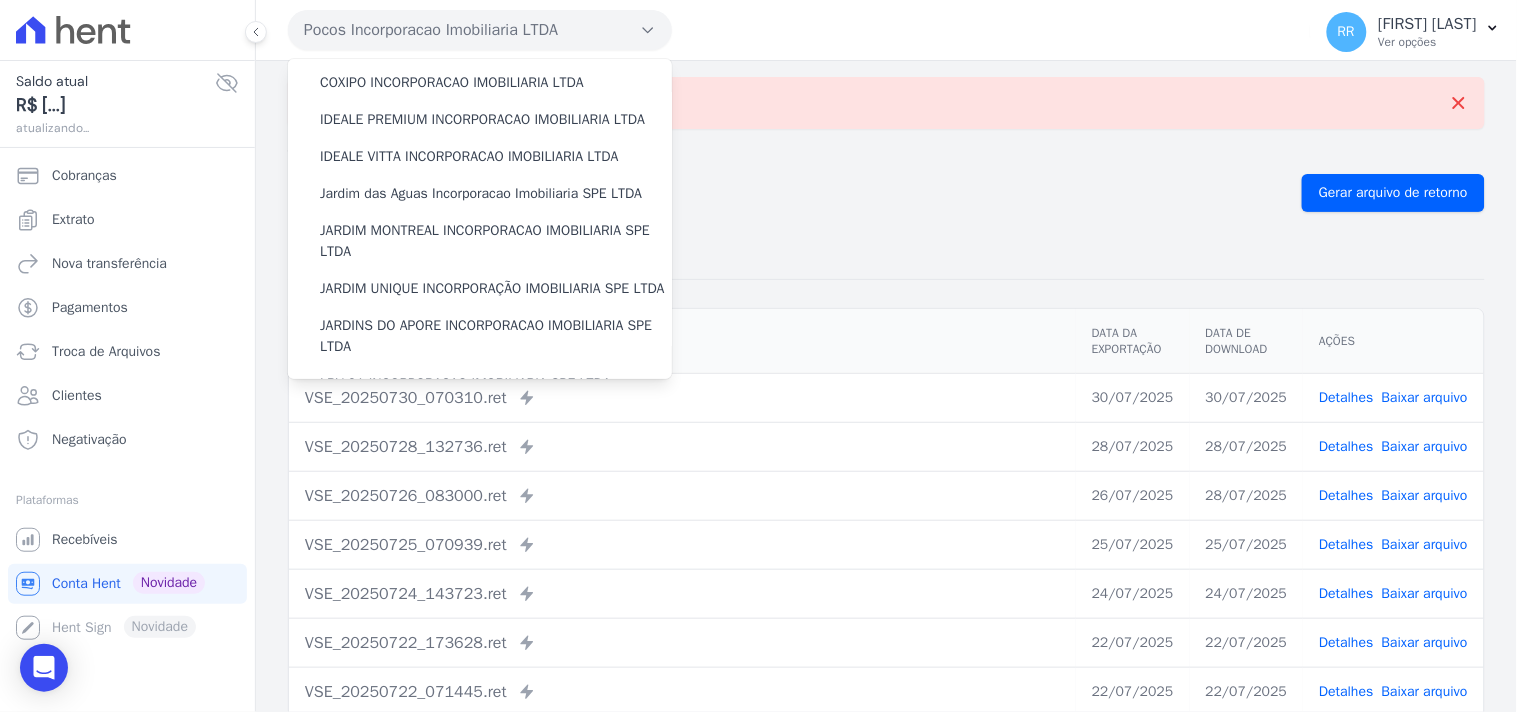 scroll, scrollTop: 555, scrollLeft: 0, axis: vertical 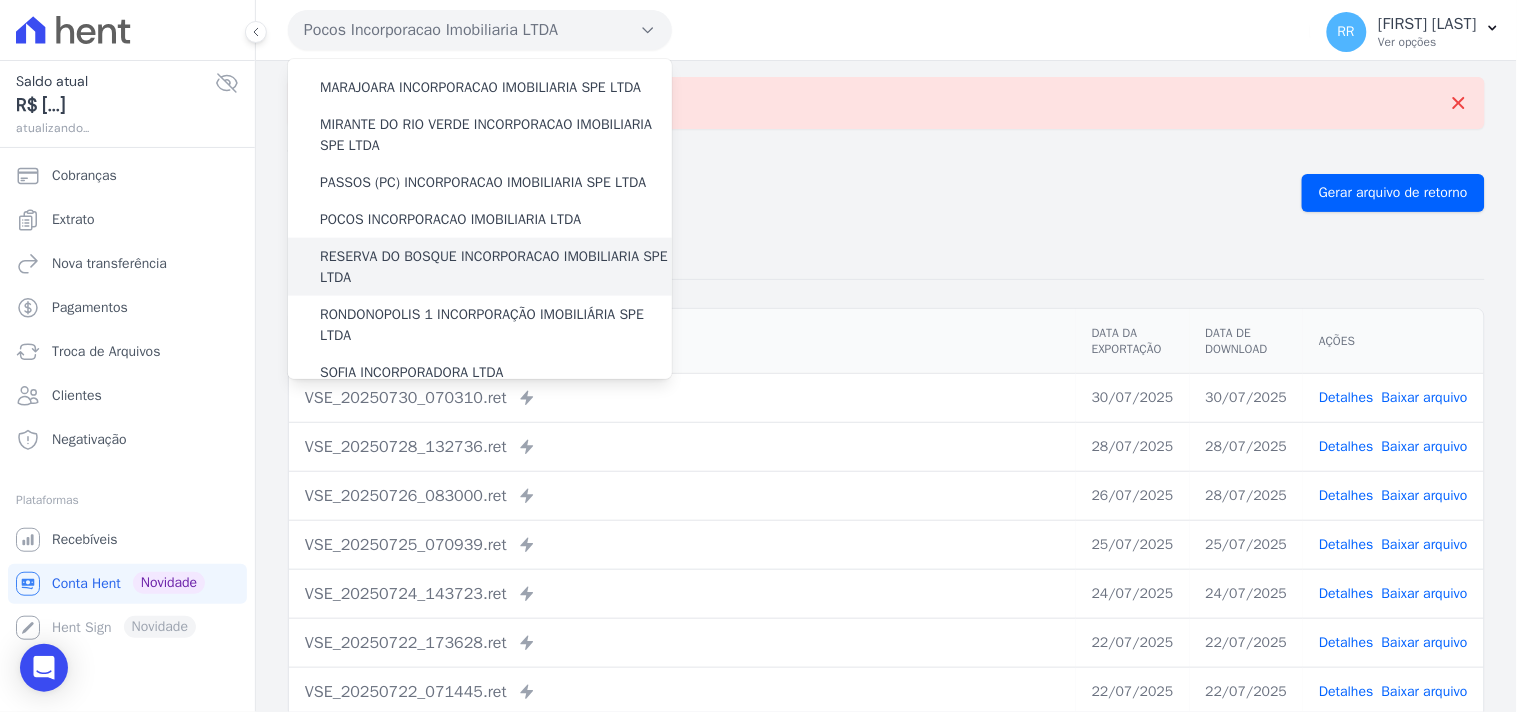 click on "RESERVA DO BOSQUE INCORPORACAO IMOBILIARIA SPE LTDA" at bounding box center [496, 267] 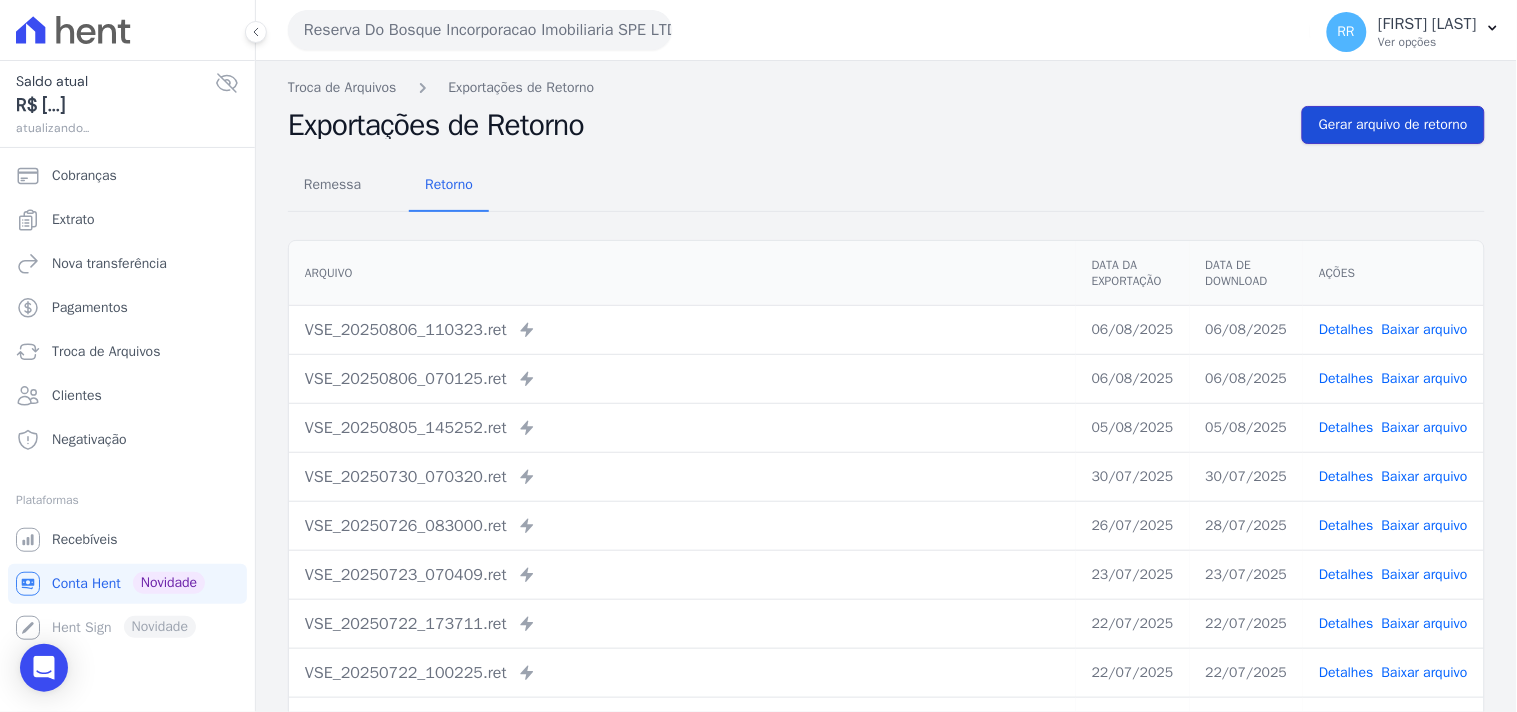 click on "Gerar arquivo de retorno" at bounding box center [1393, 125] 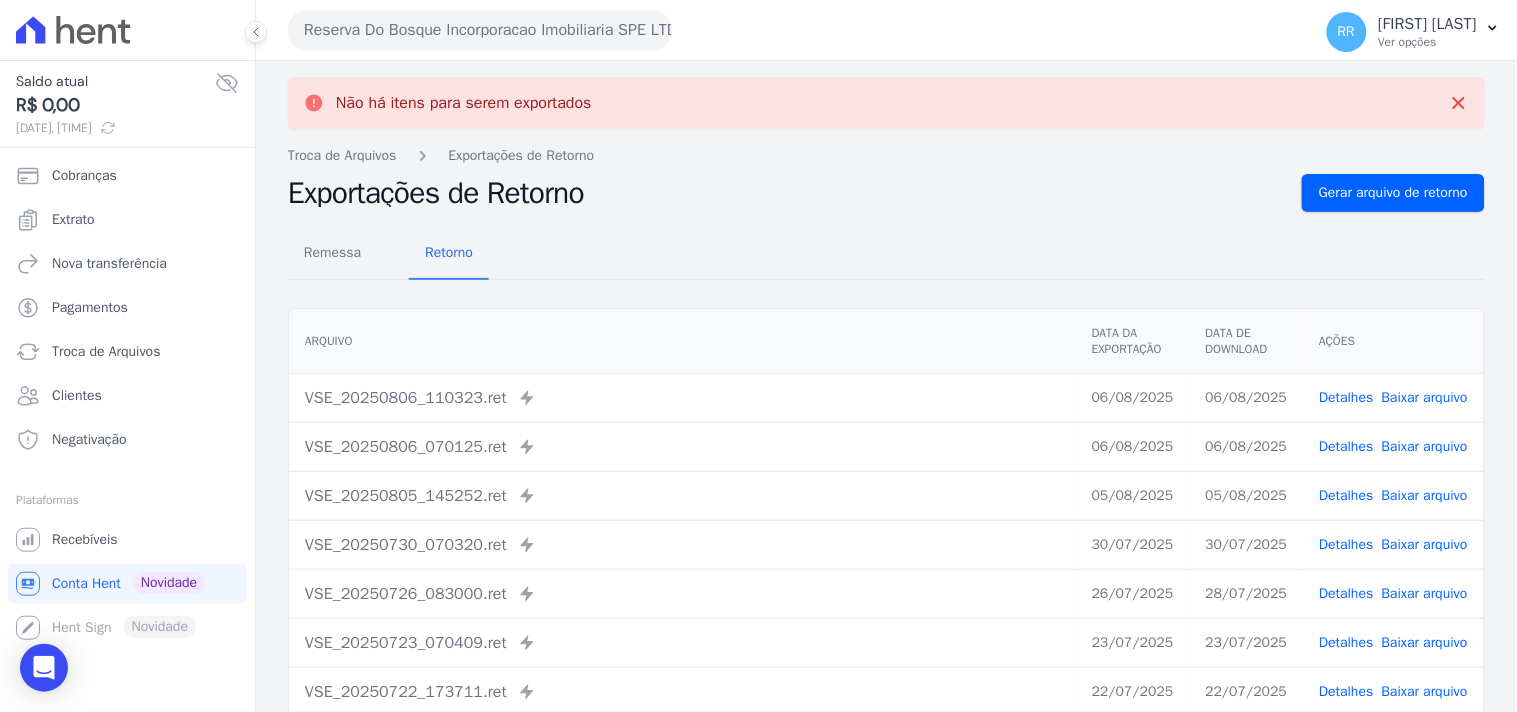 click on "Reserva Do Bosque Incorporacao Imobiliaria SPE LTDA" at bounding box center [480, 30] 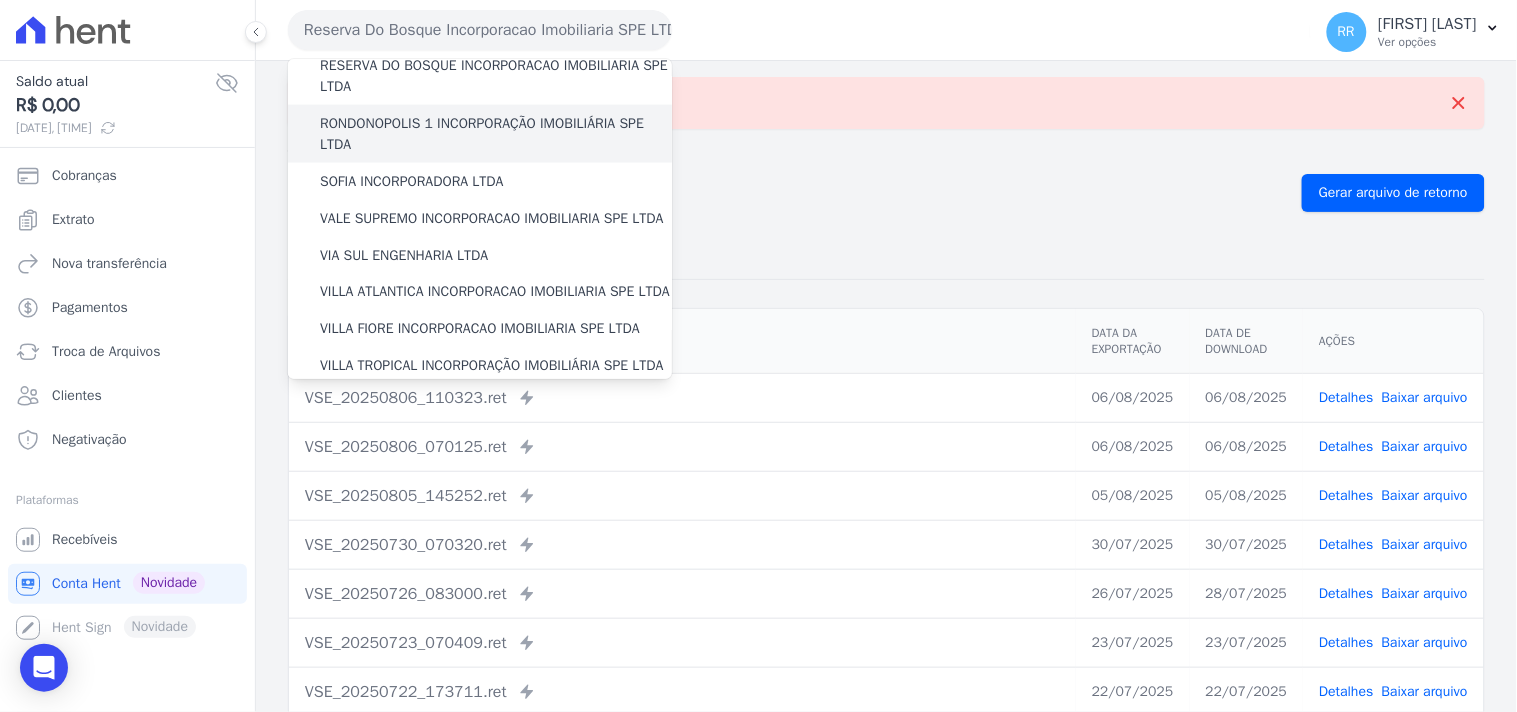 scroll, scrollTop: 741, scrollLeft: 0, axis: vertical 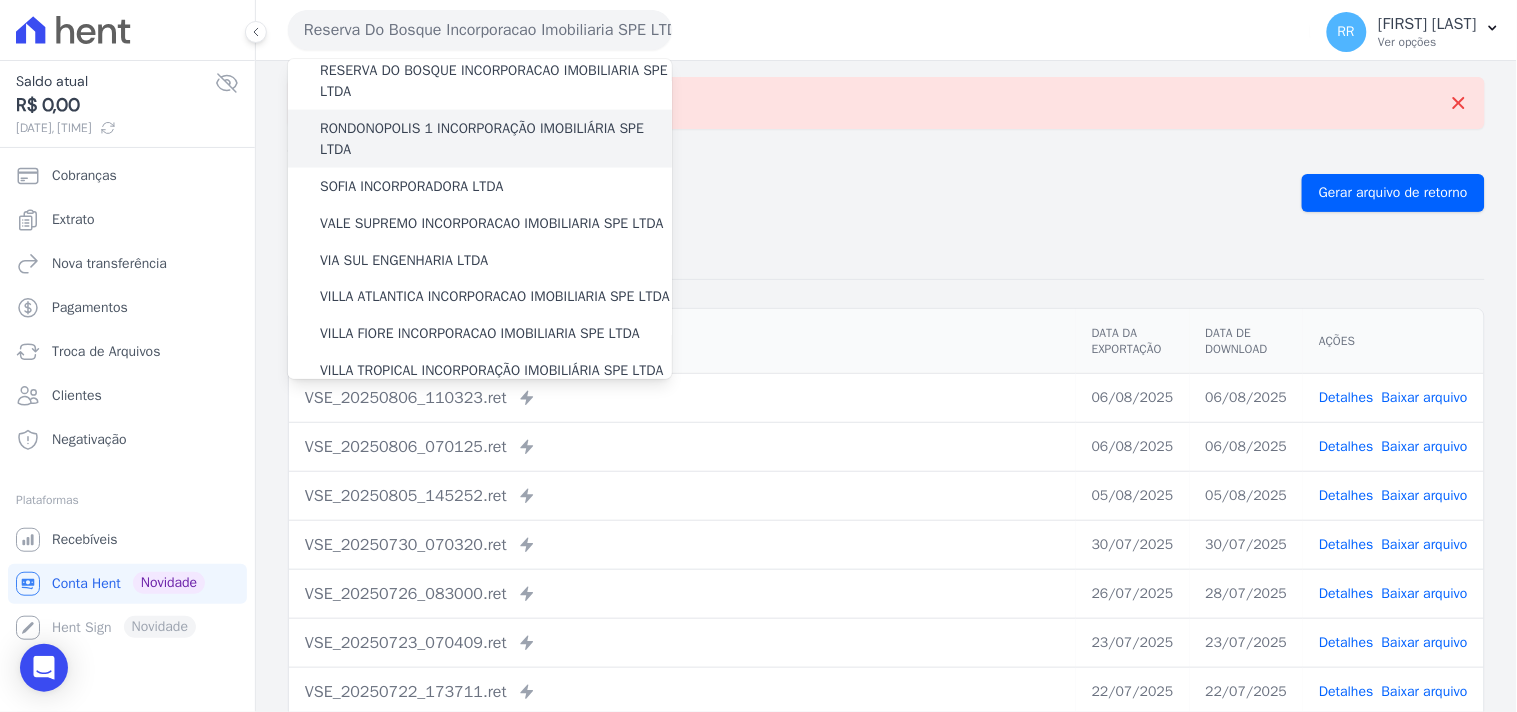 click on "RONDONOPOLIS 1 INCORPORAÇÃO IMOBILIÁRIA SPE LTDA" at bounding box center [496, 139] 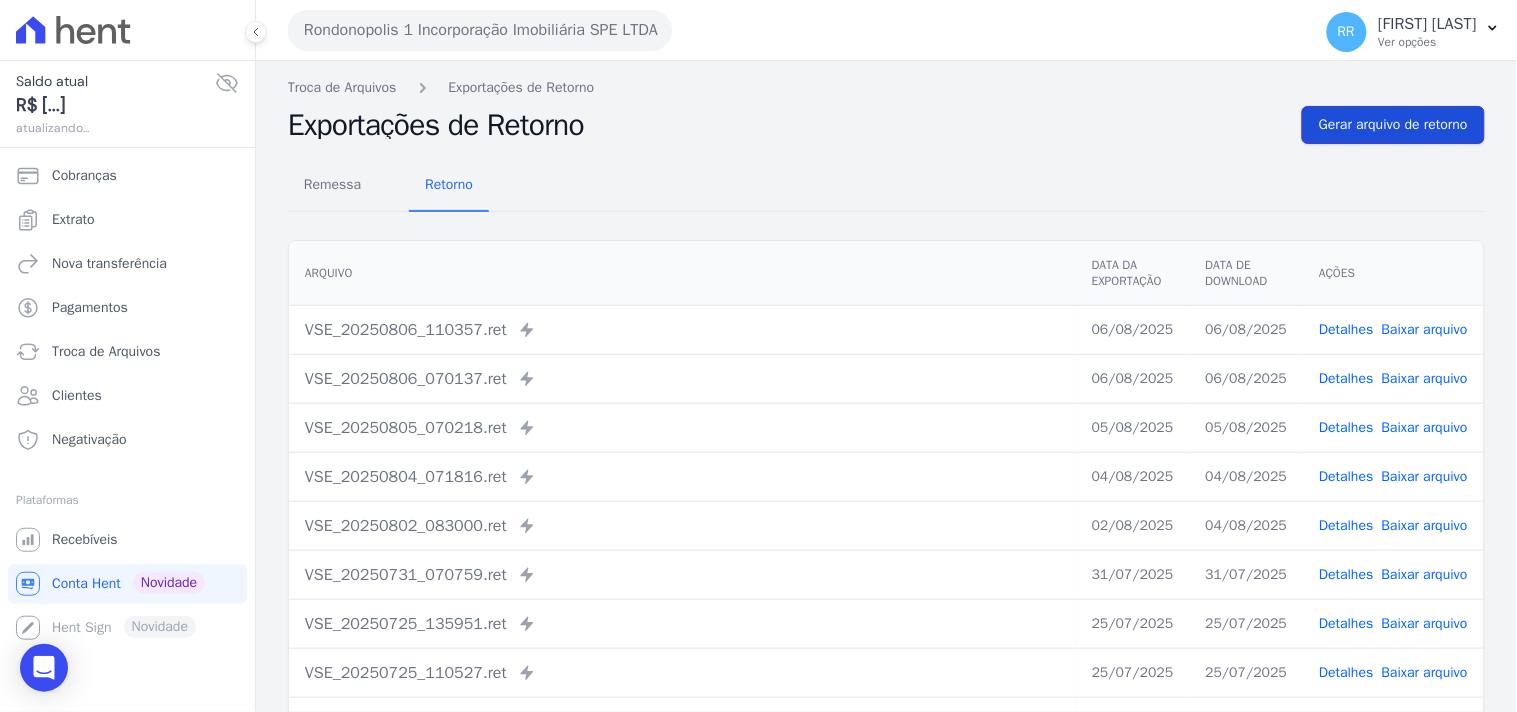 click on "Gerar arquivo de retorno" at bounding box center [1393, 125] 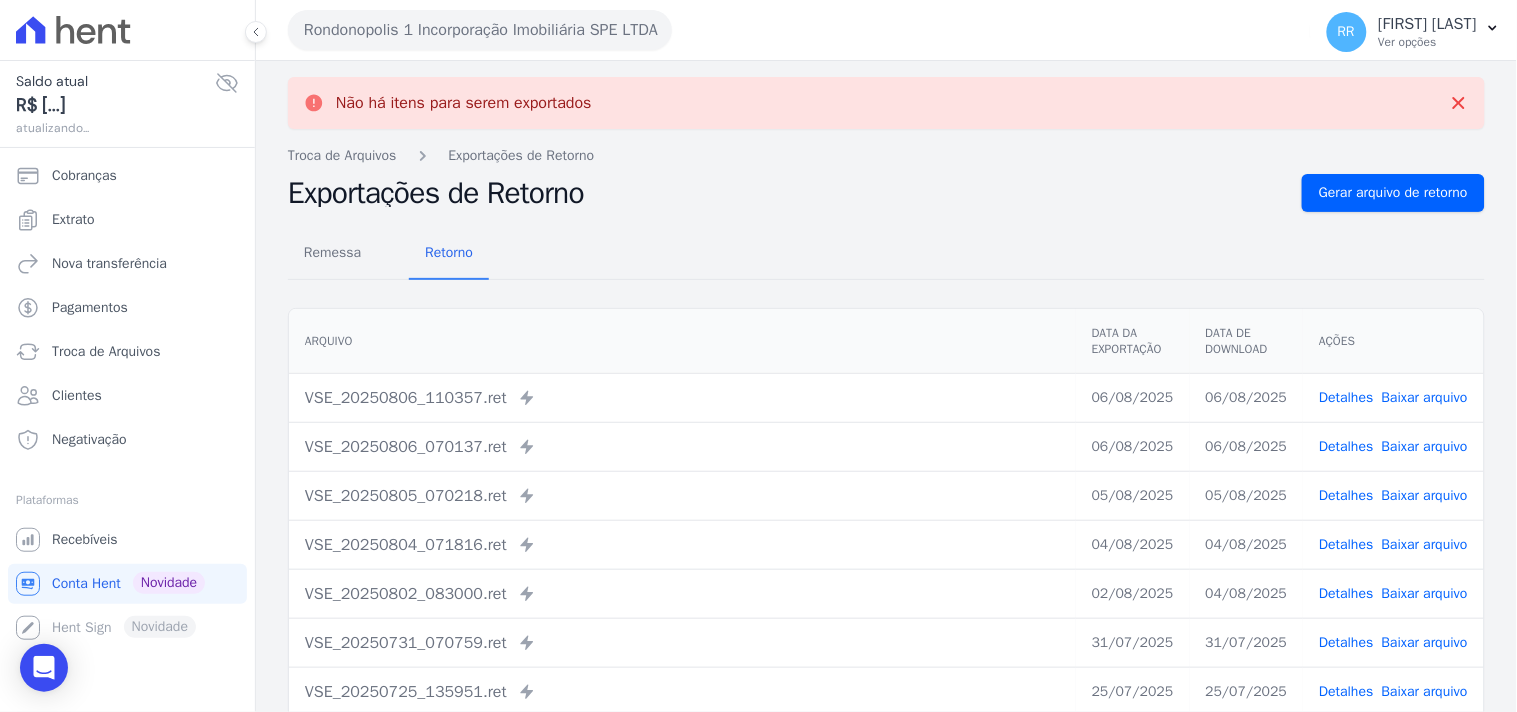 click on "Rondonopolis 1 Incorporação Imobiliária SPE LTDA" at bounding box center [480, 30] 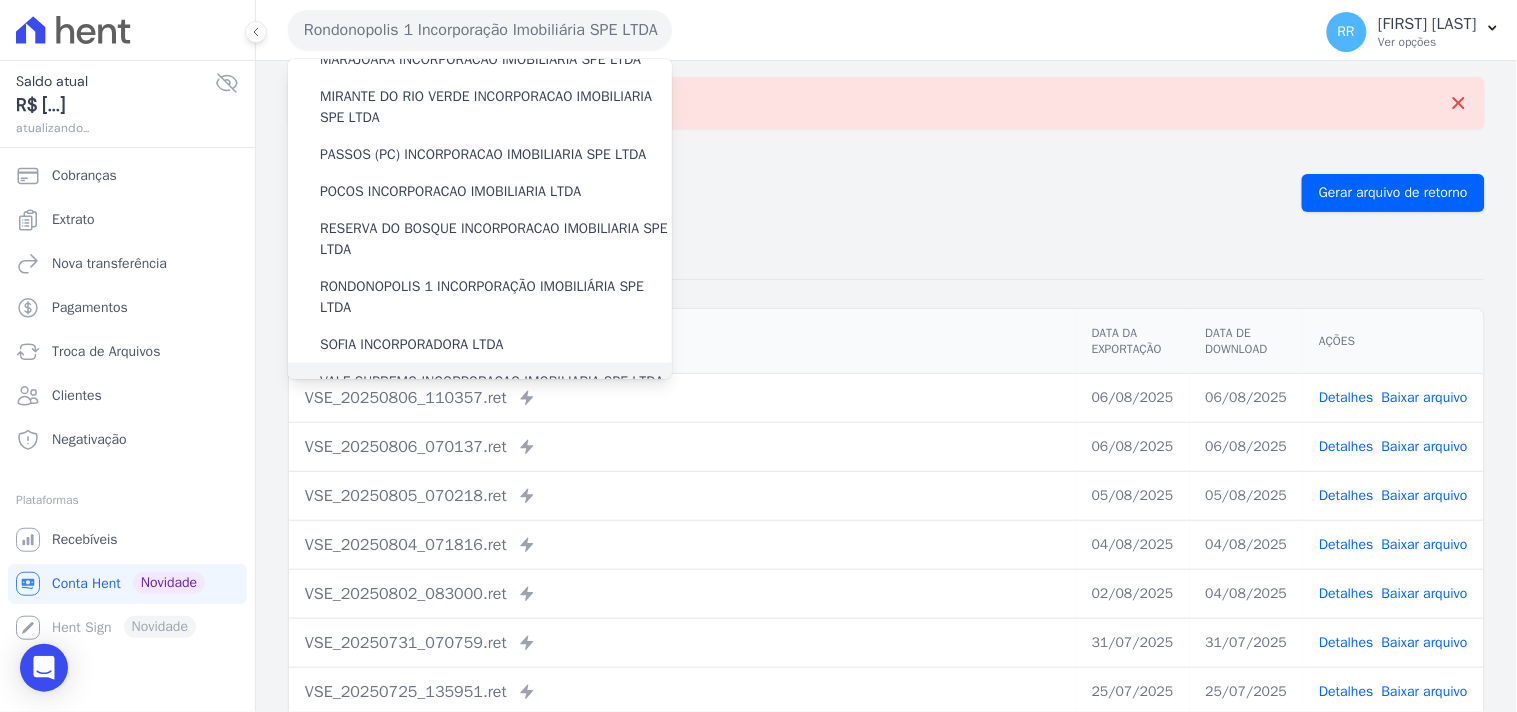scroll, scrollTop: 777, scrollLeft: 0, axis: vertical 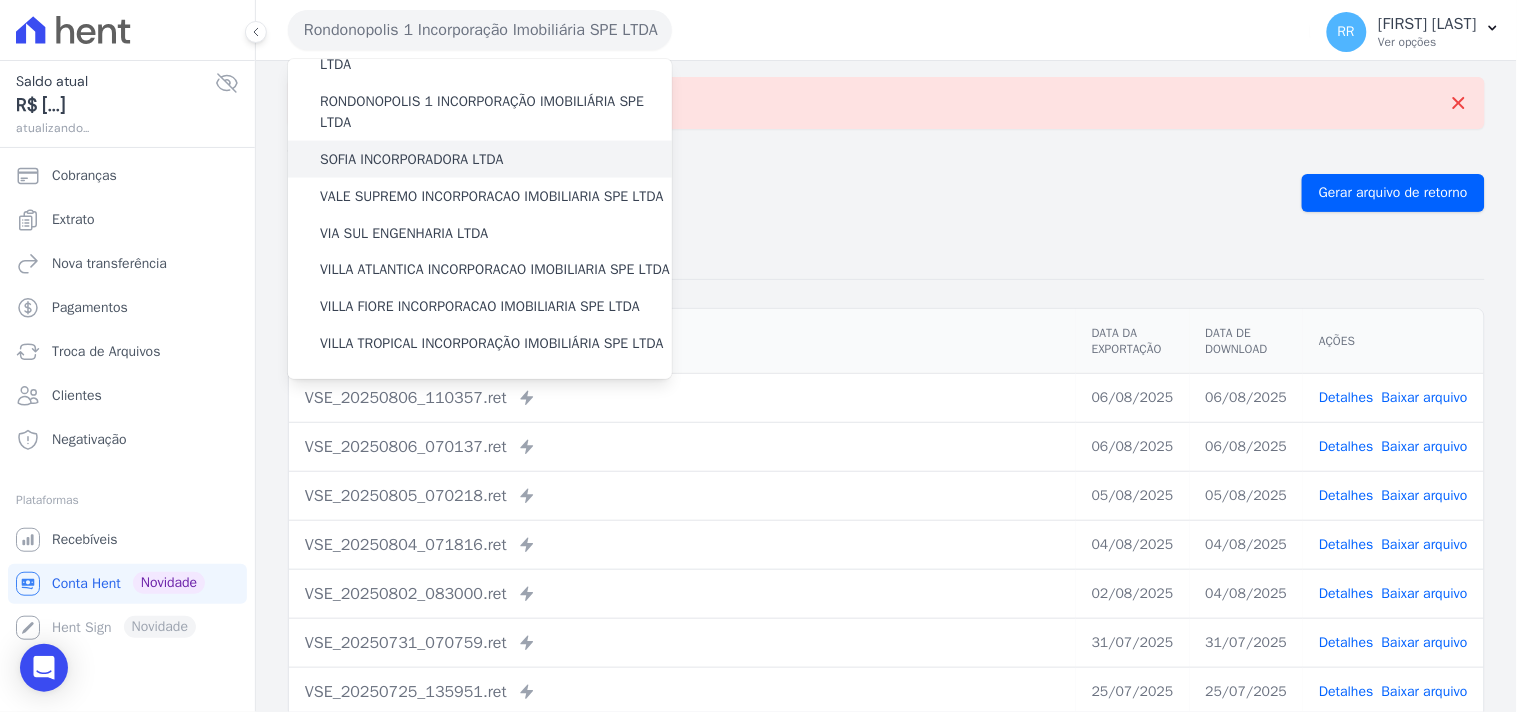 click on "SOFIA INCORPORADORA LTDA" at bounding box center (412, 159) 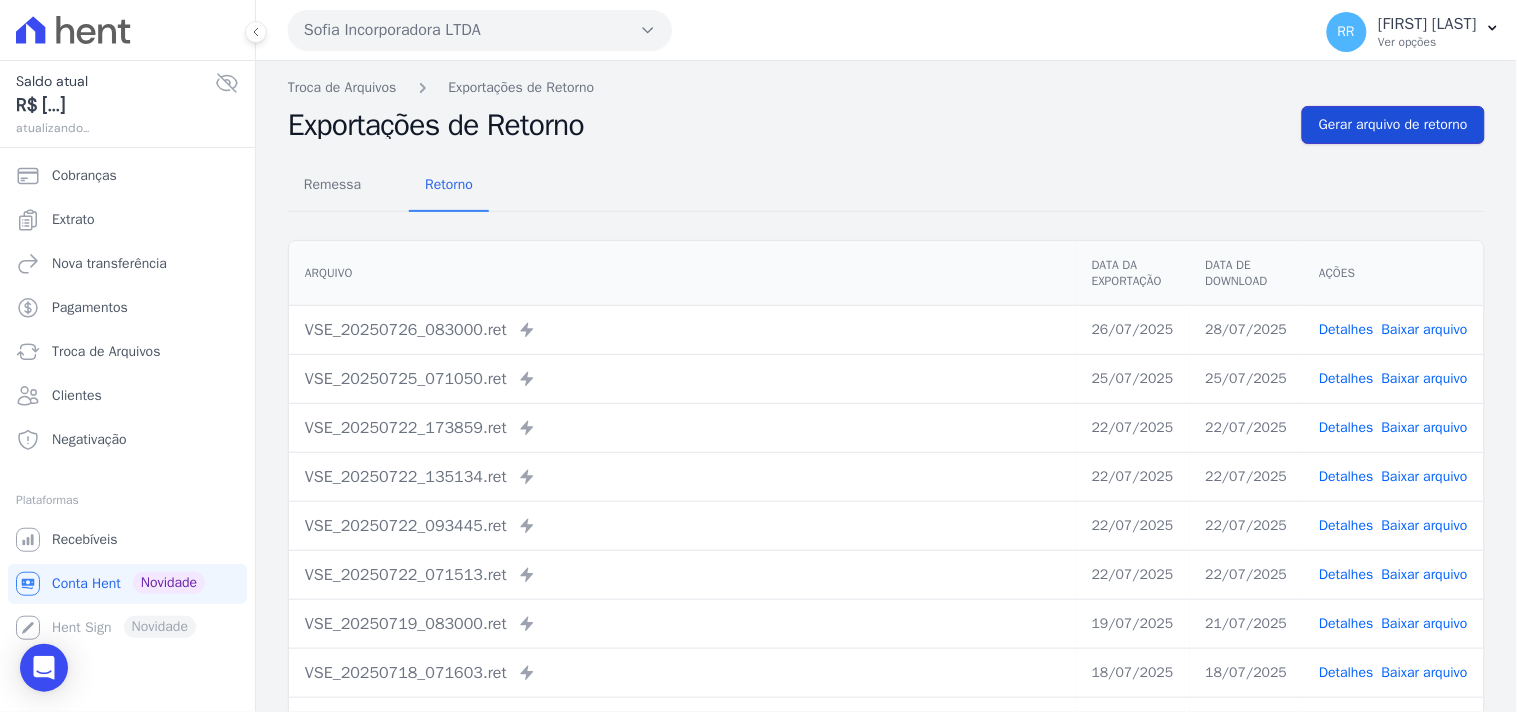 click on "Gerar arquivo de retorno" at bounding box center (1393, 125) 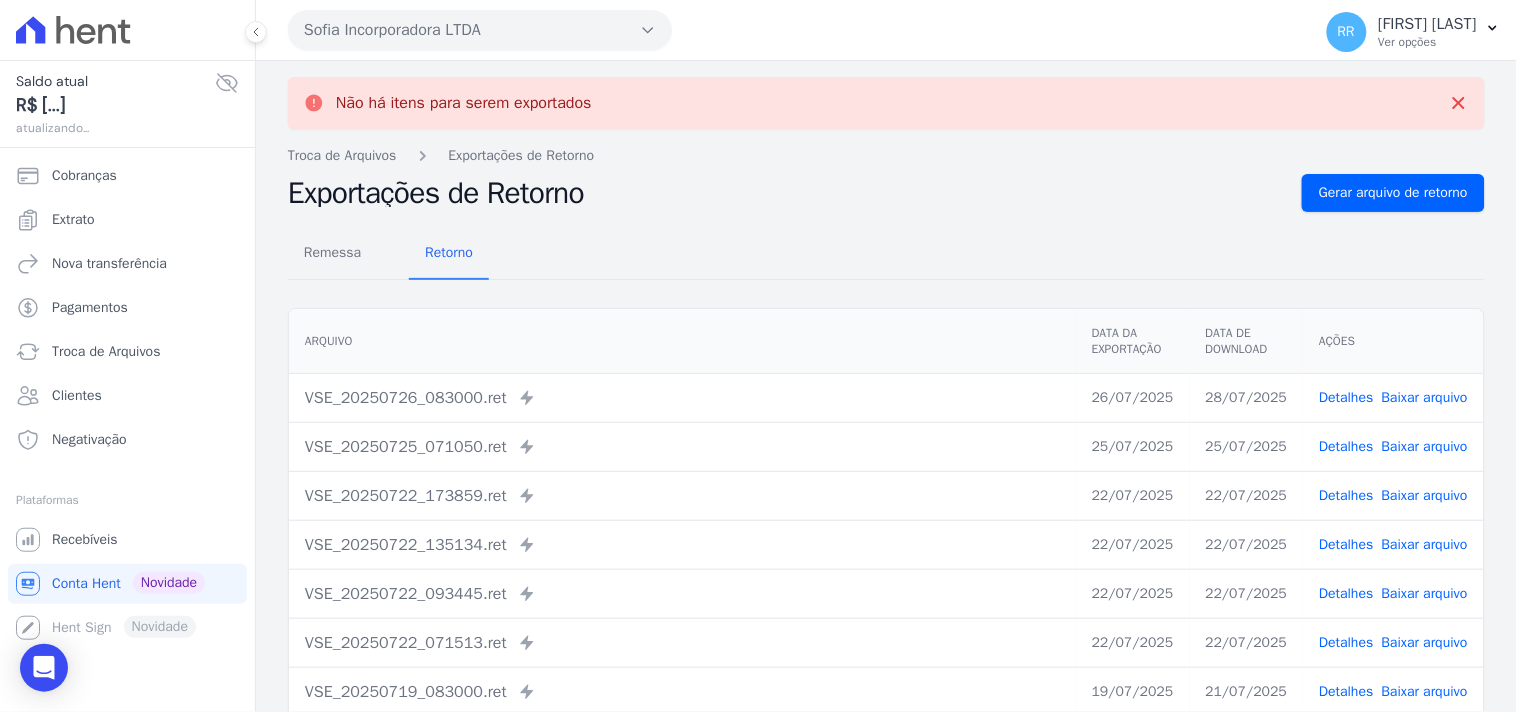 click on "Sofia Incorporadora LTDA" at bounding box center [480, 30] 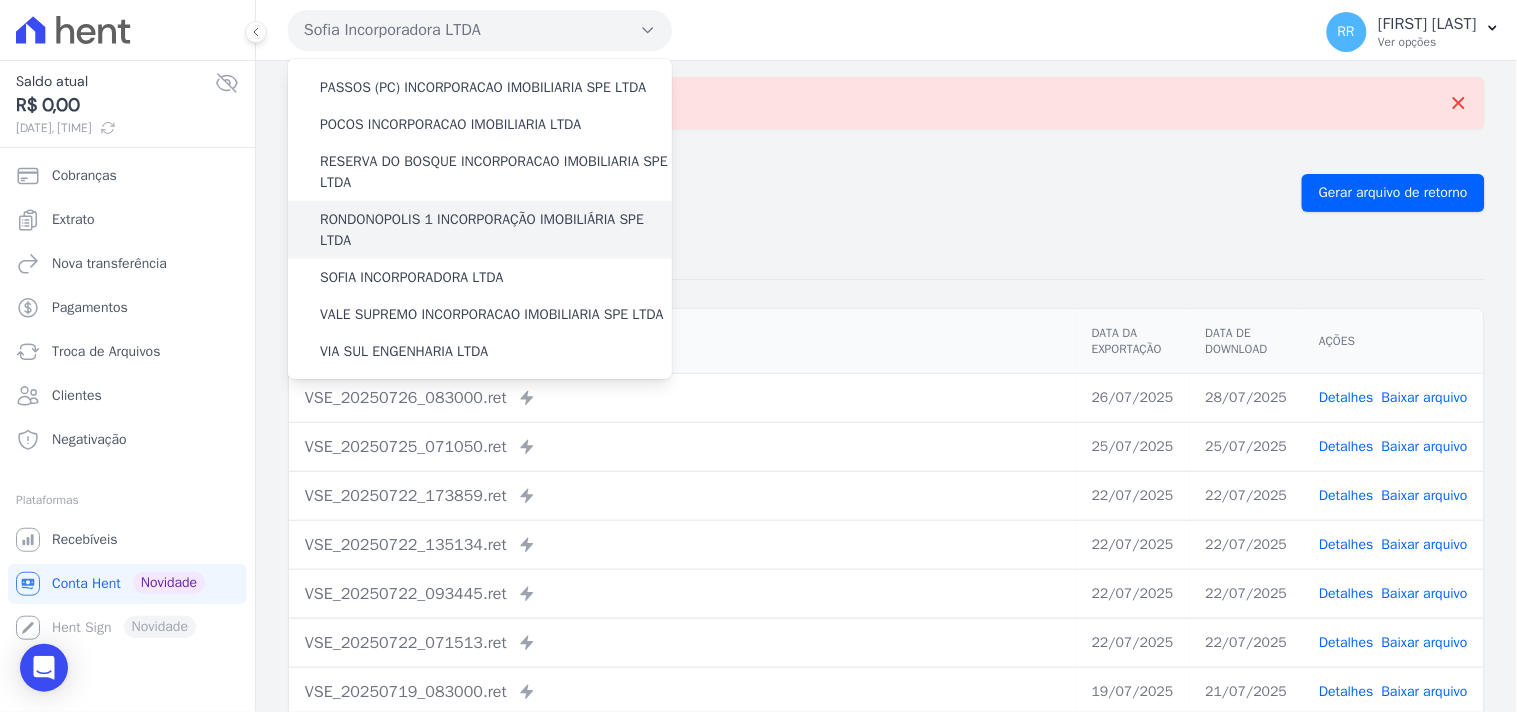 scroll, scrollTop: 777, scrollLeft: 0, axis: vertical 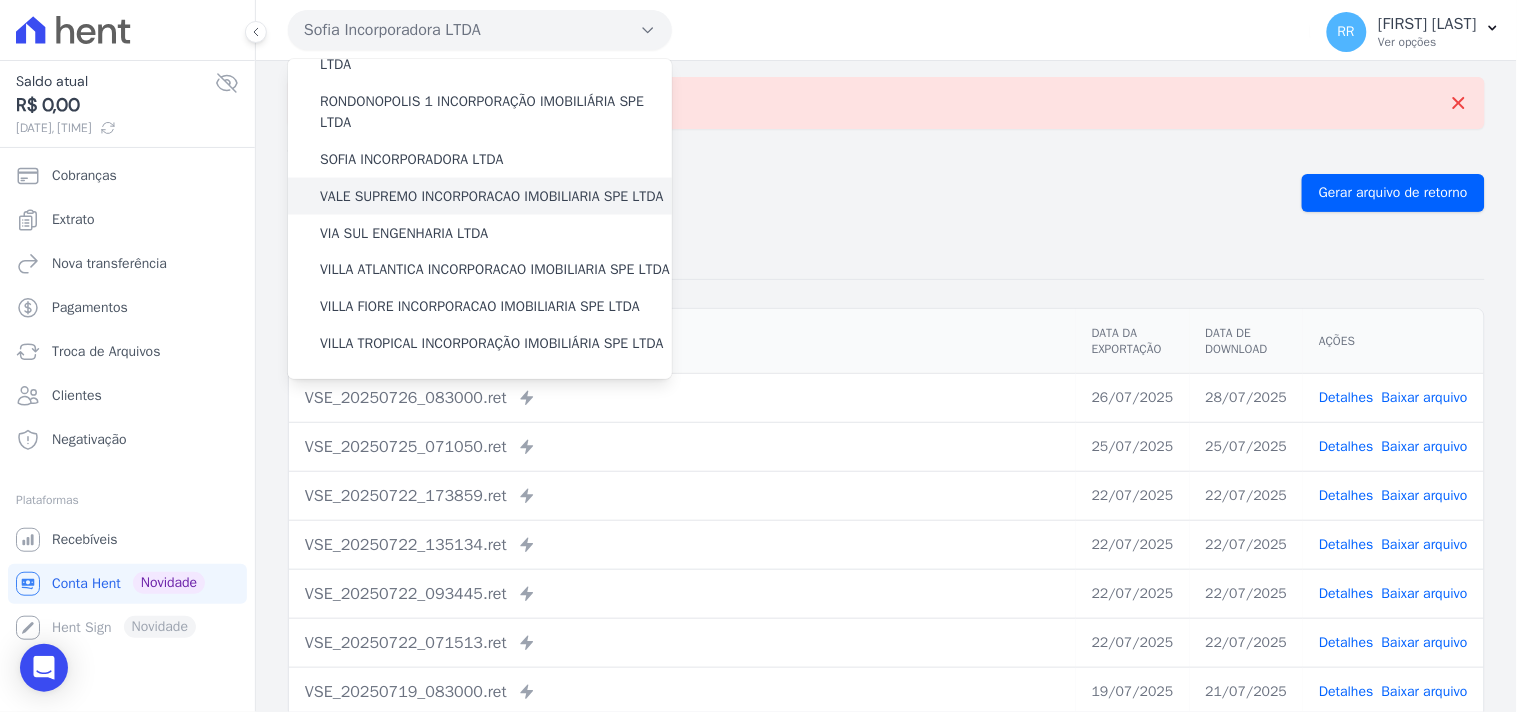 click on "VALE SUPREMO INCORPORACAO IMOBILIARIA SPE LTDA" at bounding box center (492, 196) 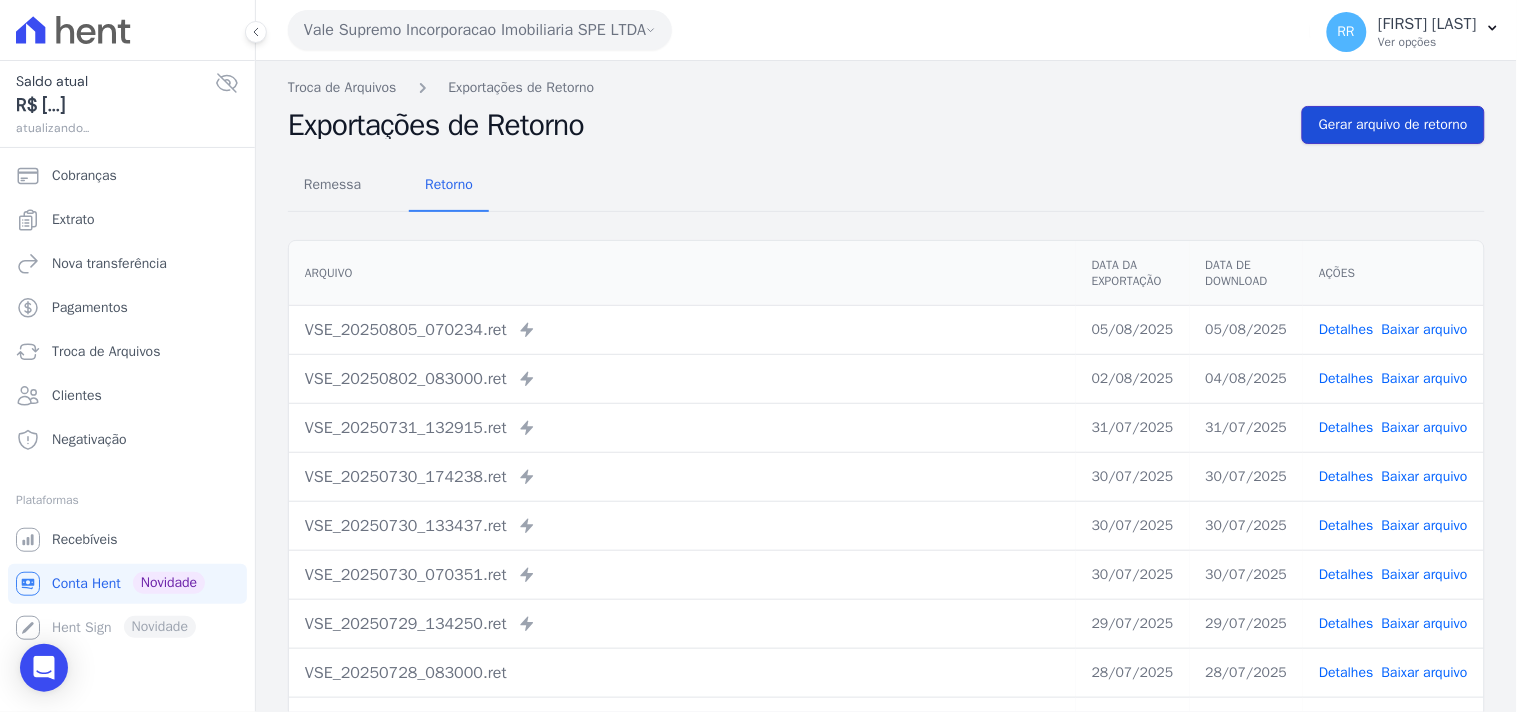 click on "Gerar arquivo de retorno" at bounding box center (1393, 125) 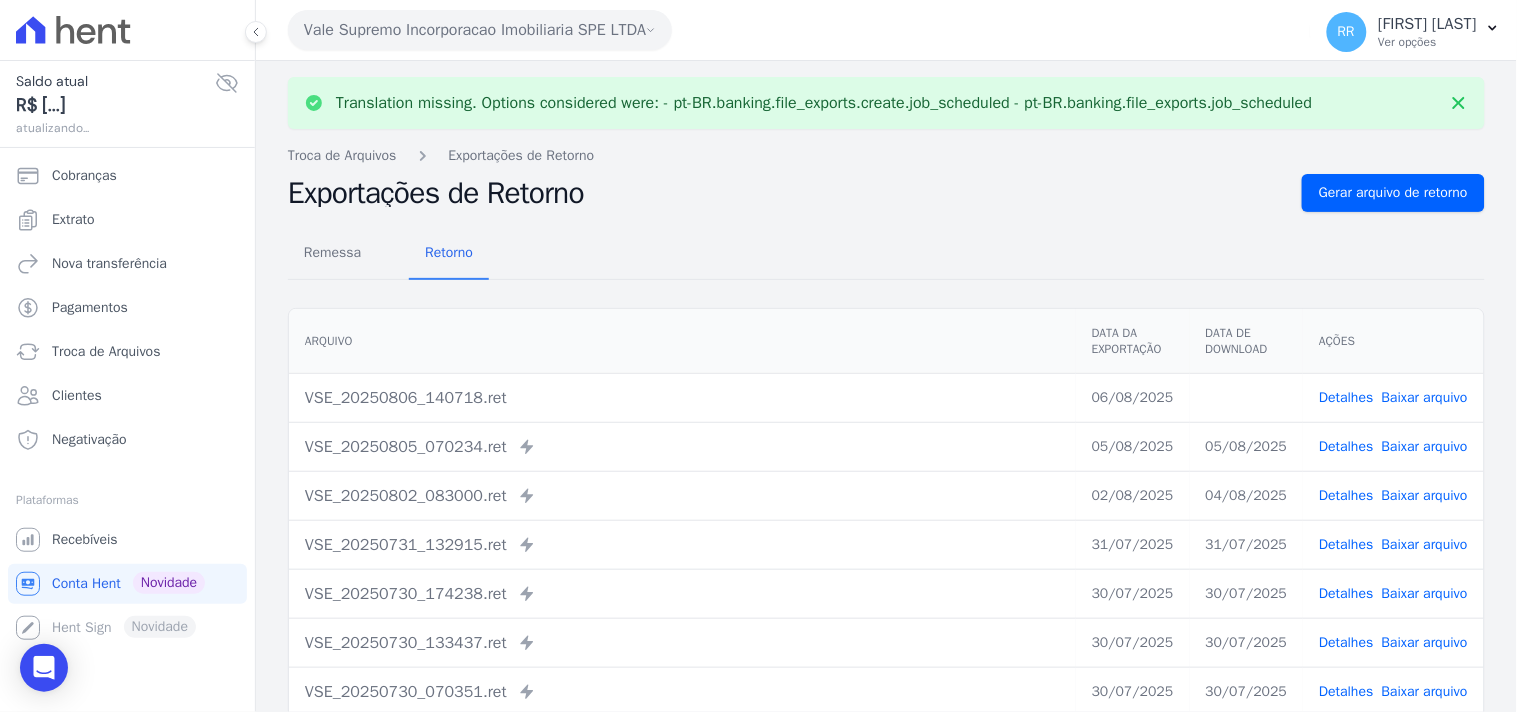 click on "Baixar arquivo" at bounding box center [1425, 397] 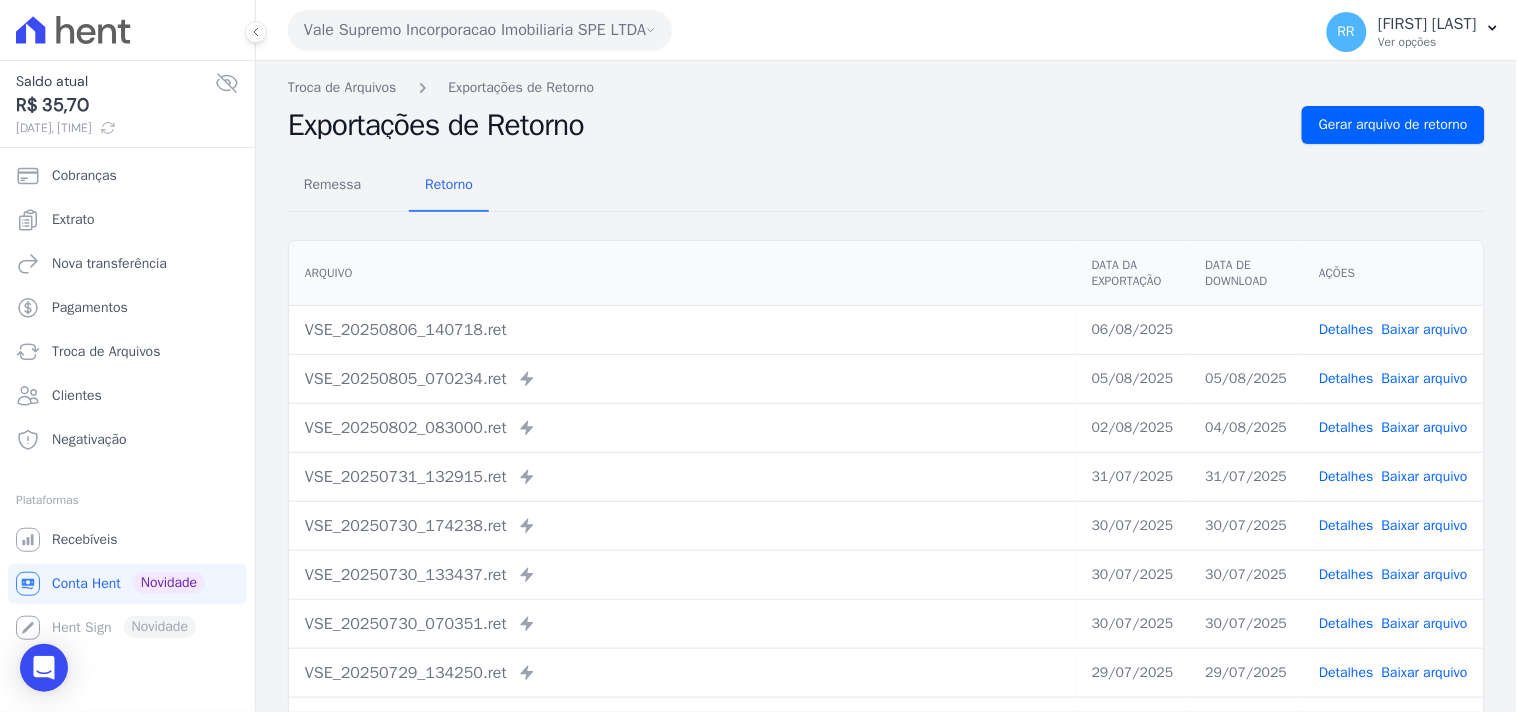click on "Remessa
Retorno
Arquivo
Data da Exportação
Data de Download
Ações
VSE_[DATE]_[TIME].ret
[DATE]
Detalhes
Baixar arquivo" at bounding box center [886, 505] 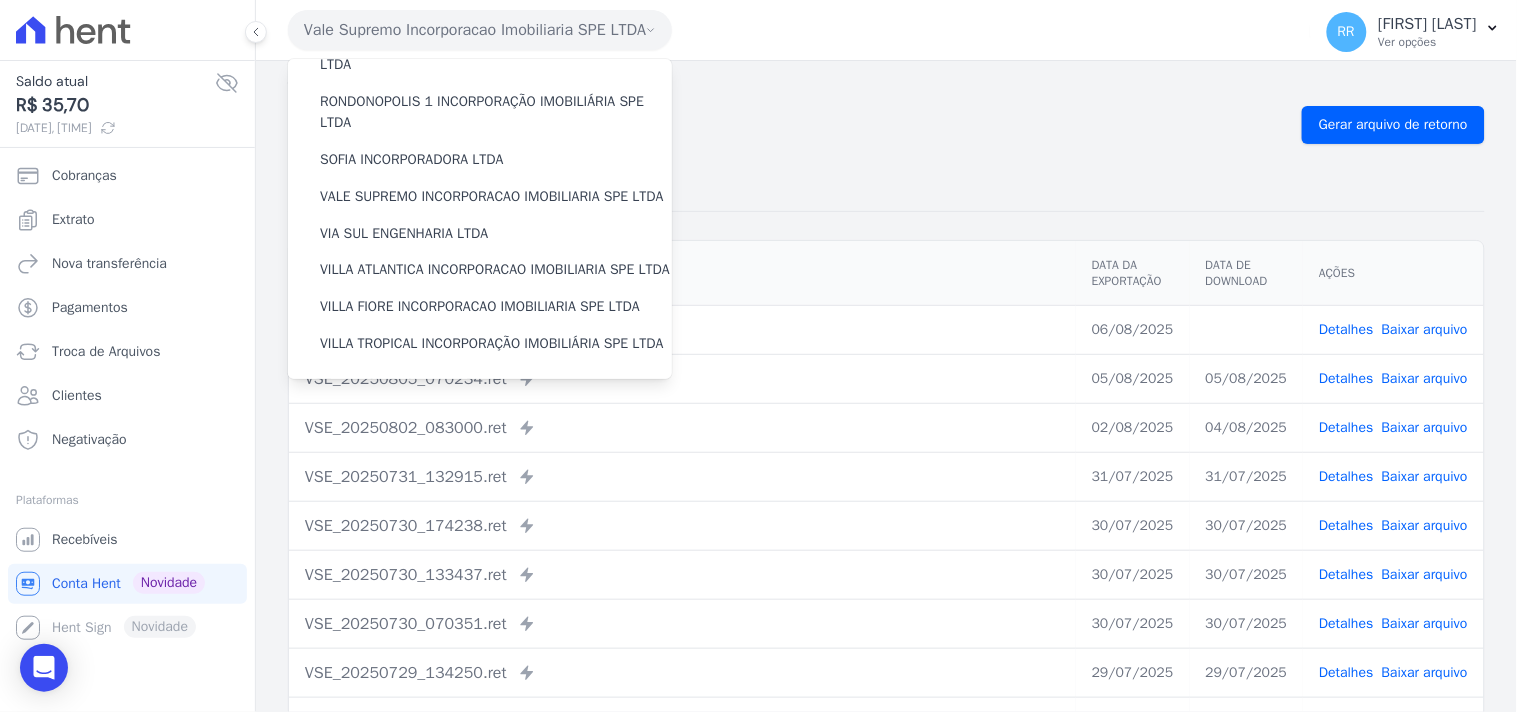 scroll, scrollTop: 888, scrollLeft: 0, axis: vertical 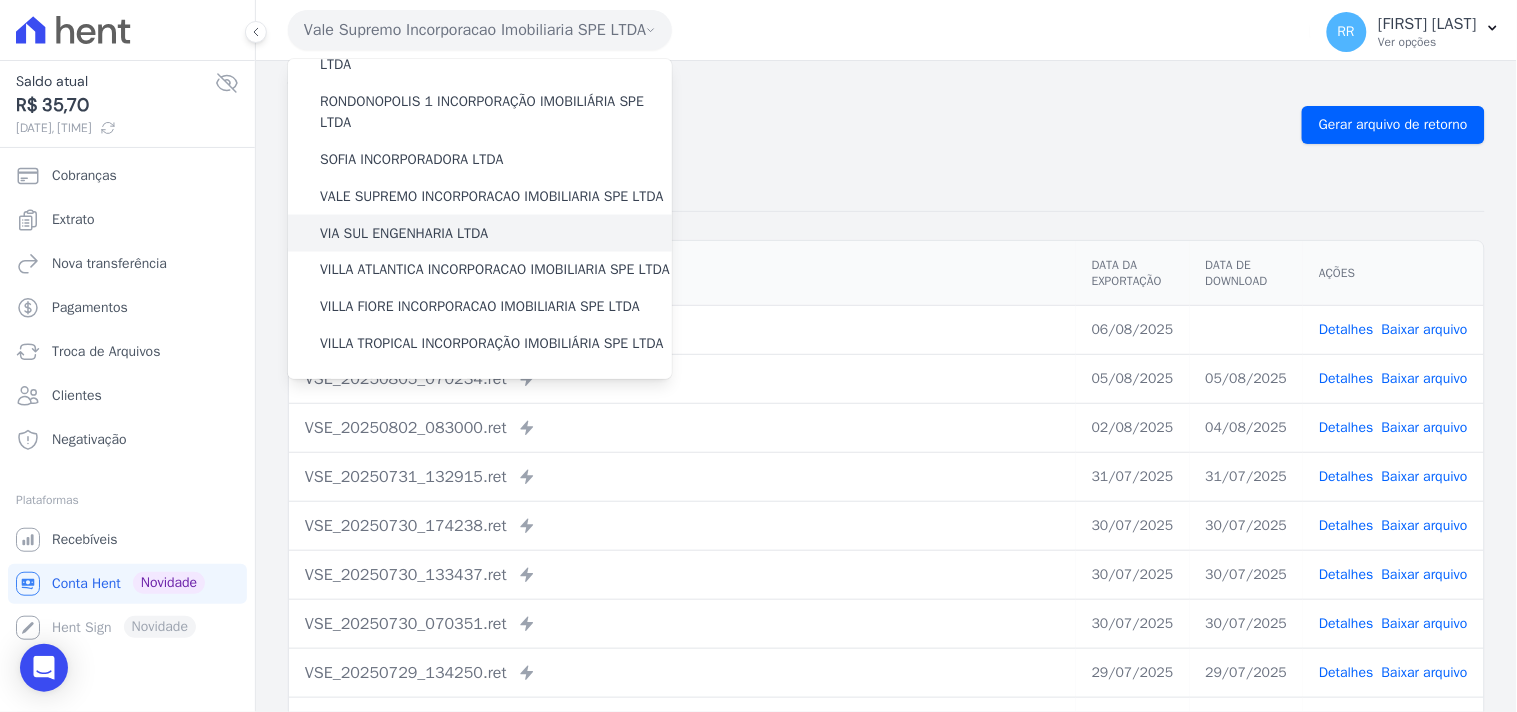 click on "VIA SUL ENGENHARIA LTDA" at bounding box center [404, 233] 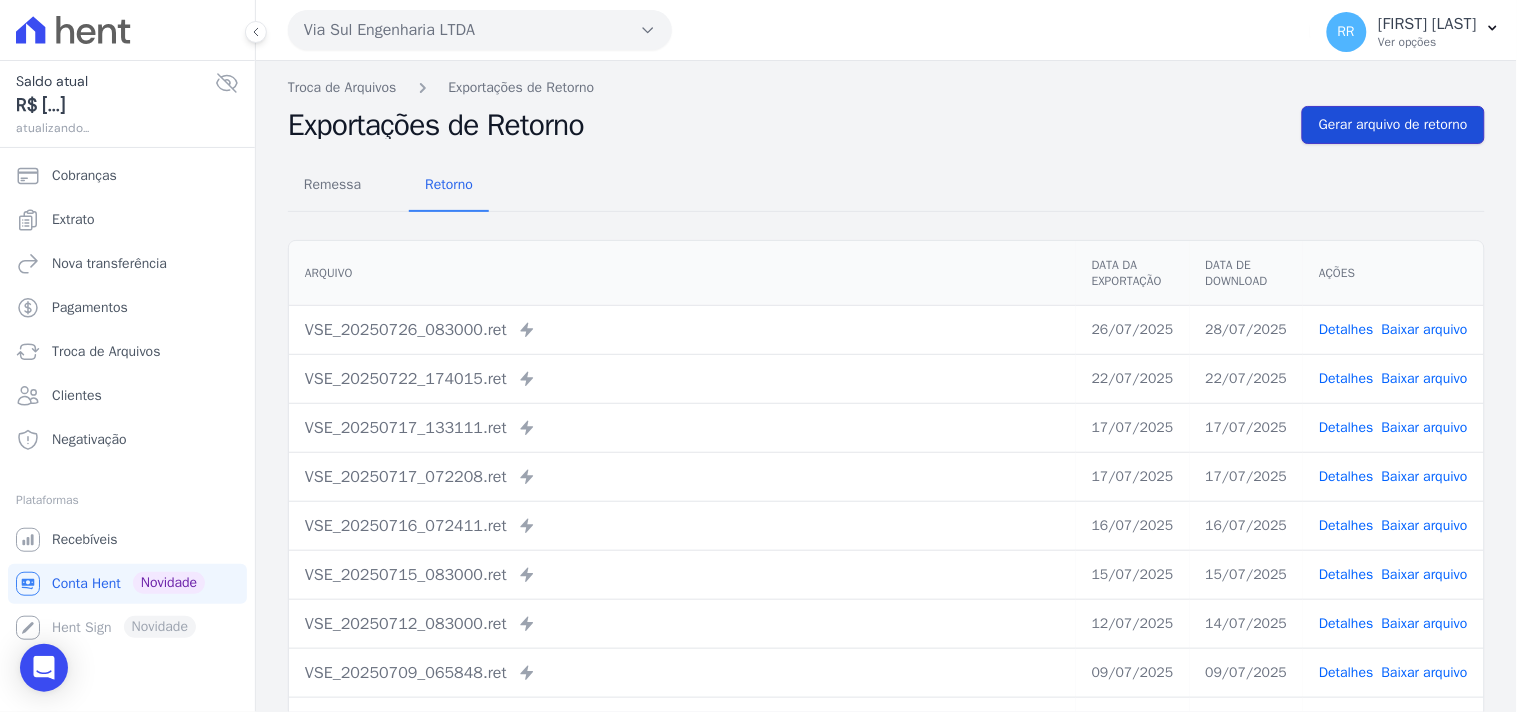 click on "Gerar arquivo de retorno" at bounding box center (1393, 125) 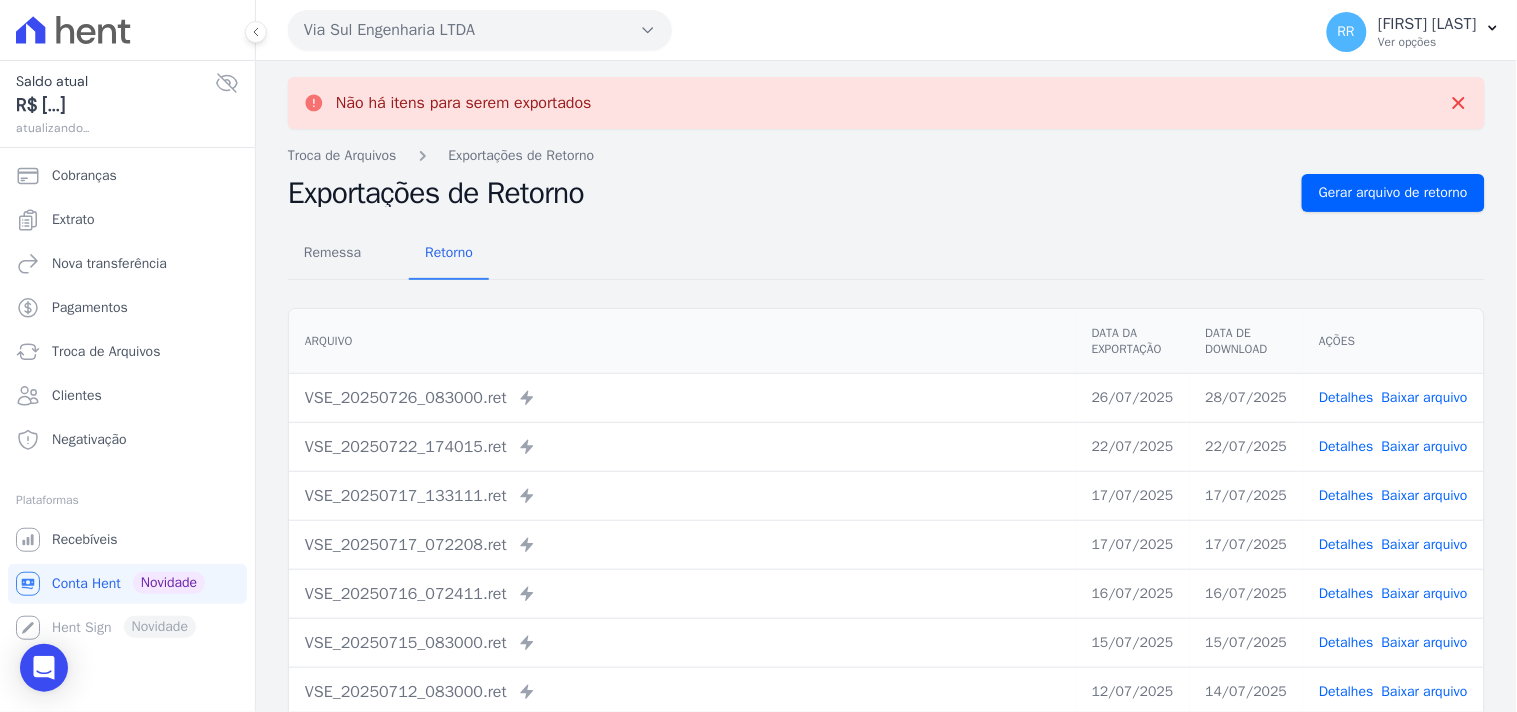 click on "Via Sul Engenharia LTDA" at bounding box center [480, 30] 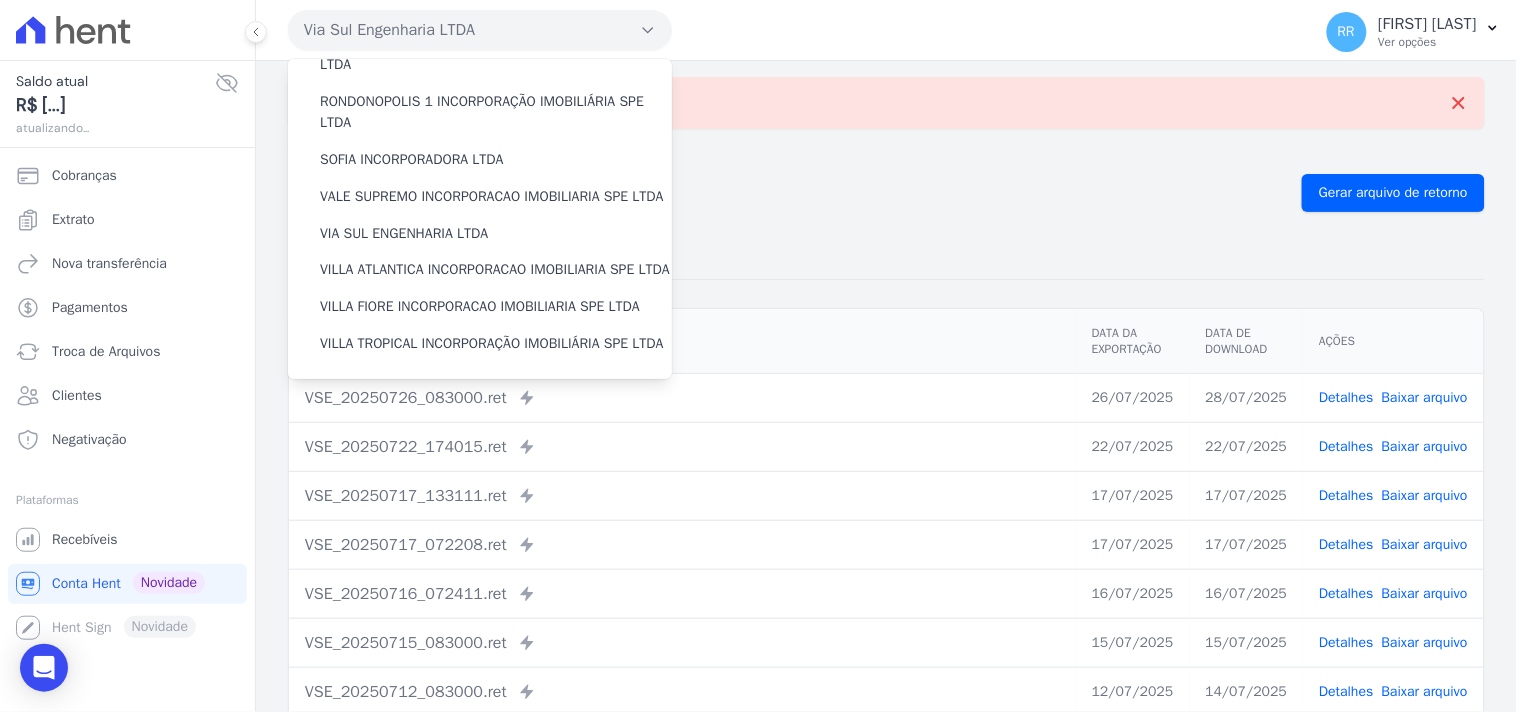 scroll, scrollTop: 893, scrollLeft: 0, axis: vertical 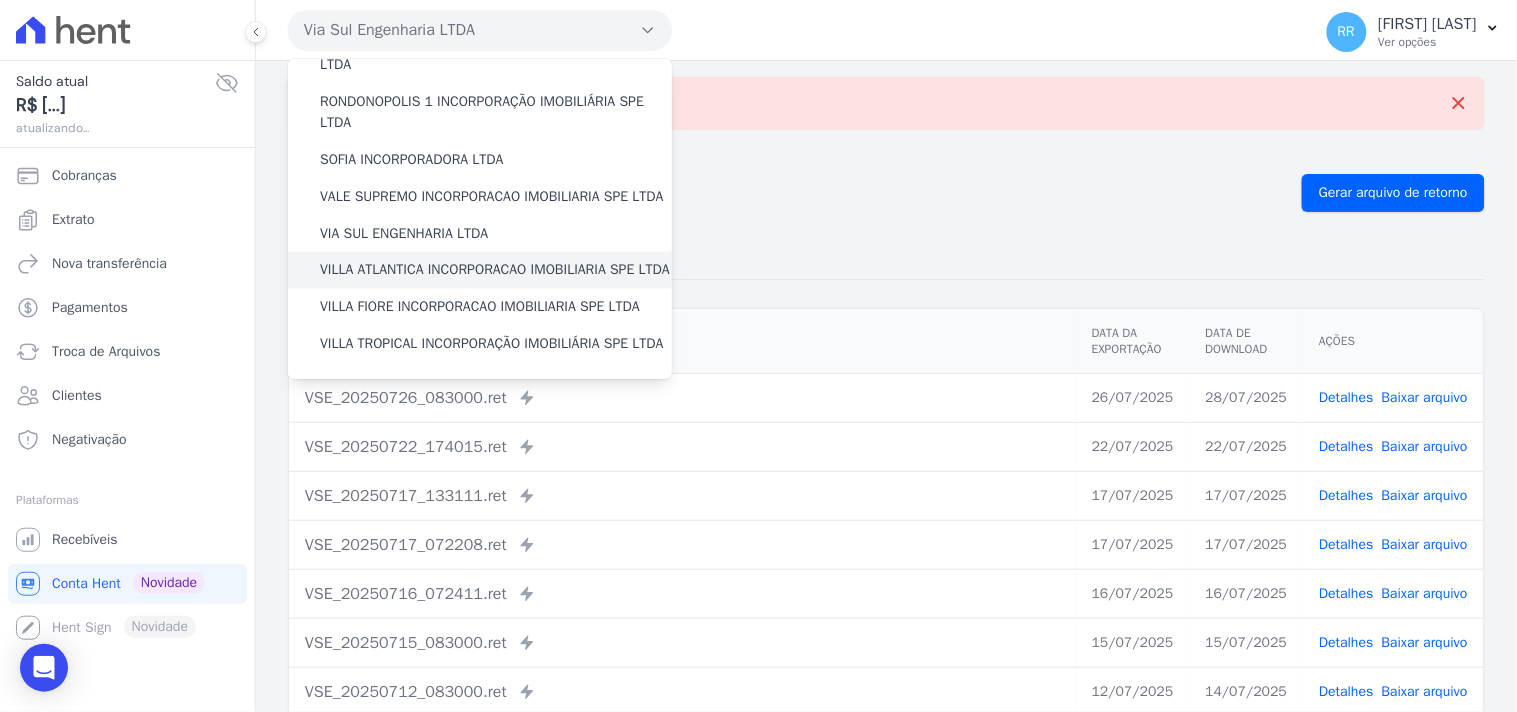 click on "VILLA ATLANTICA INCORPORACAO IMOBILIARIA SPE LTDA" at bounding box center [495, 270] 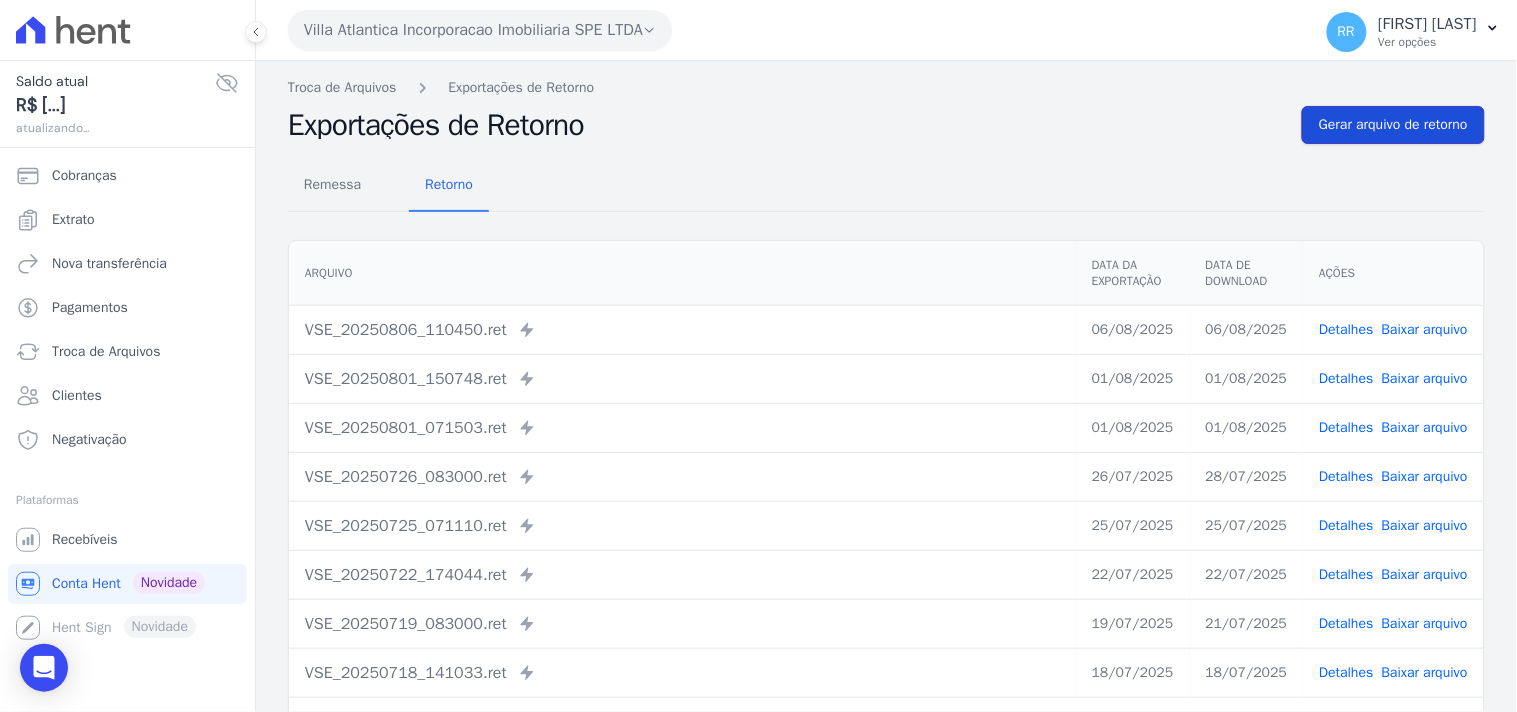 click on "Gerar arquivo de retorno" at bounding box center [1393, 125] 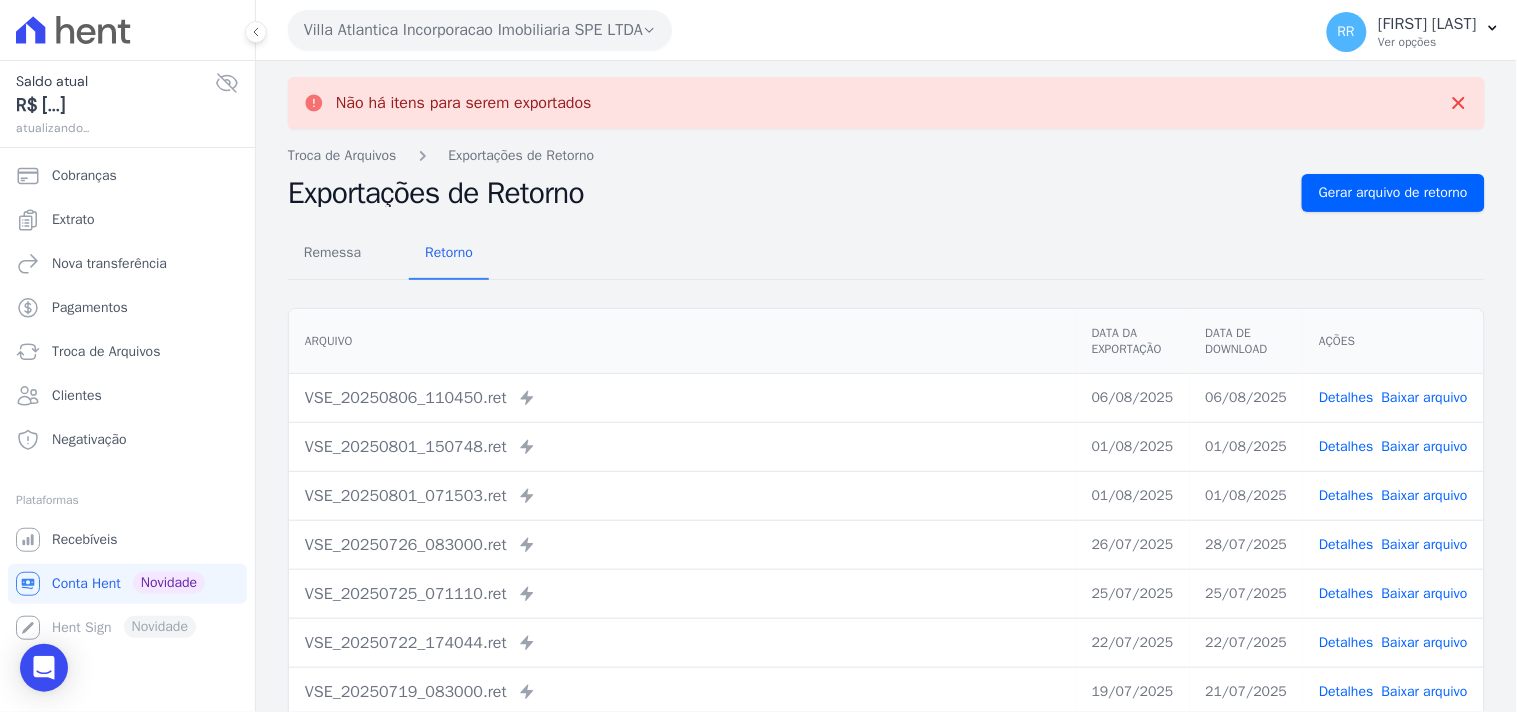 click on "Villa Atlantica Incorporacao Imobiliaria SPE LTDA" at bounding box center (480, 30) 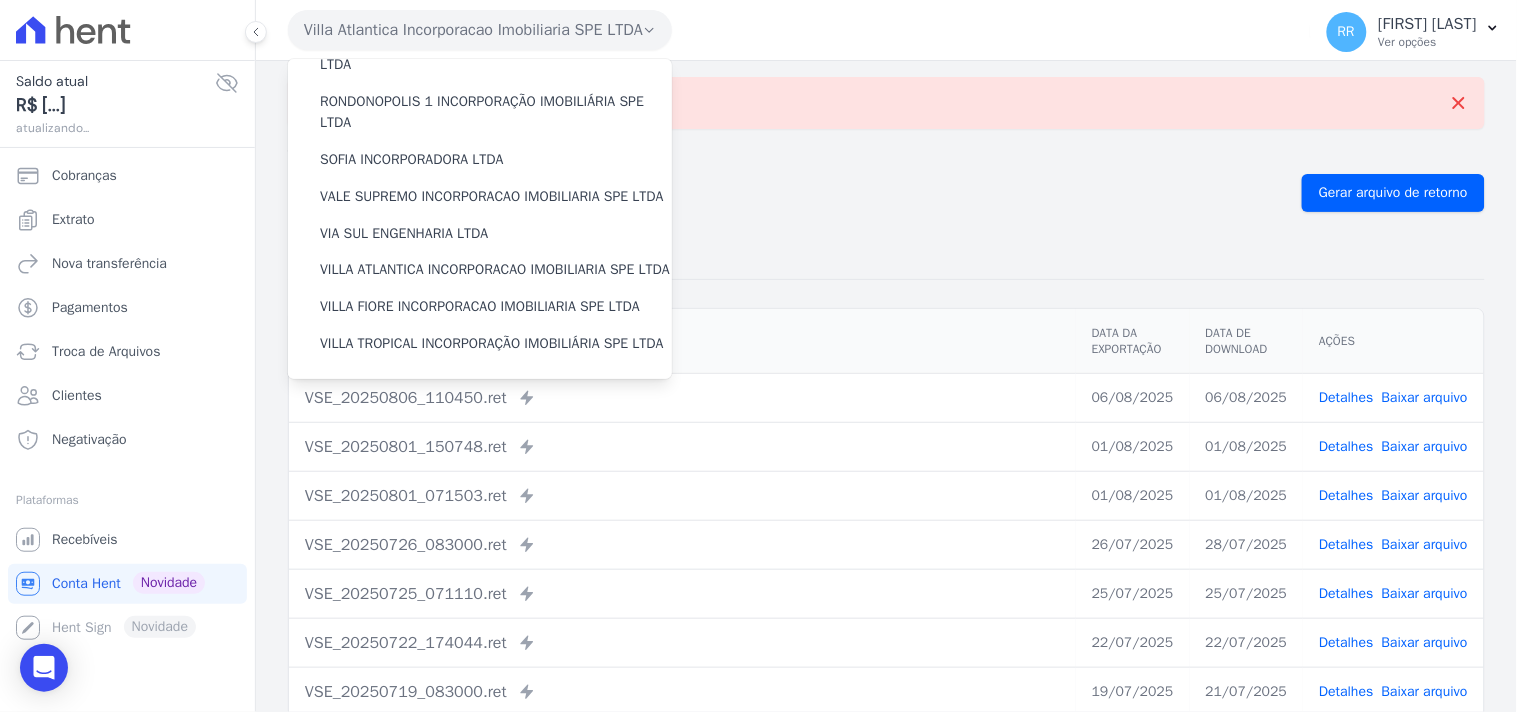 scroll, scrollTop: 893, scrollLeft: 0, axis: vertical 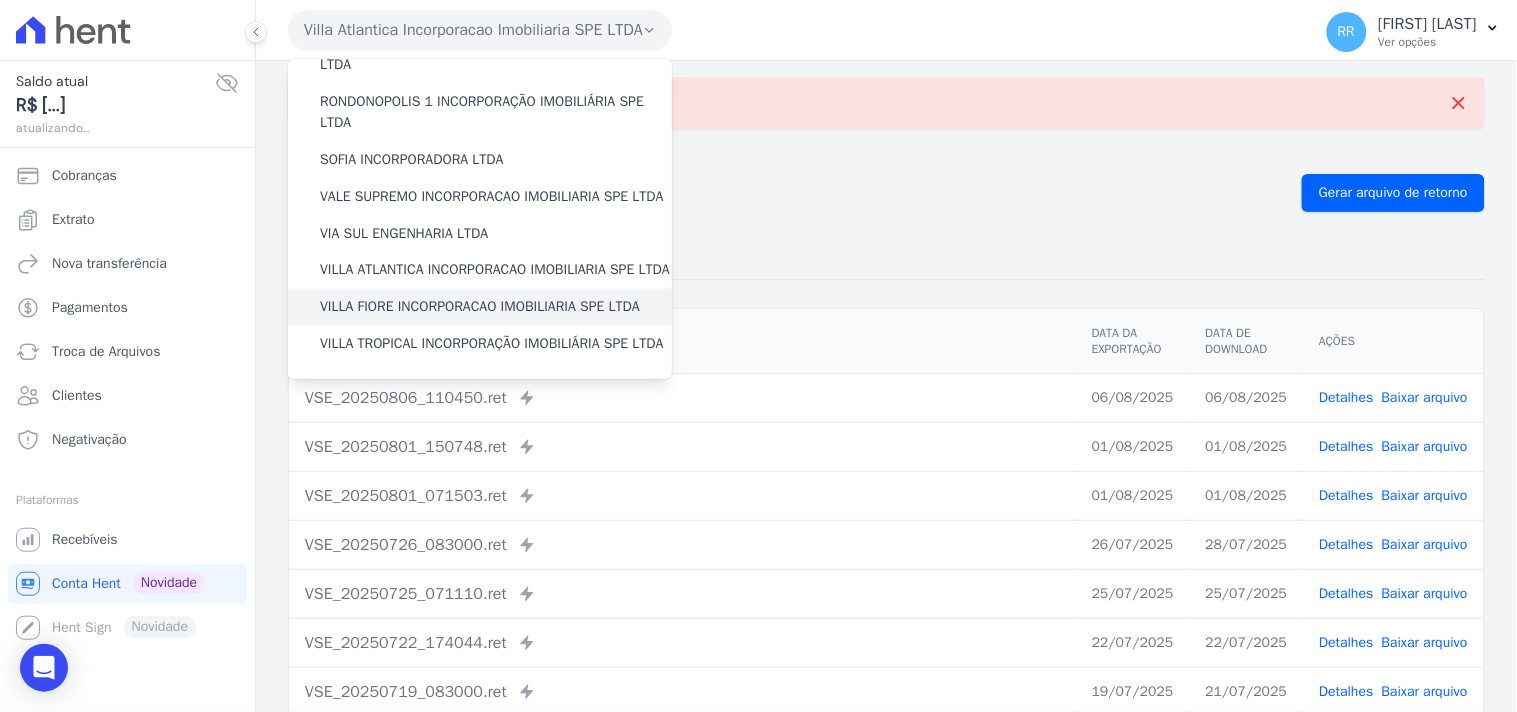 click on "VILLA FIORE INCORPORACAO IMOBILIARIA SPE LTDA" at bounding box center [480, 307] 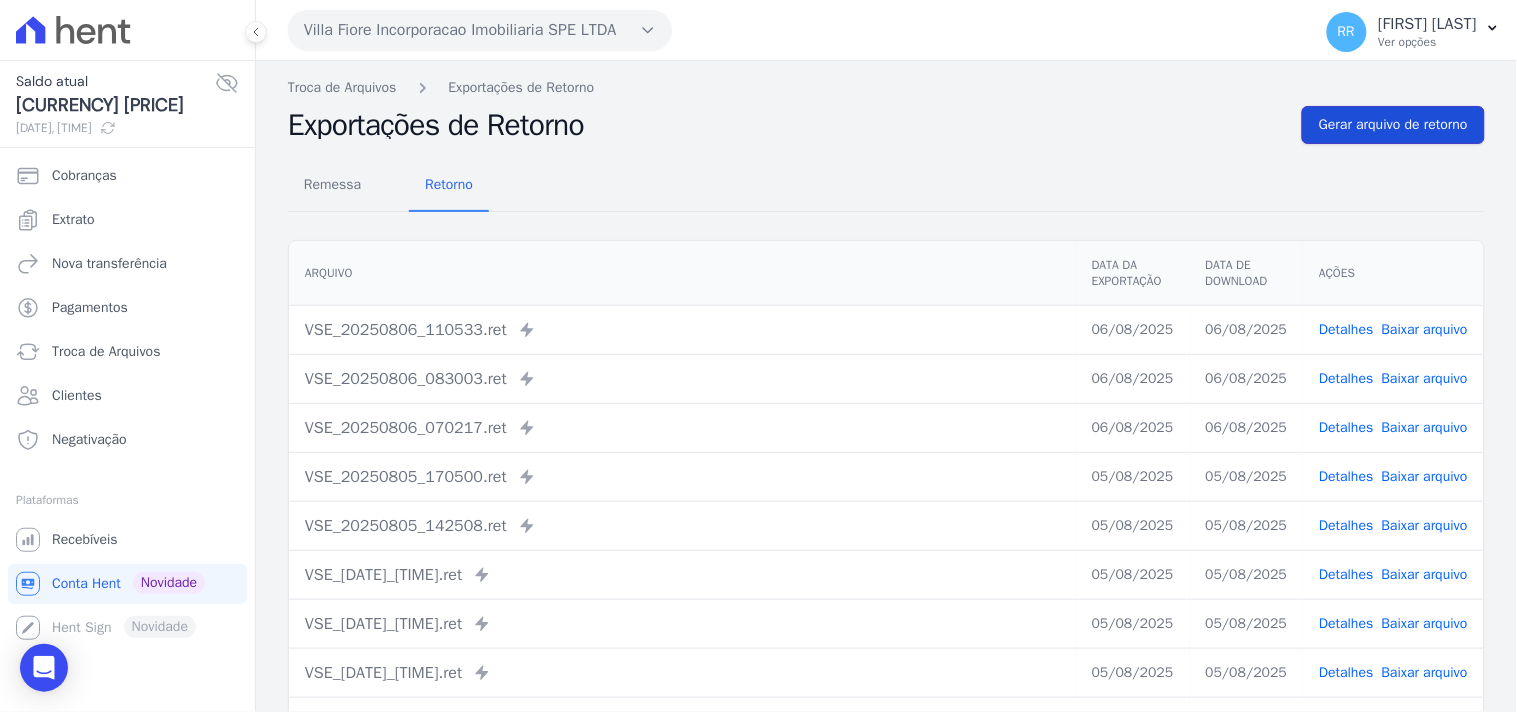 click on "Gerar arquivo de retorno" at bounding box center (1393, 125) 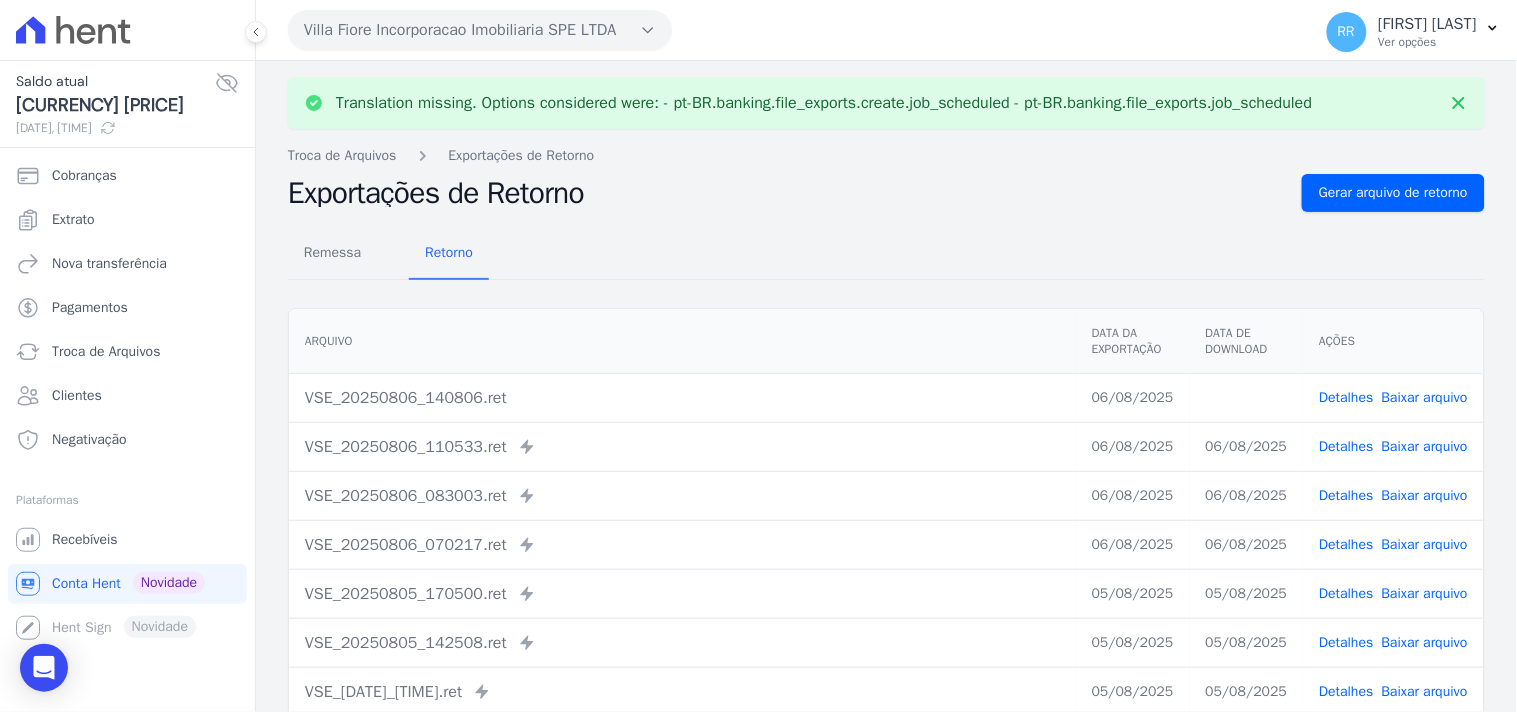 click on "Baixar arquivo" at bounding box center (1425, 397) 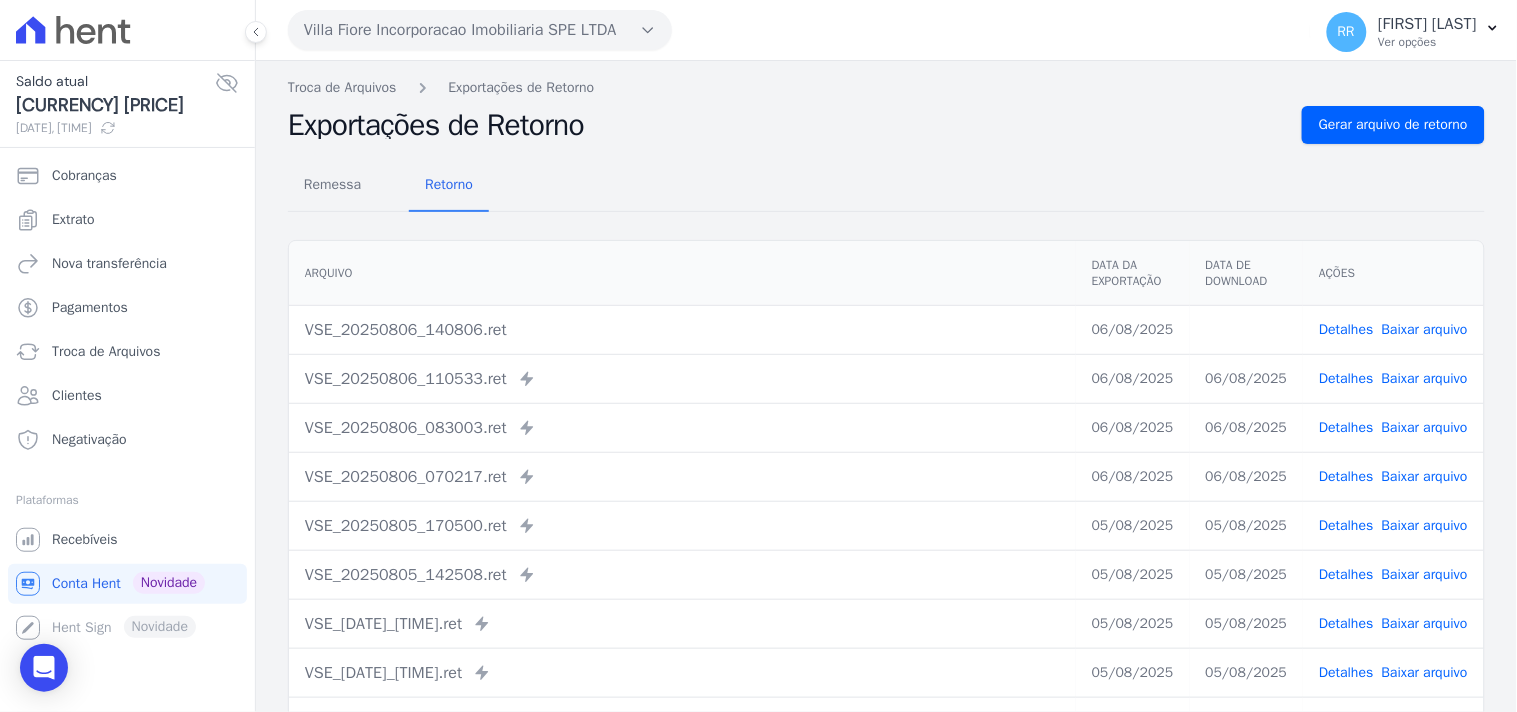 click on "Remessa
Retorno" at bounding box center [886, 186] 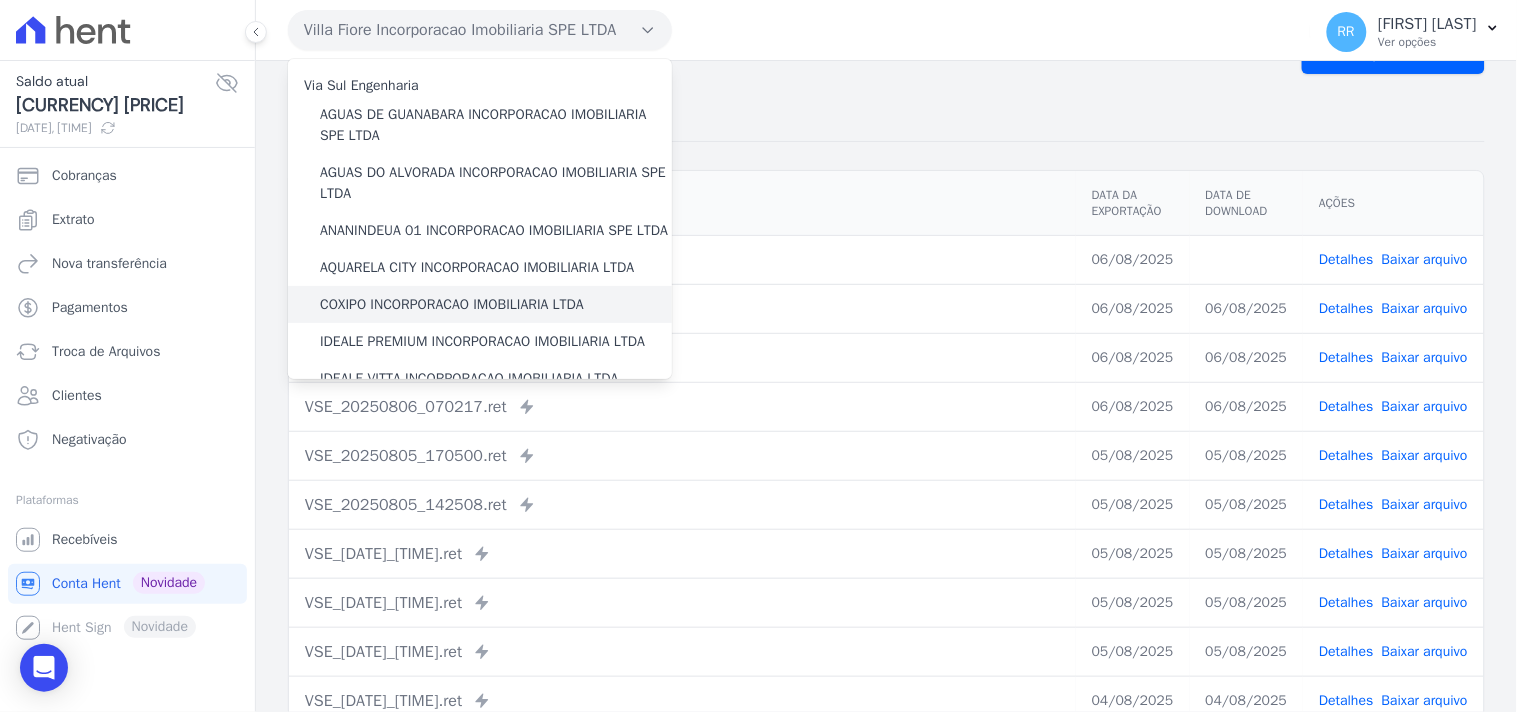 scroll, scrollTop: 171, scrollLeft: 0, axis: vertical 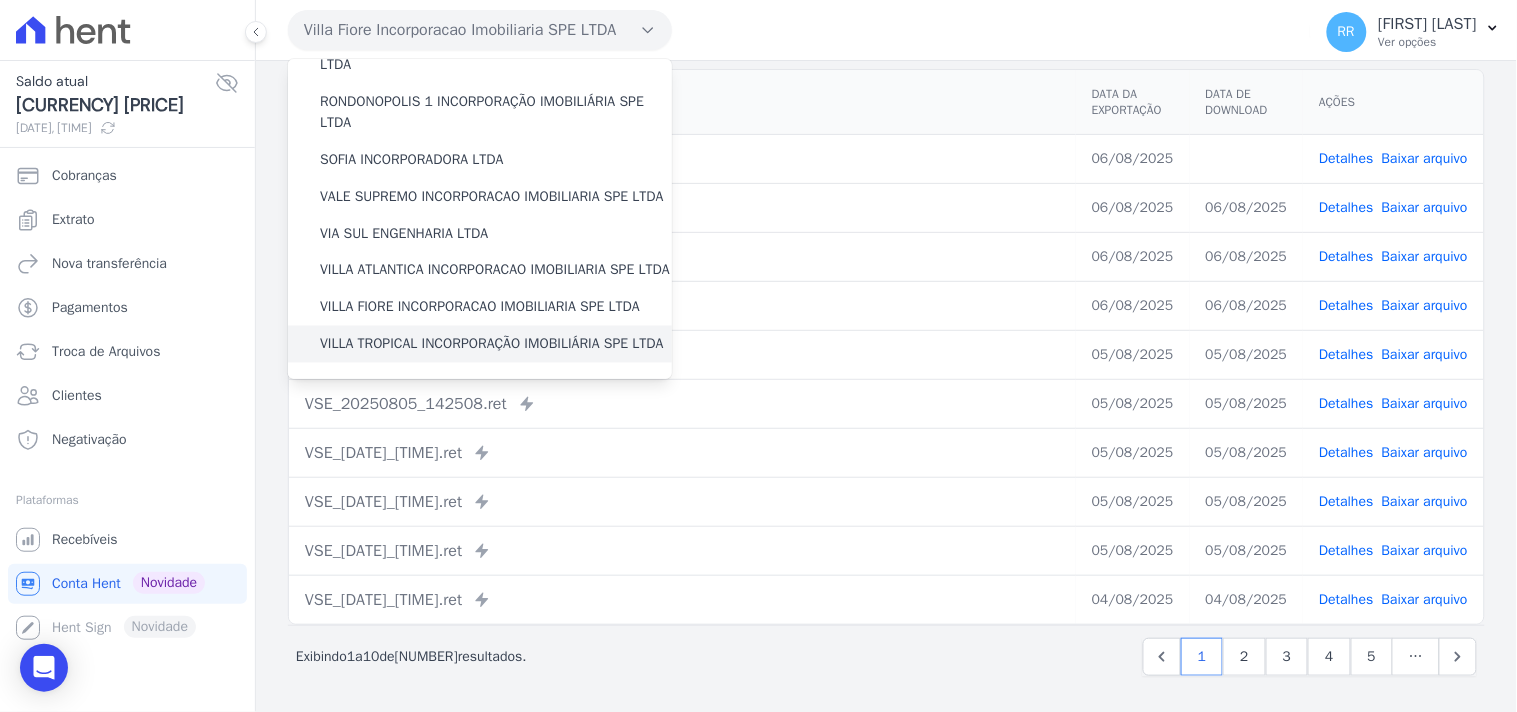 click on "VILLA TROPICAL INCORPORAÇÃO IMOBILIÁRIA SPE LTDA" at bounding box center (492, 344) 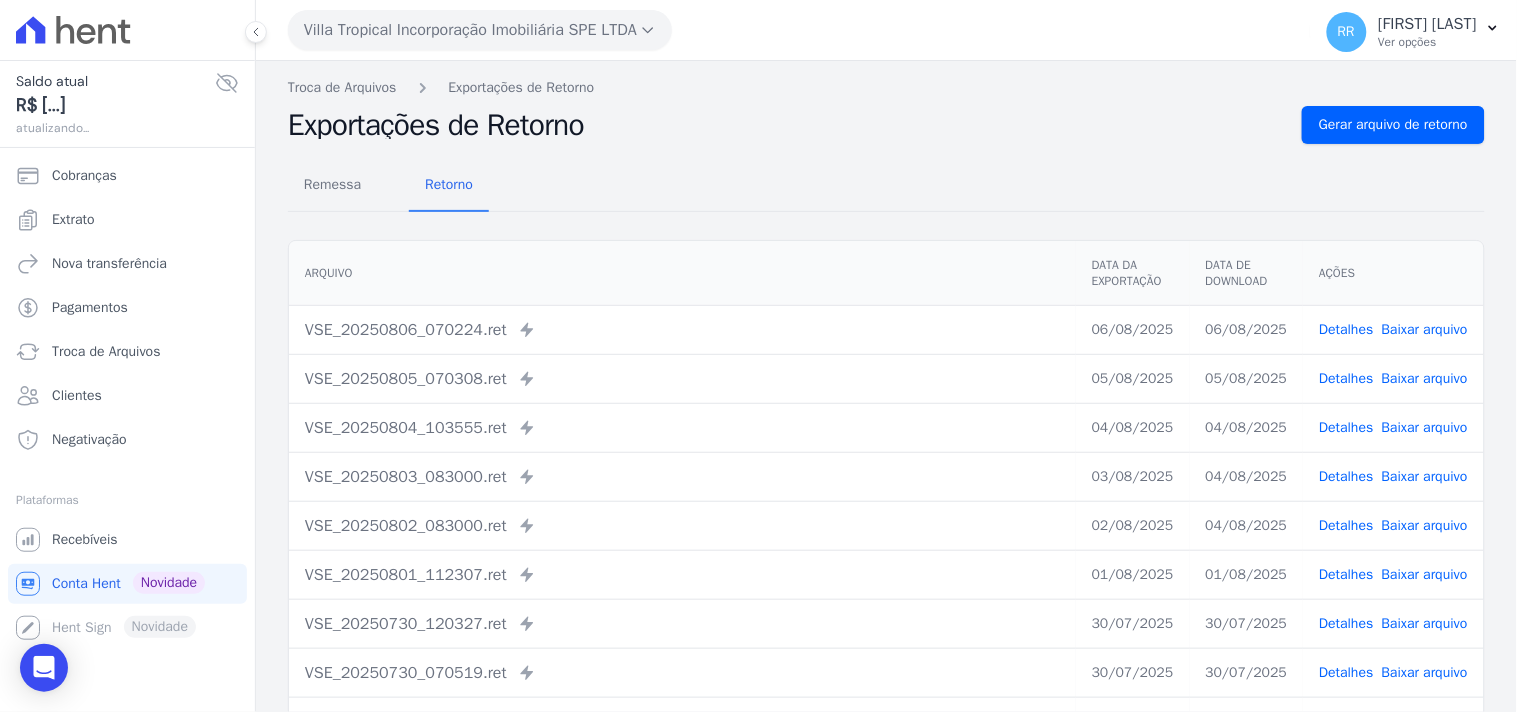 click on "Remessa
Retorno
Arquivo
Data da Exportação
Data de Download
Ações
VSE_[DATE]_[TIME].ret
Enviado para Nexxera em: [DATE], [TIME]
[DATE]
[DATE]
Detalhes" at bounding box center [886, 505] 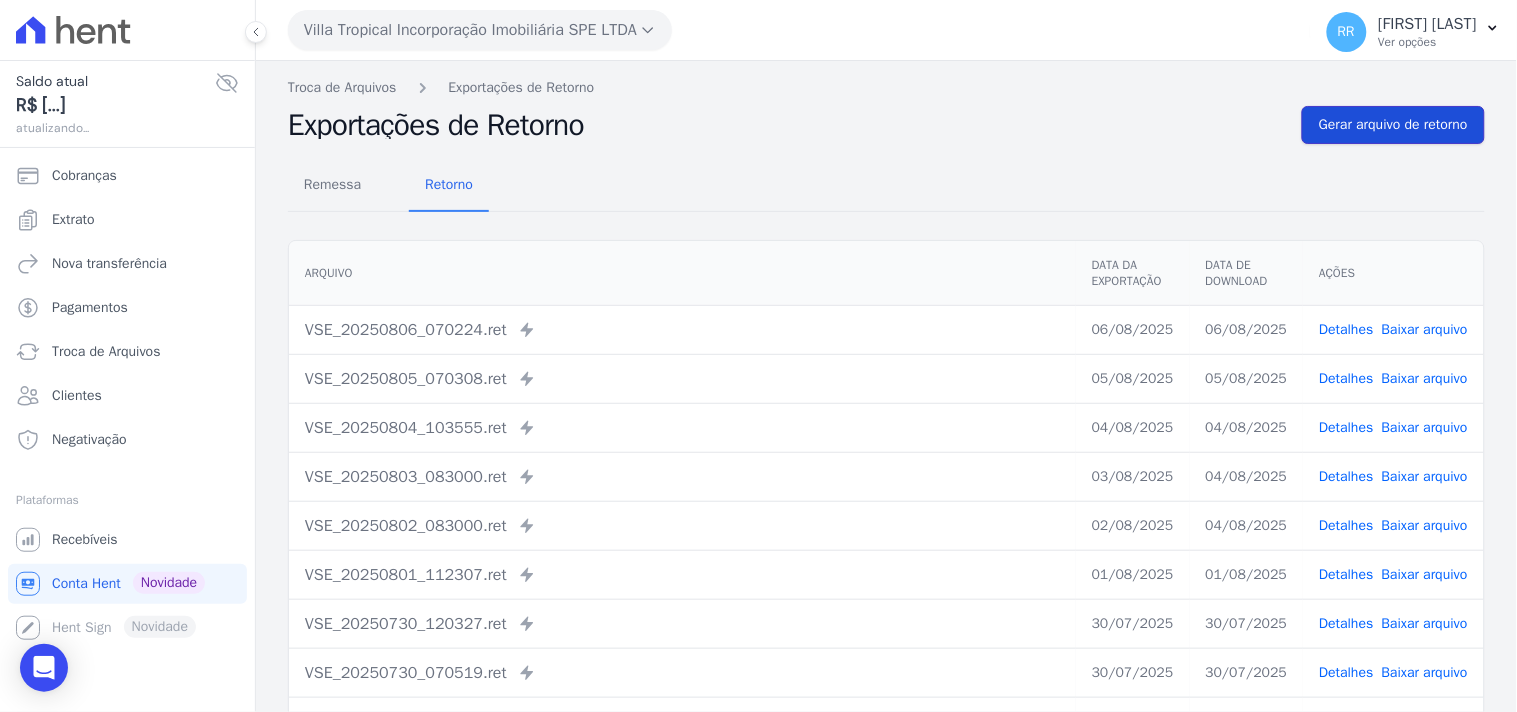 click on "Gerar arquivo de retorno" at bounding box center (1393, 125) 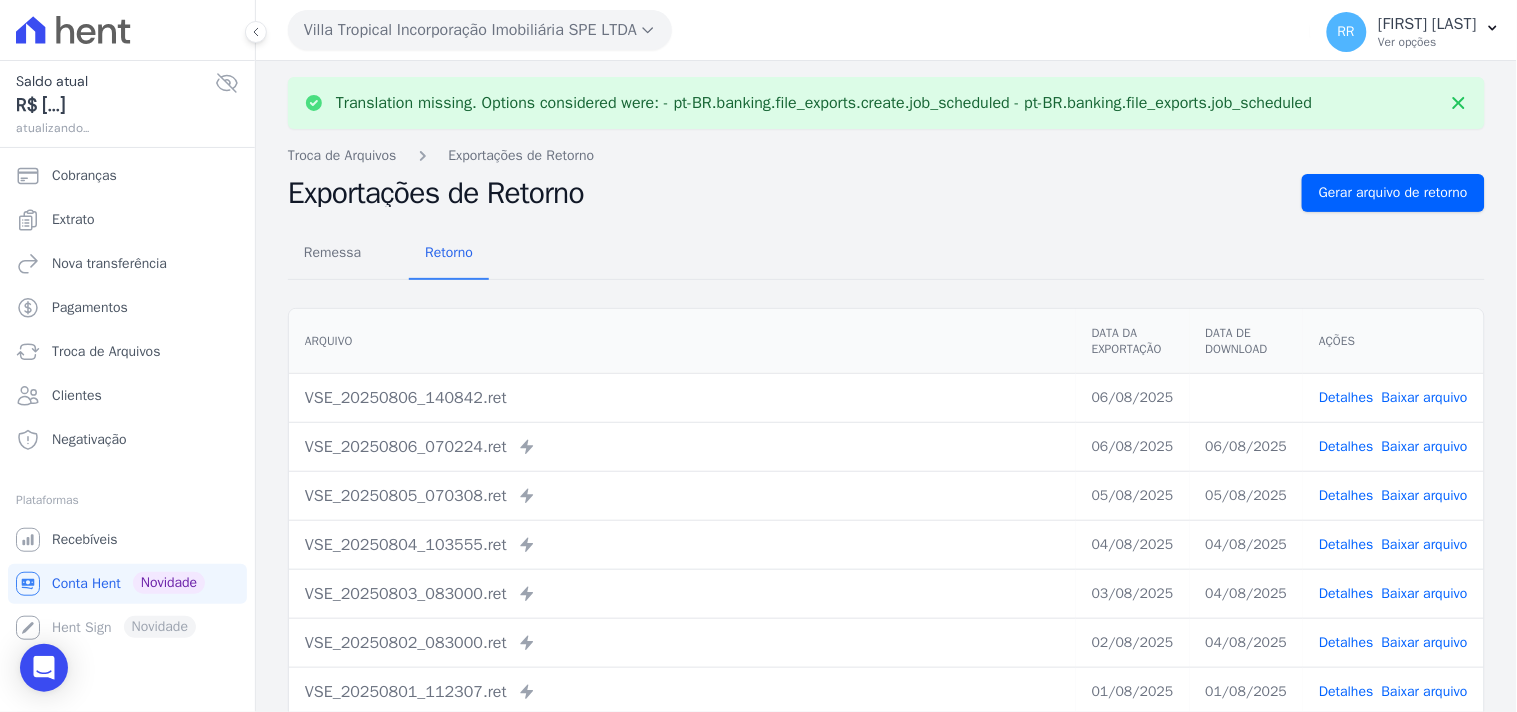 click on "Baixar arquivo" at bounding box center (1425, 397) 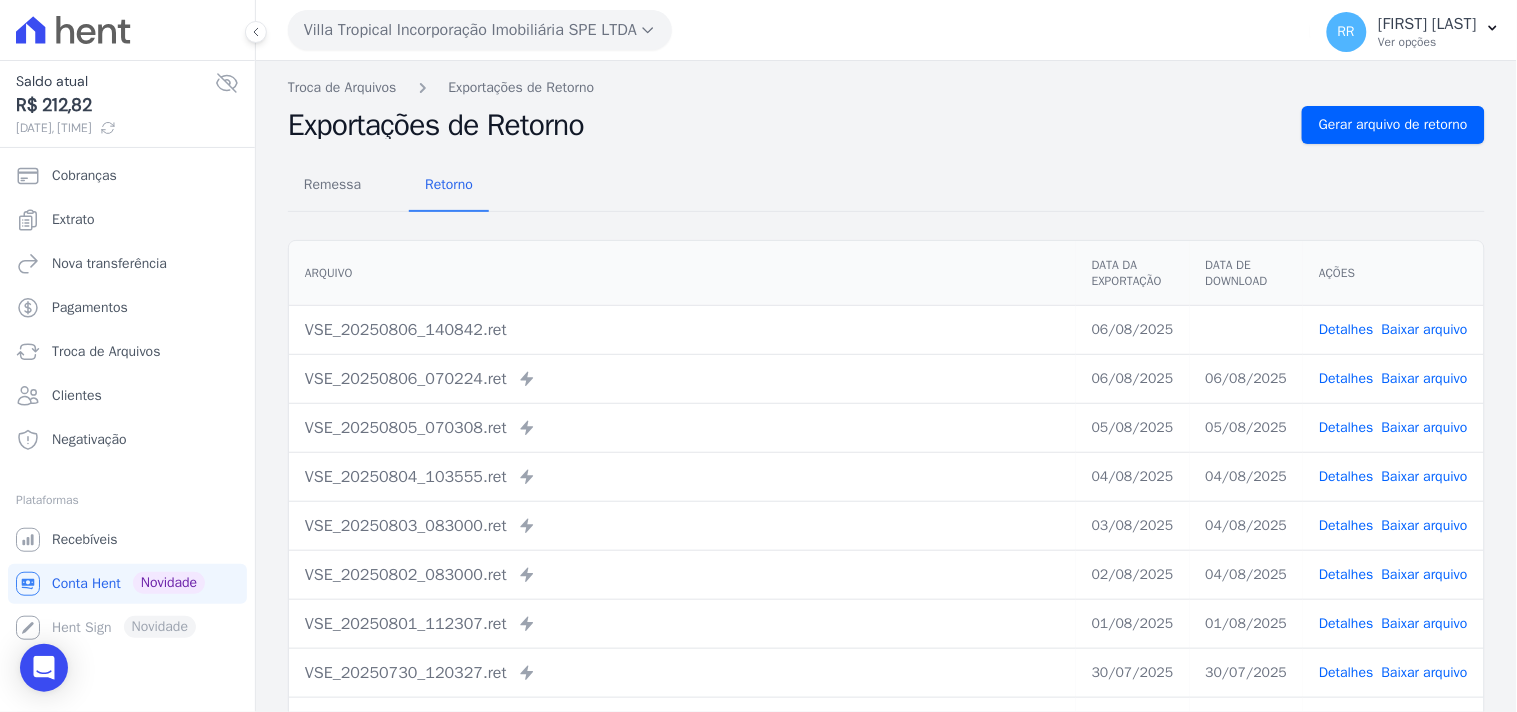 click on "Remessa
Retorno" at bounding box center (886, 186) 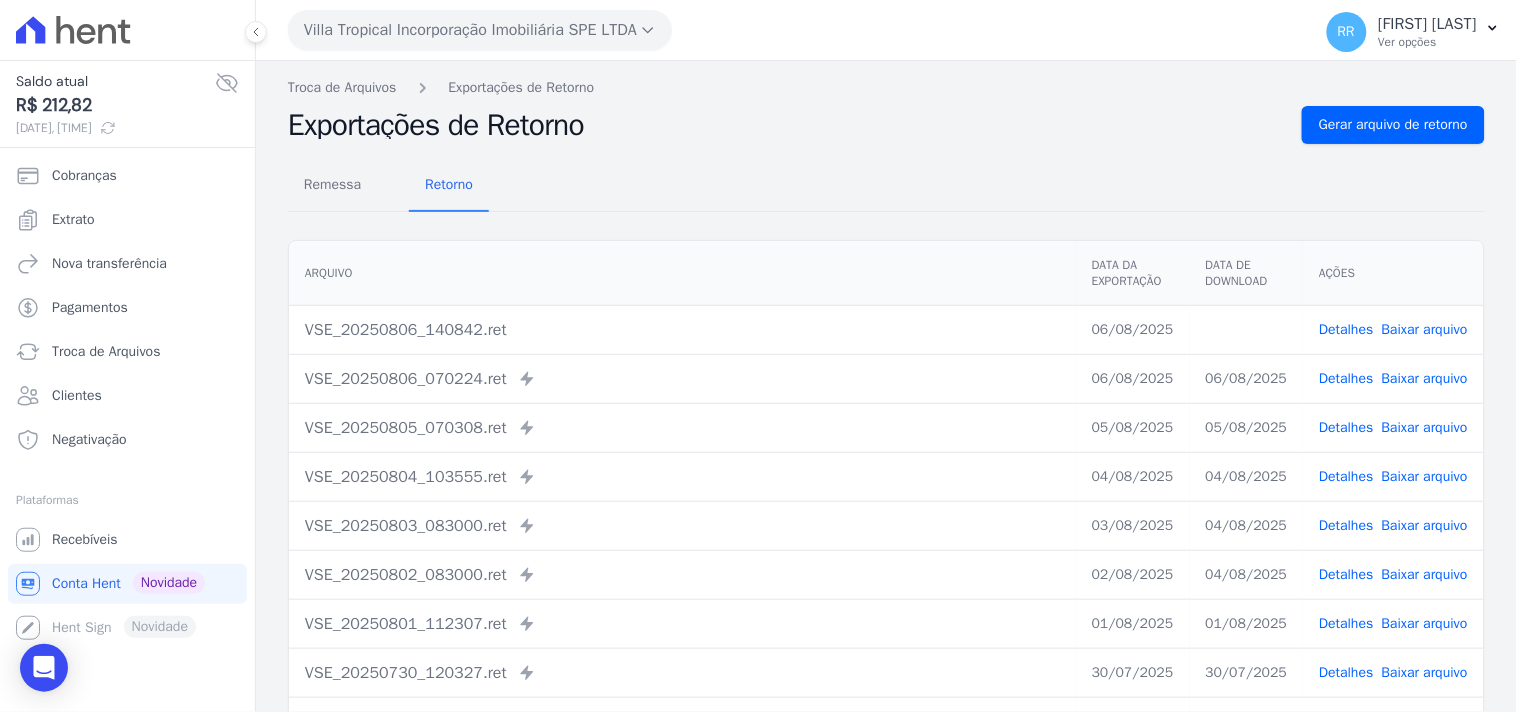 click on "Villa Tropical Incorporação Imobiliária SPE LTDA" at bounding box center [480, 30] 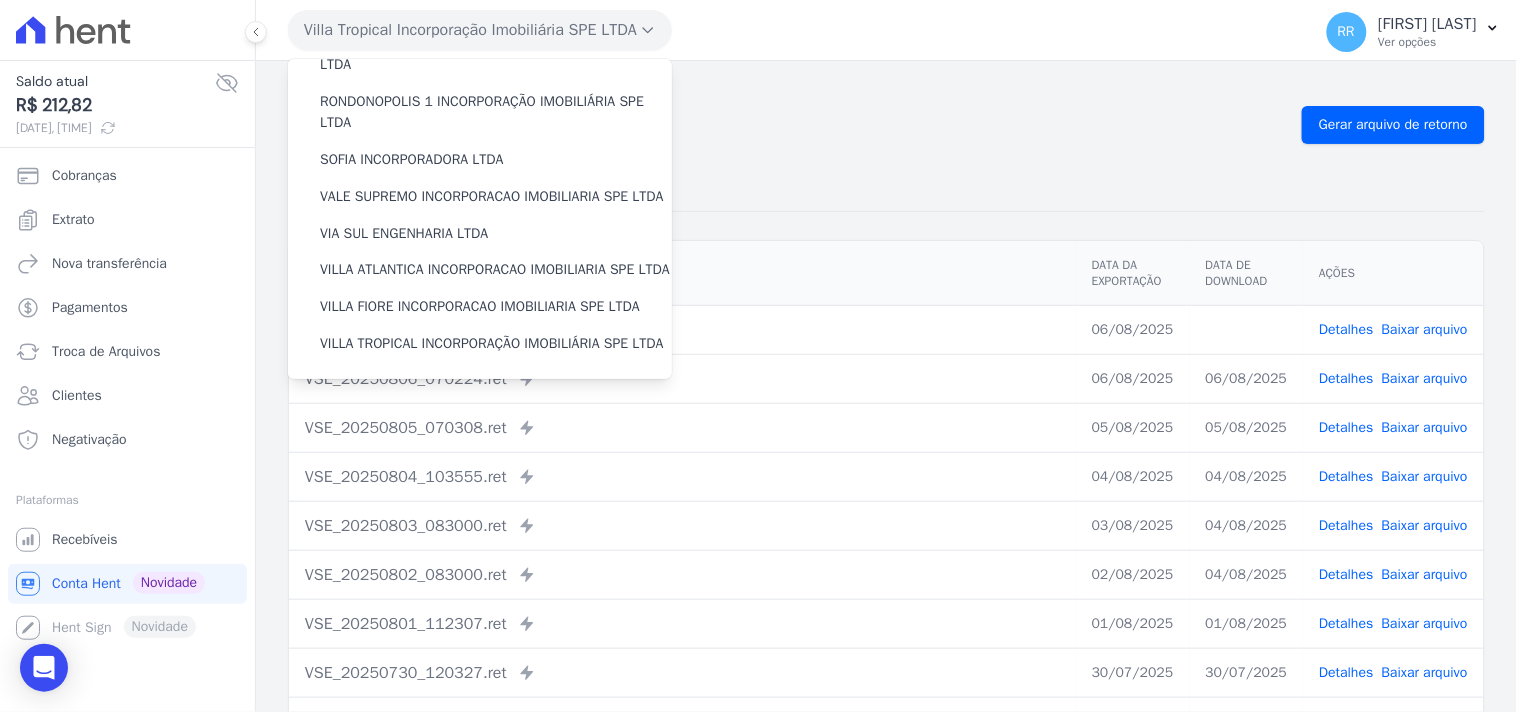 scroll, scrollTop: 893, scrollLeft: 0, axis: vertical 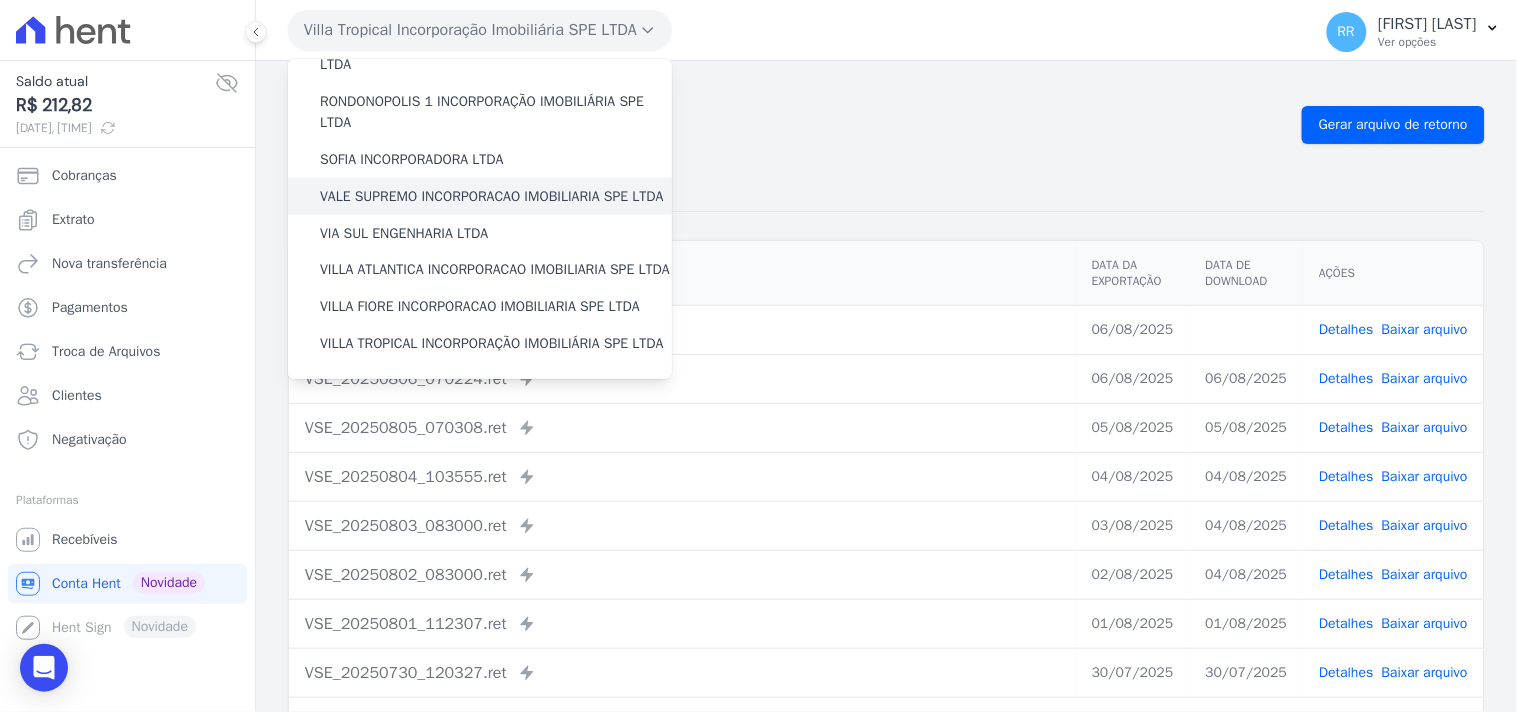 click on "VALE SUPREMO INCORPORACAO IMOBILIARIA SPE LTDA" at bounding box center (492, 196) 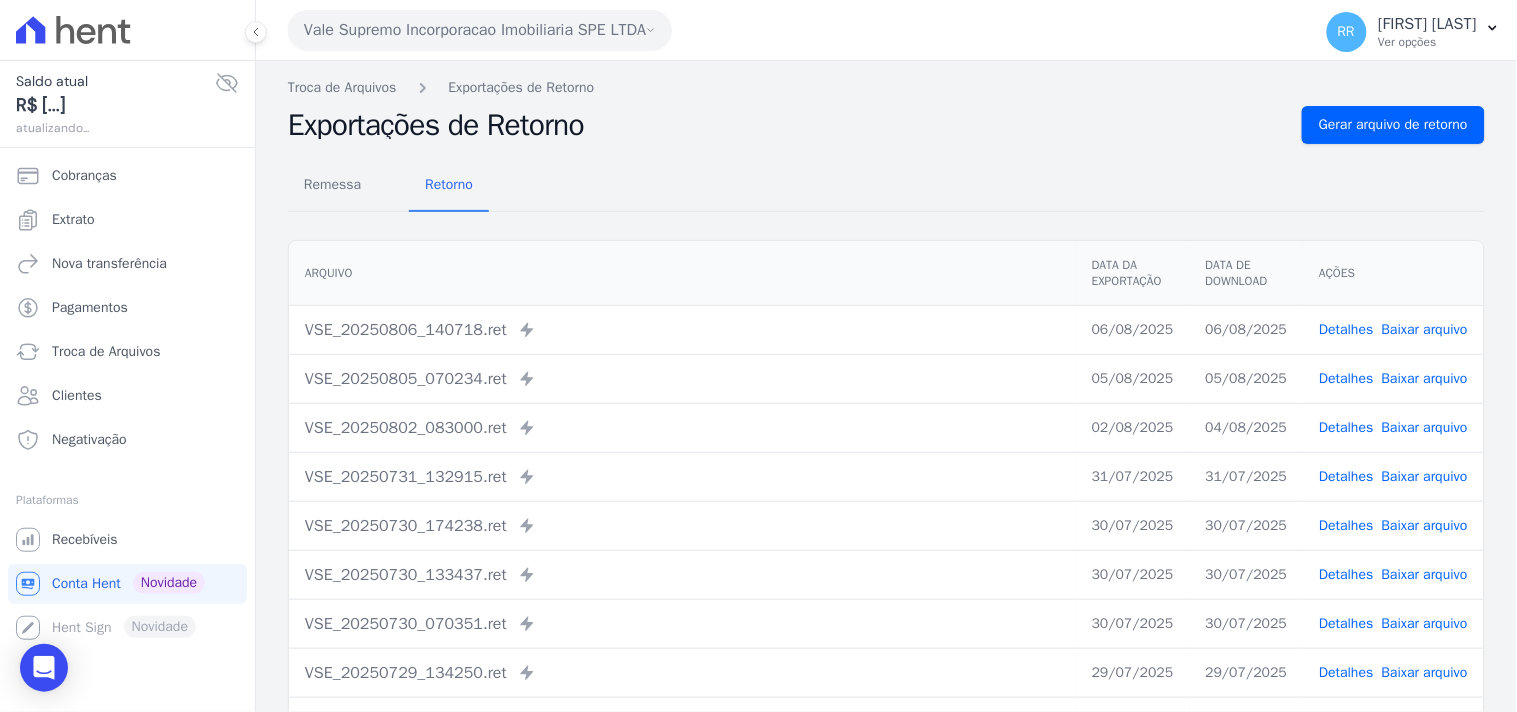 click on "Detalhes" at bounding box center (1346, 329) 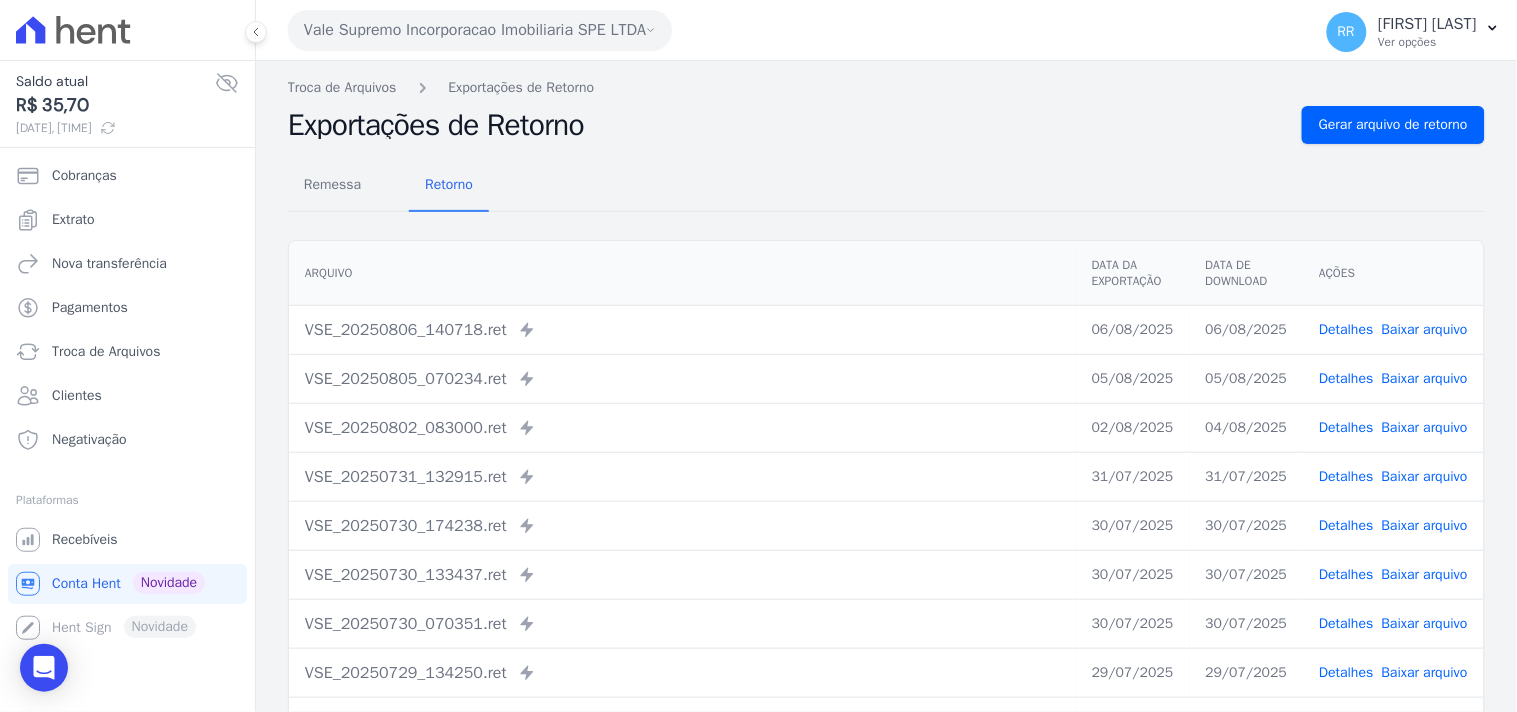 click on "Vale Supremo Incorporacao Imobiliaria SPE LTDA" at bounding box center (480, 30) 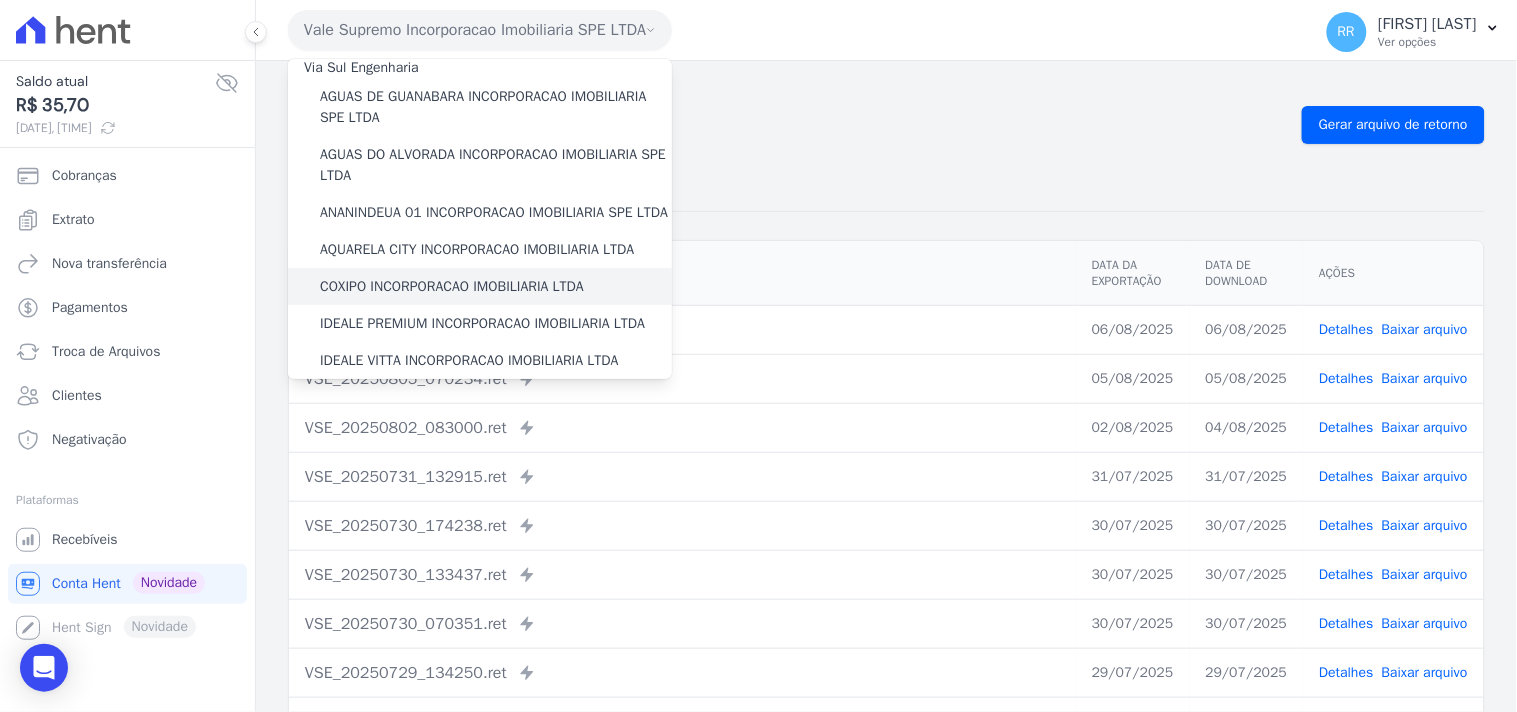 scroll, scrollTop: 0, scrollLeft: 0, axis: both 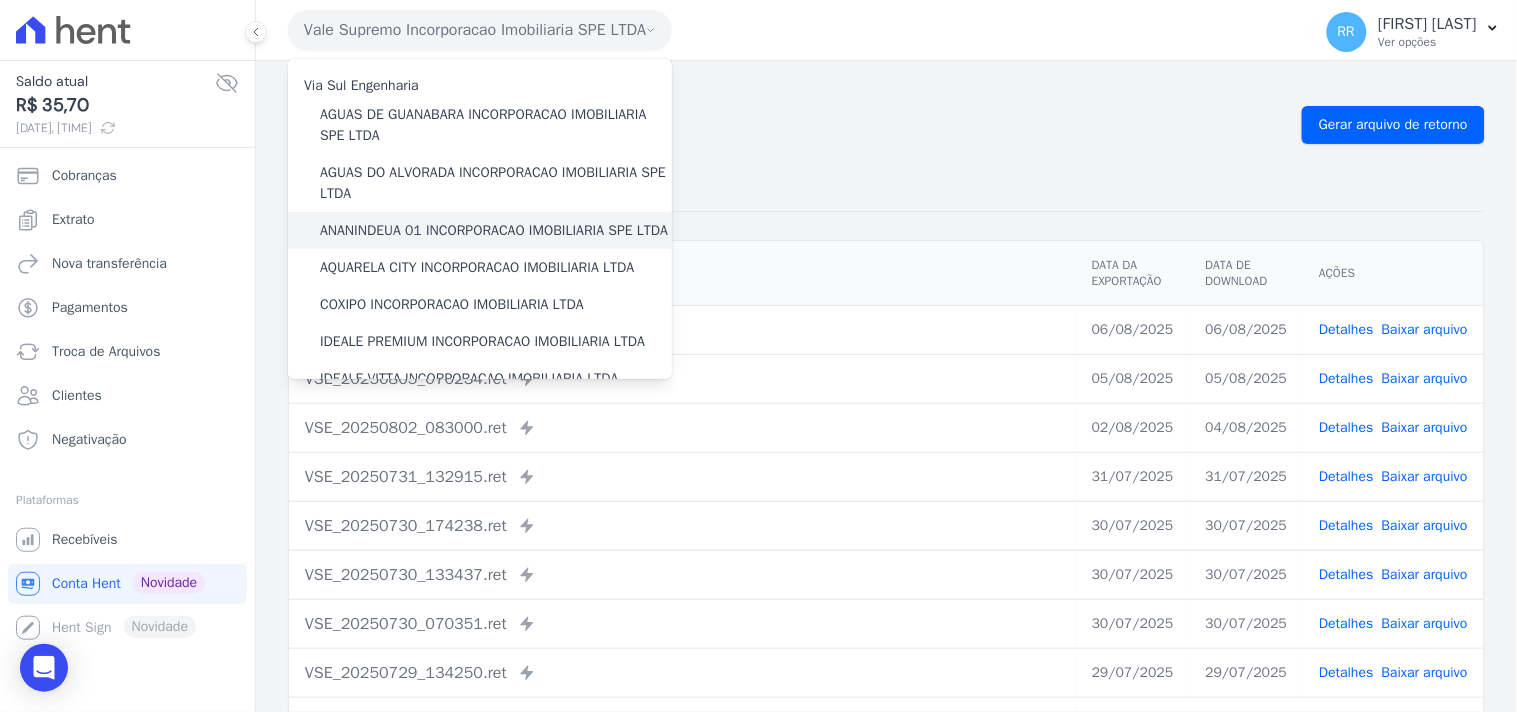 click on "ANANINDEUA 01 INCORPORACAO IMOBILIARIA SPE LTDA" at bounding box center [494, 230] 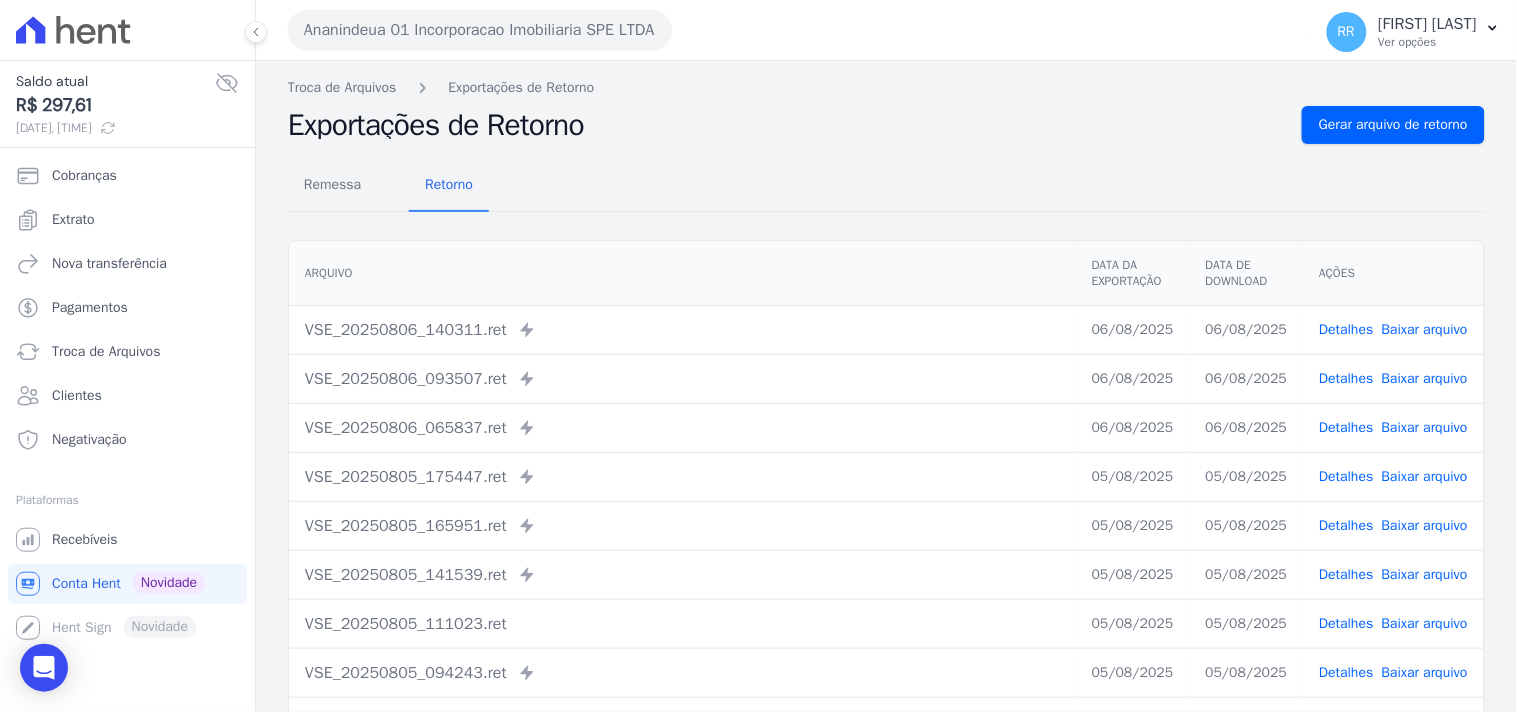 click on "Detalhes" at bounding box center (1346, 329) 